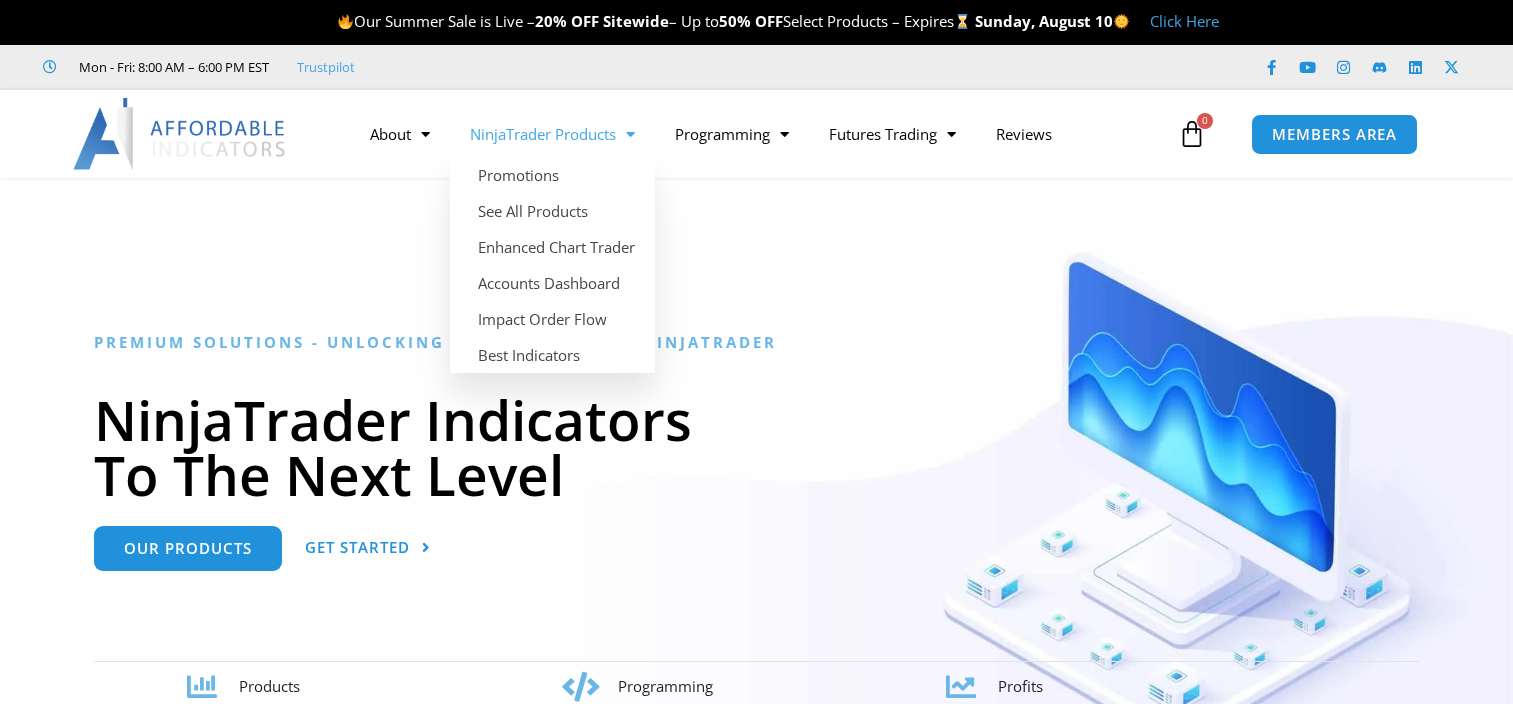 scroll, scrollTop: 0, scrollLeft: 0, axis: both 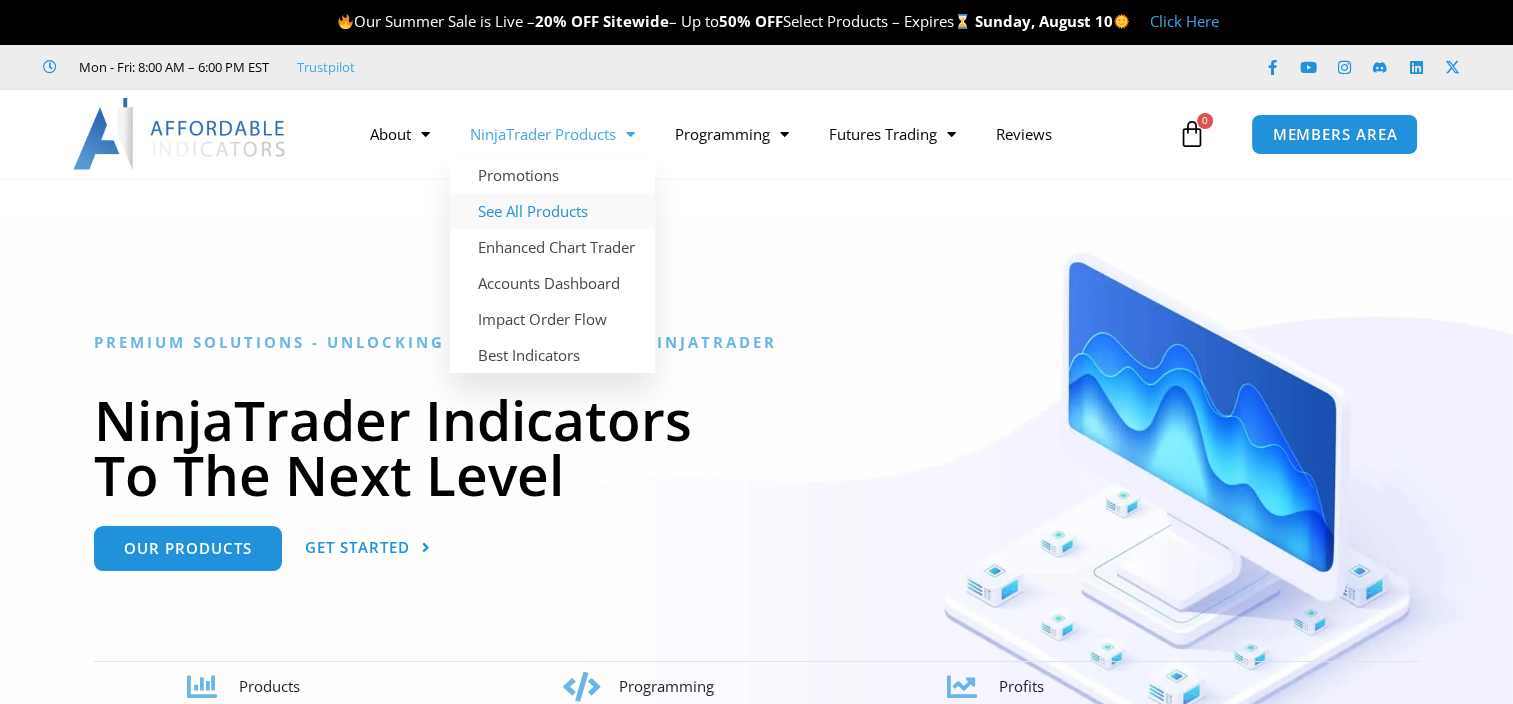 click on "See All Products" 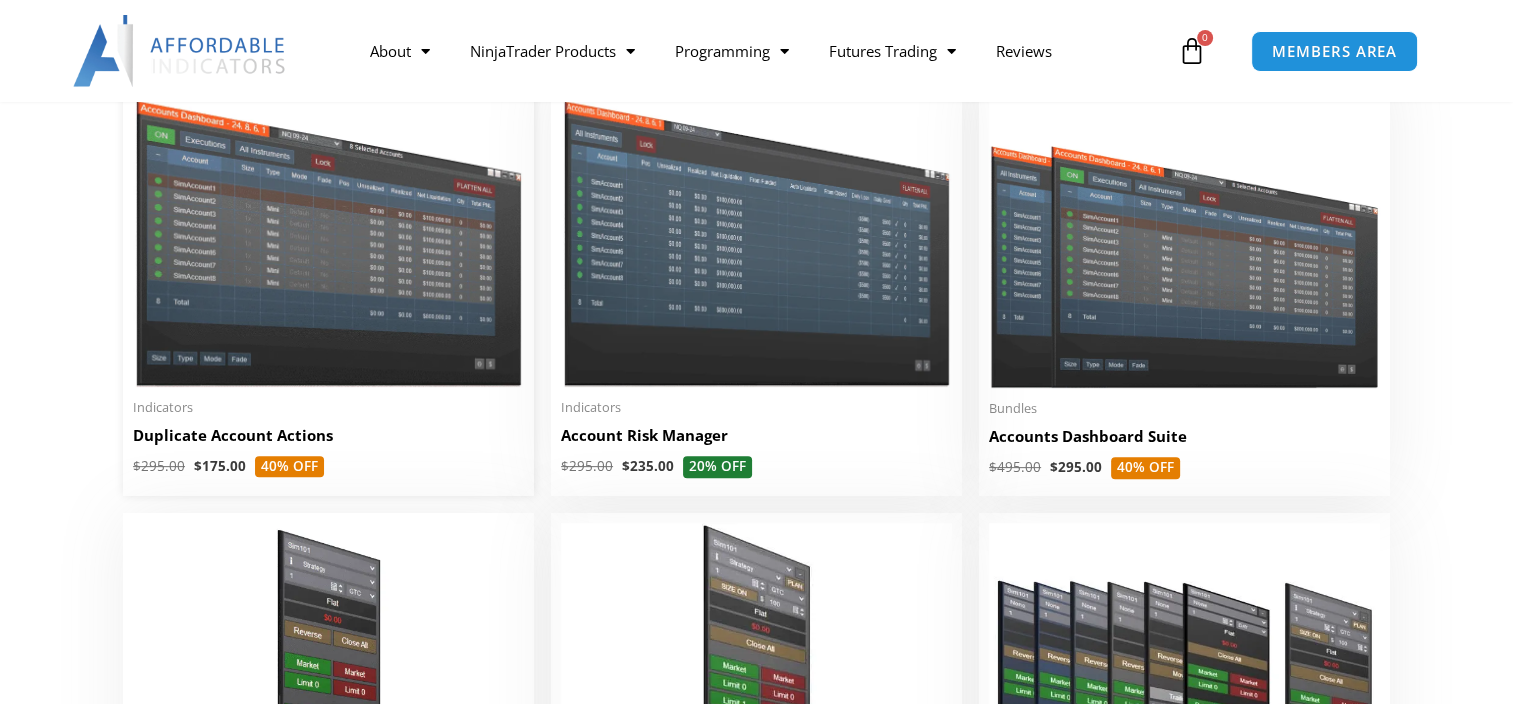 scroll, scrollTop: 600, scrollLeft: 0, axis: vertical 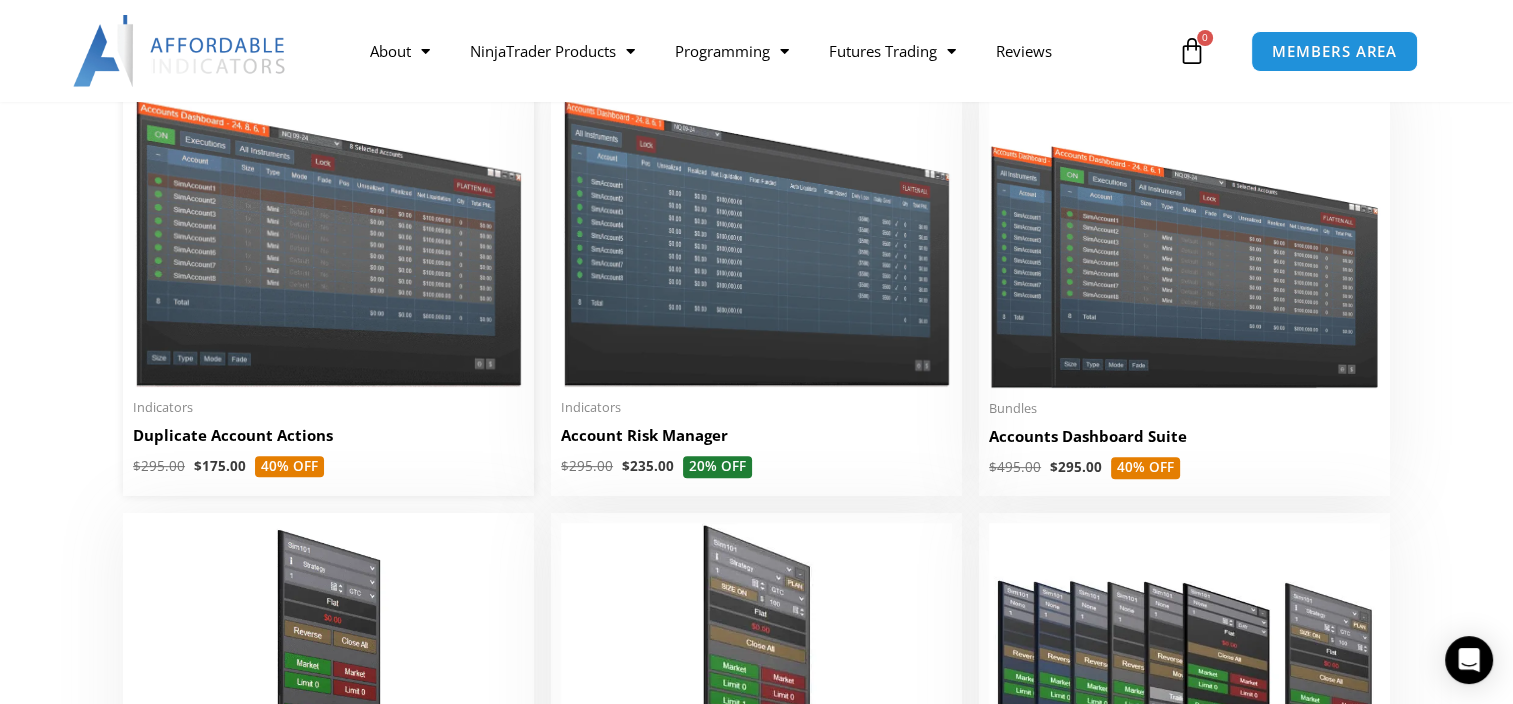 click at bounding box center [328, 231] 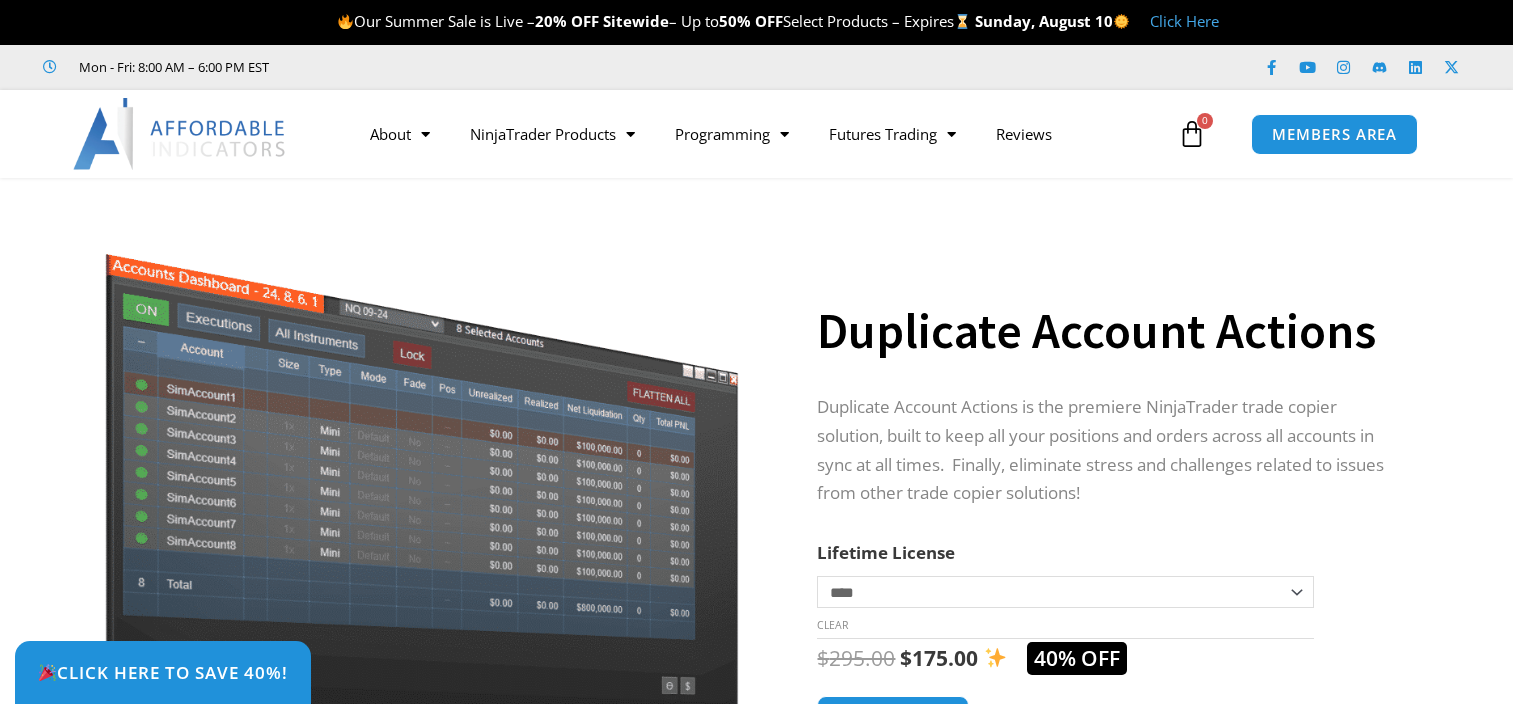 scroll, scrollTop: 0, scrollLeft: 0, axis: both 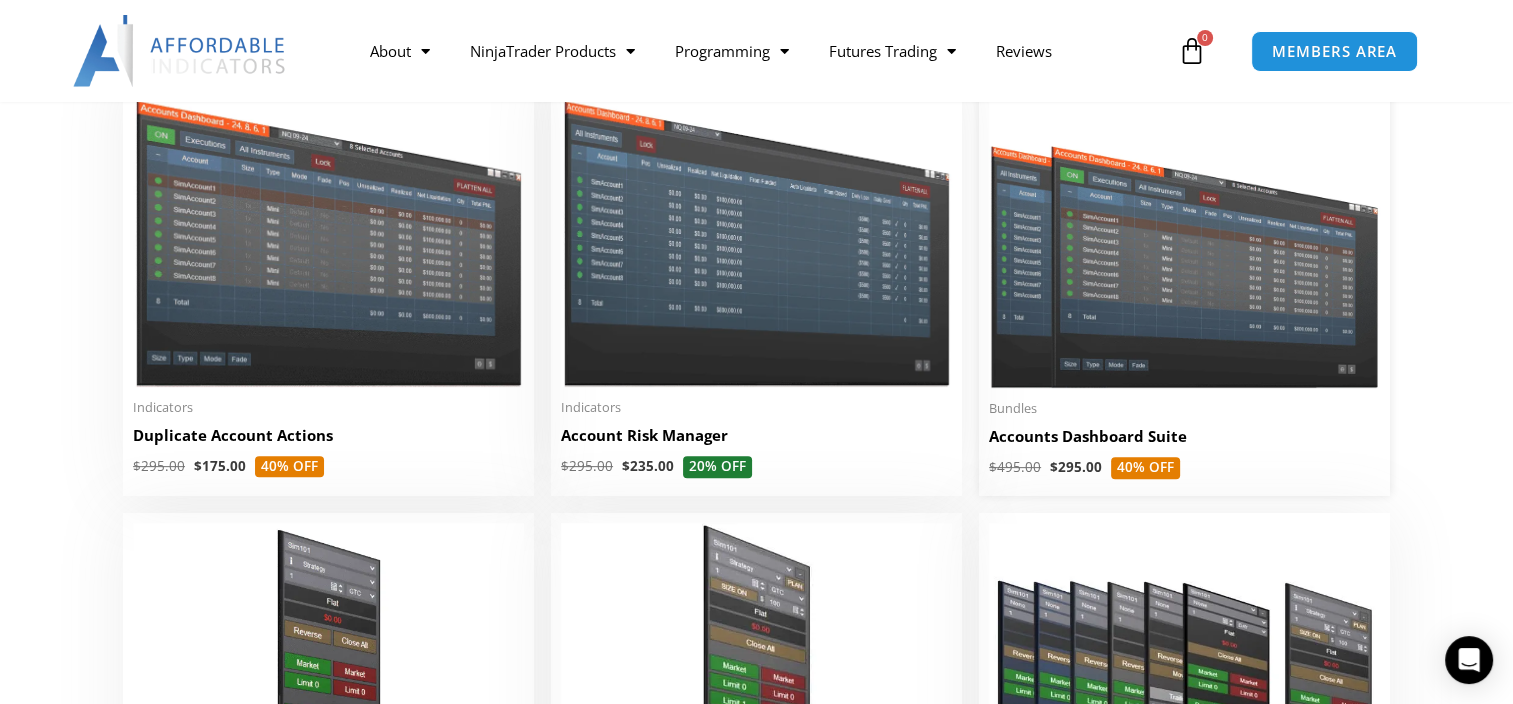 click at bounding box center (1184, 232) 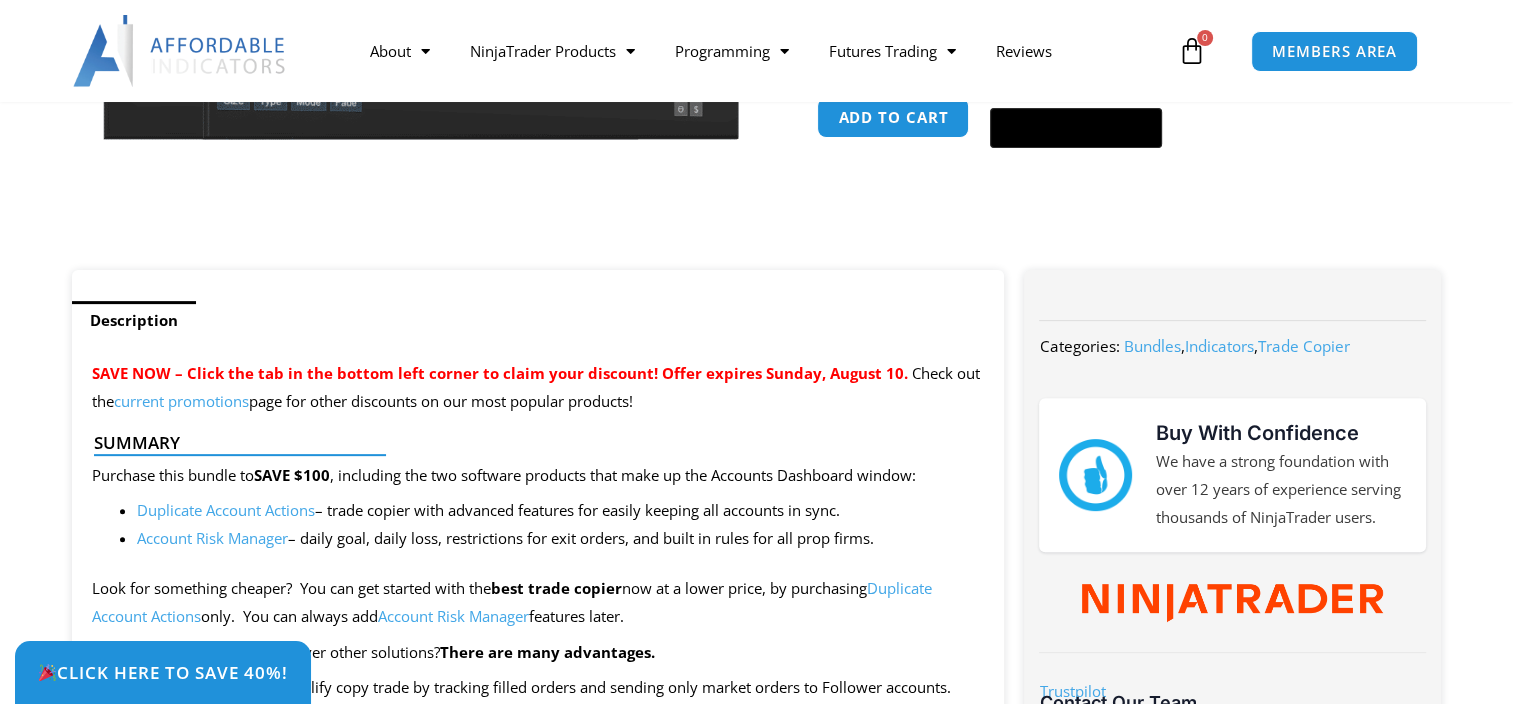 scroll, scrollTop: 600, scrollLeft: 0, axis: vertical 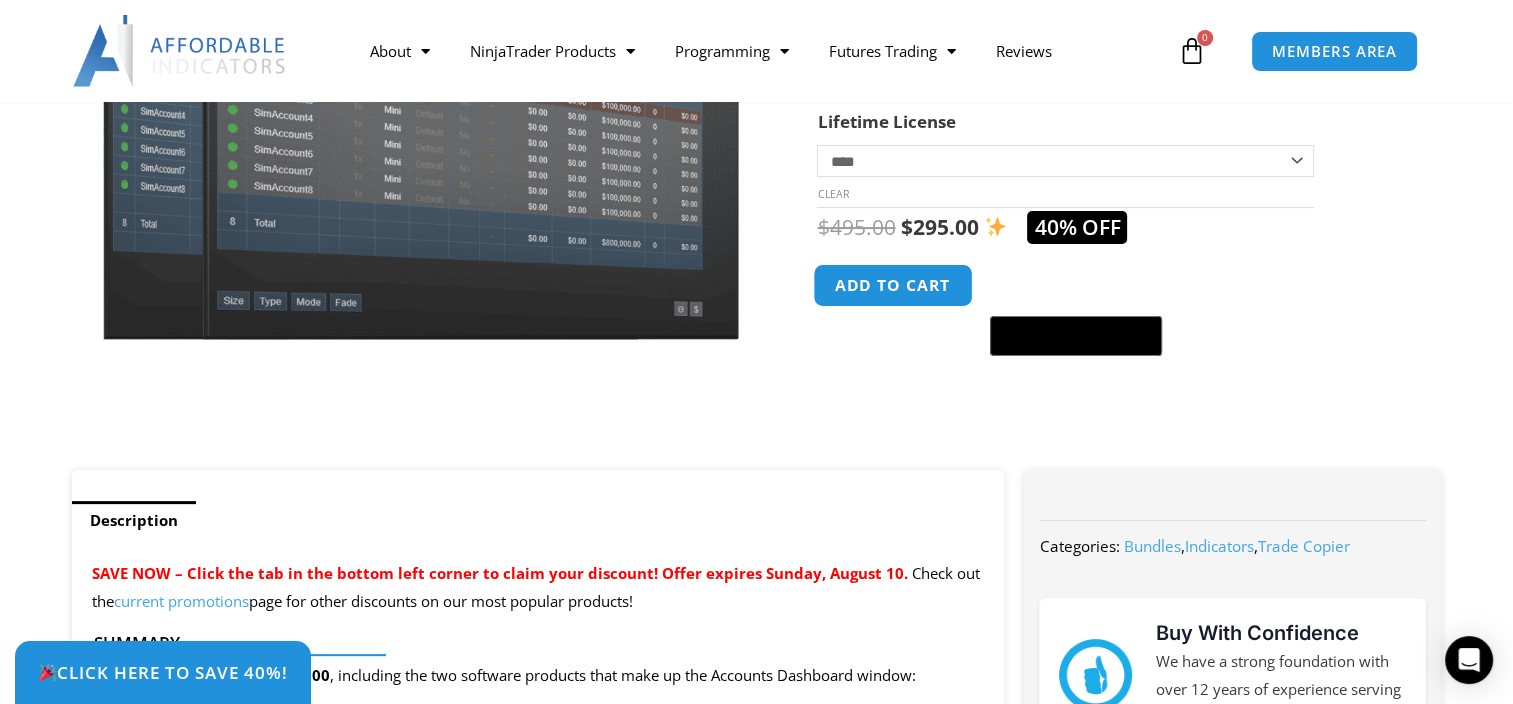 click on "Add to cart" 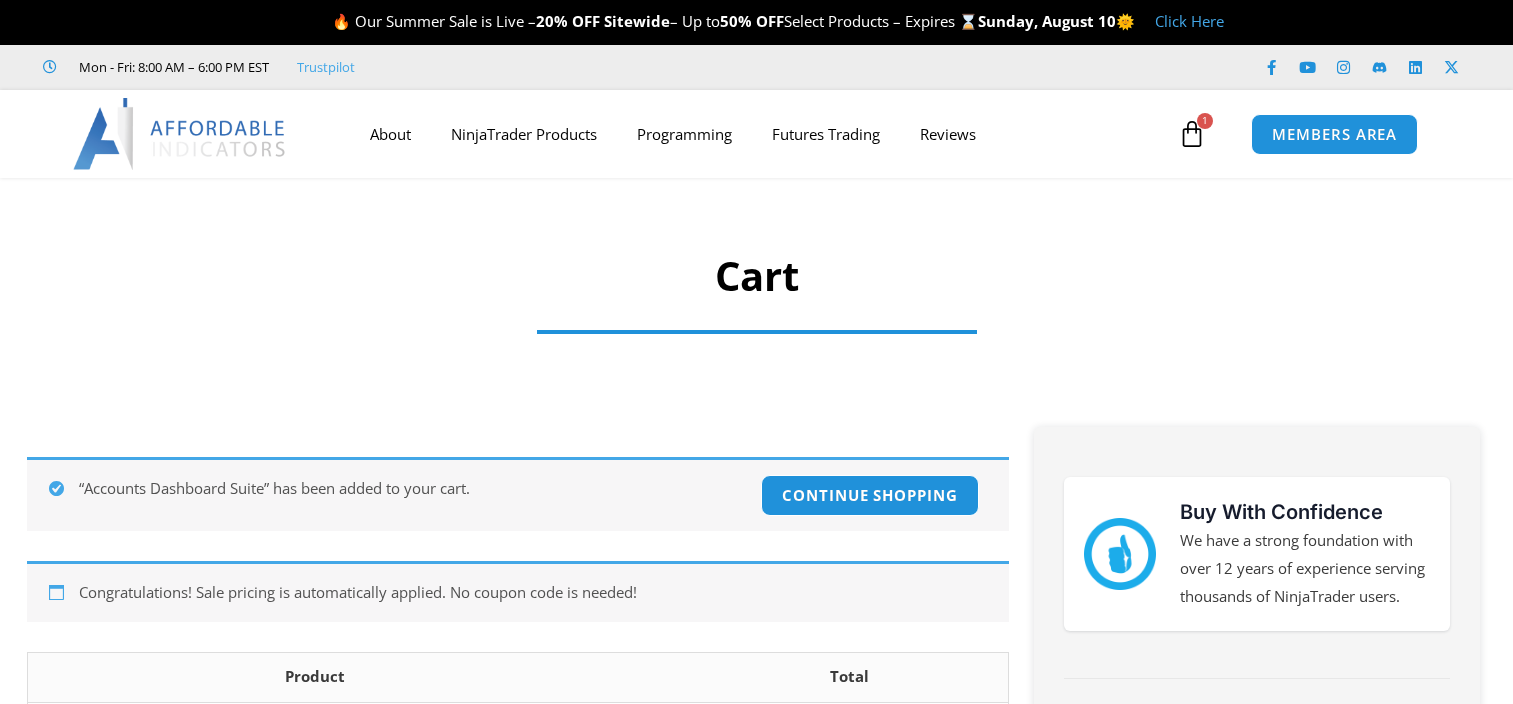 scroll, scrollTop: 0, scrollLeft: 0, axis: both 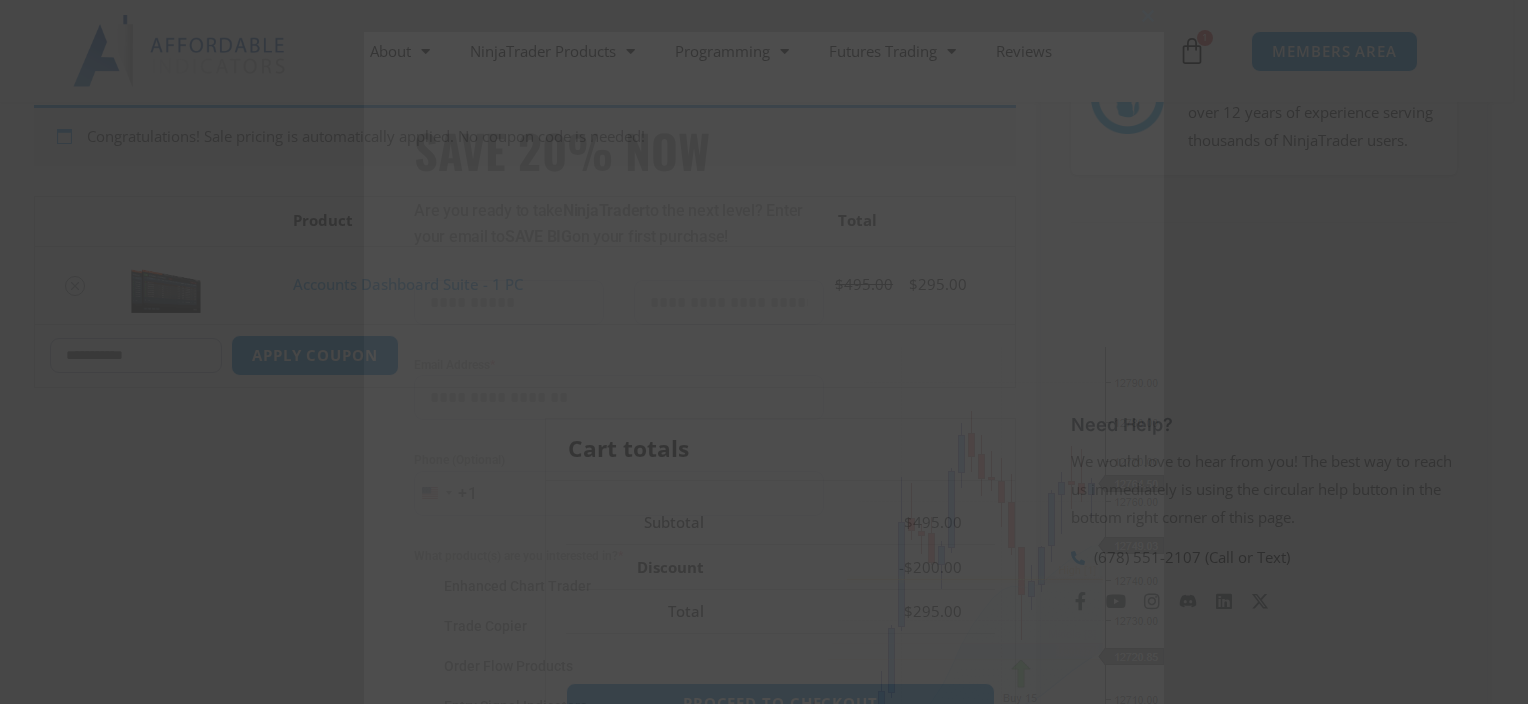 click on "Close this module
SAVE 20% NOW Are you ready to take  NinjaTrader  to the next level? Enter your email to  SAVE BIG  on your first purchase!
Email Address  * Phone (Optional) United States +1 +1 244 results found Afghanistan +93 Åland Islands +358 Albania +355 Algeria +213 American Samoa +1 Andorra +376 Angola +244 Anguilla +1 Antigua & Barbuda +1 Argentina +54 Armenia +374 Aruba +297 Ascension Island +247 Australia +61 Austria +43 Azerbaijan +994 Bahamas +1 Bahrain +973 Bangladesh +880 Barbados +1 Belarus +375 Belgium +32 Belize +501 Benin +229 Bermuda +1 Bhutan +975 Bolivia +591 Bosnia & Herzegovina +387 Botswana +267 Brazil +55 British Indian Ocean Territory +246 British Virgin Islands +1 Brunei +673 Bulgaria +359 Burkina Faso +226 Burundi +257 Cambodia +855 Cameroon +237 Canada +1 Cape Verde +238 Caribbean Netherlands +599 Cayman Islands +1 Central African Republic +236 Chad +235 Chile +56 China +86 Christmas Island +61 Cocos (Keeling) Islands +61 Colombia +57 Comoros +269 +242 +243 +682" at bounding box center (764, 352) 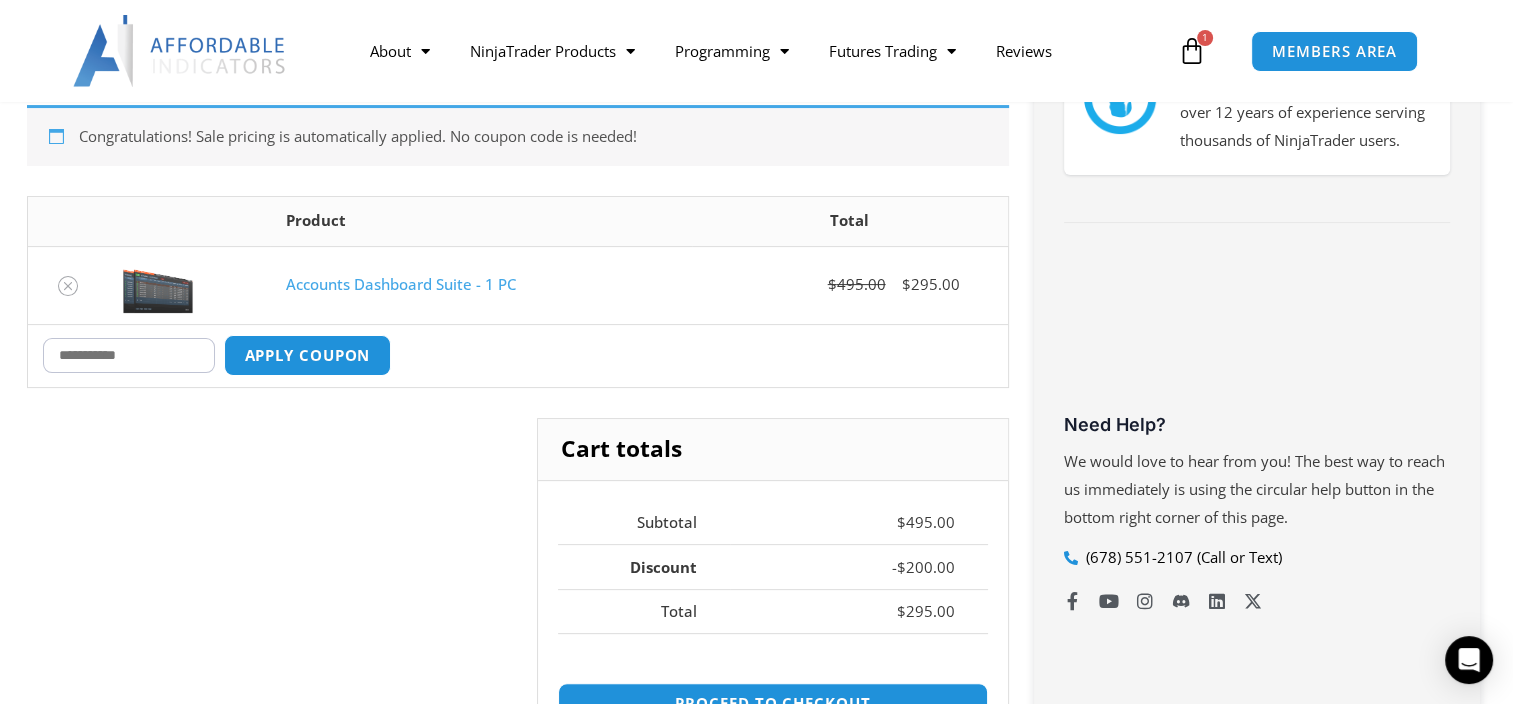 click on "Coupon:" at bounding box center (129, 355) 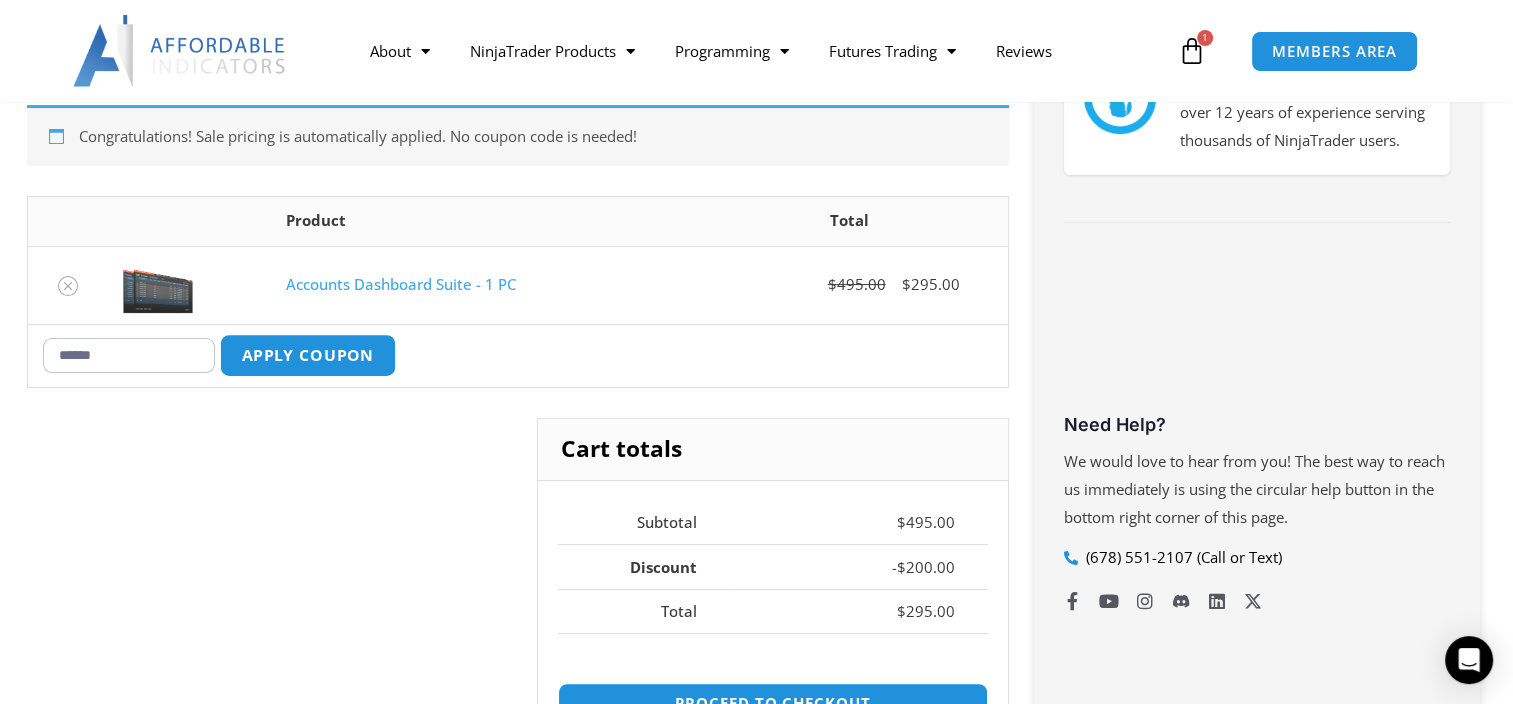 type on "******" 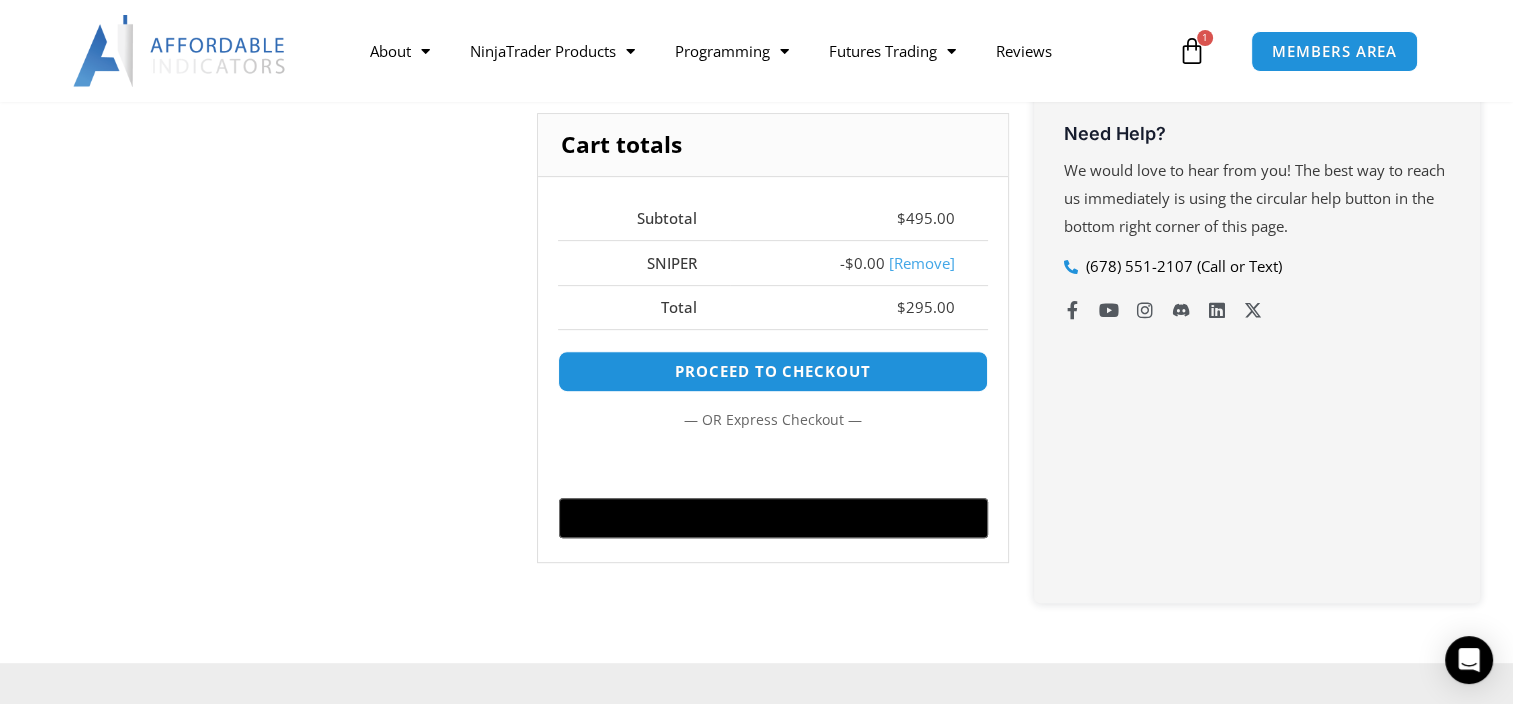 scroll, scrollTop: 647, scrollLeft: 0, axis: vertical 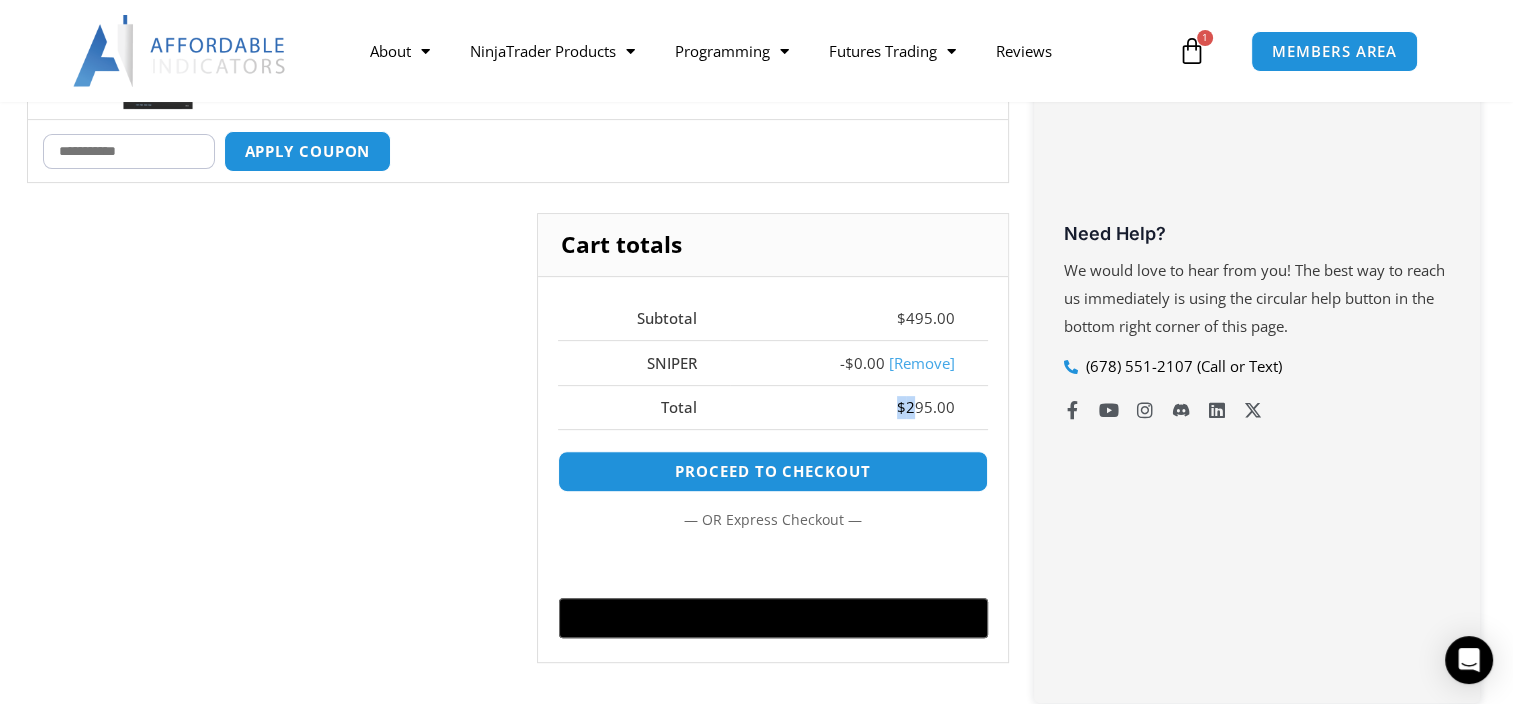 drag, startPoint x: 901, startPoint y: 408, endPoint x: 959, endPoint y: 408, distance: 58 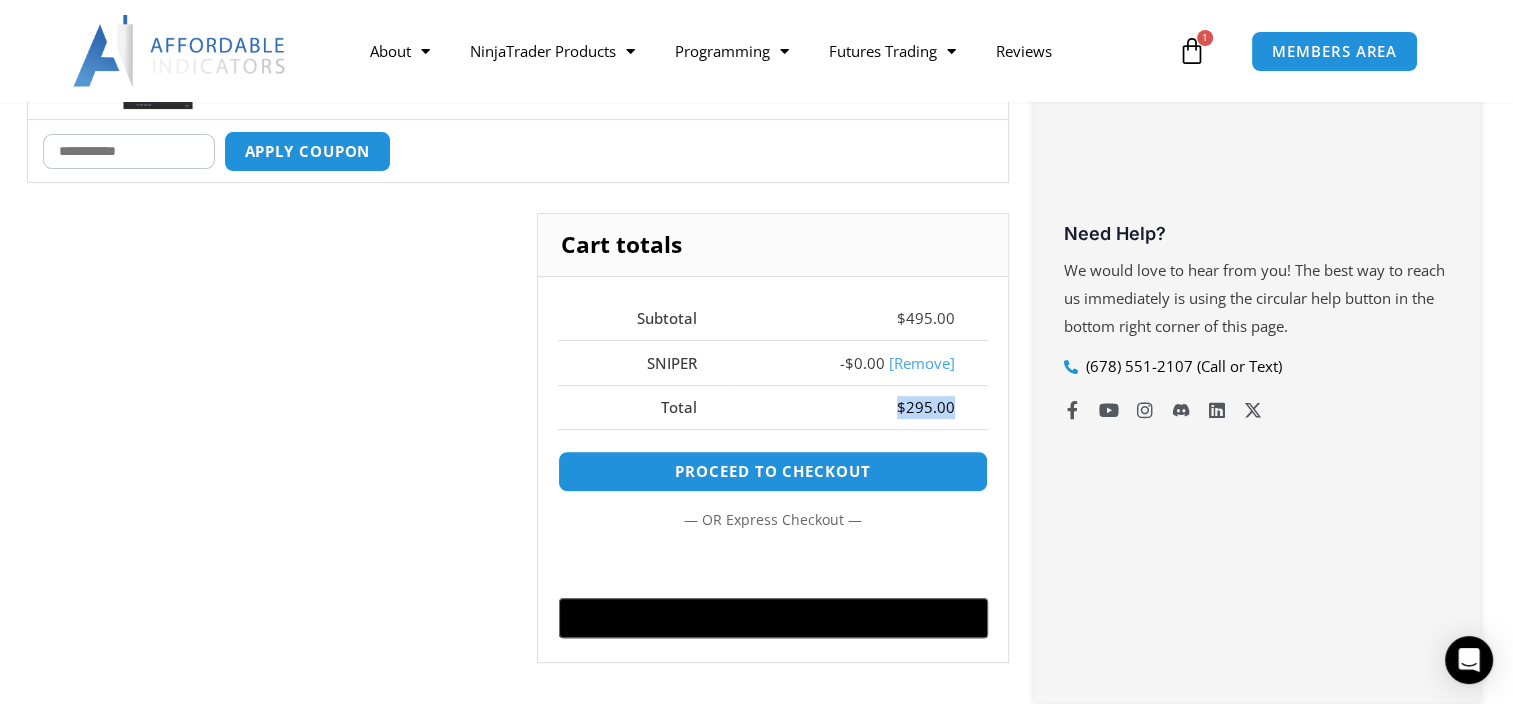click on "$ 295.00" at bounding box center (859, 407) 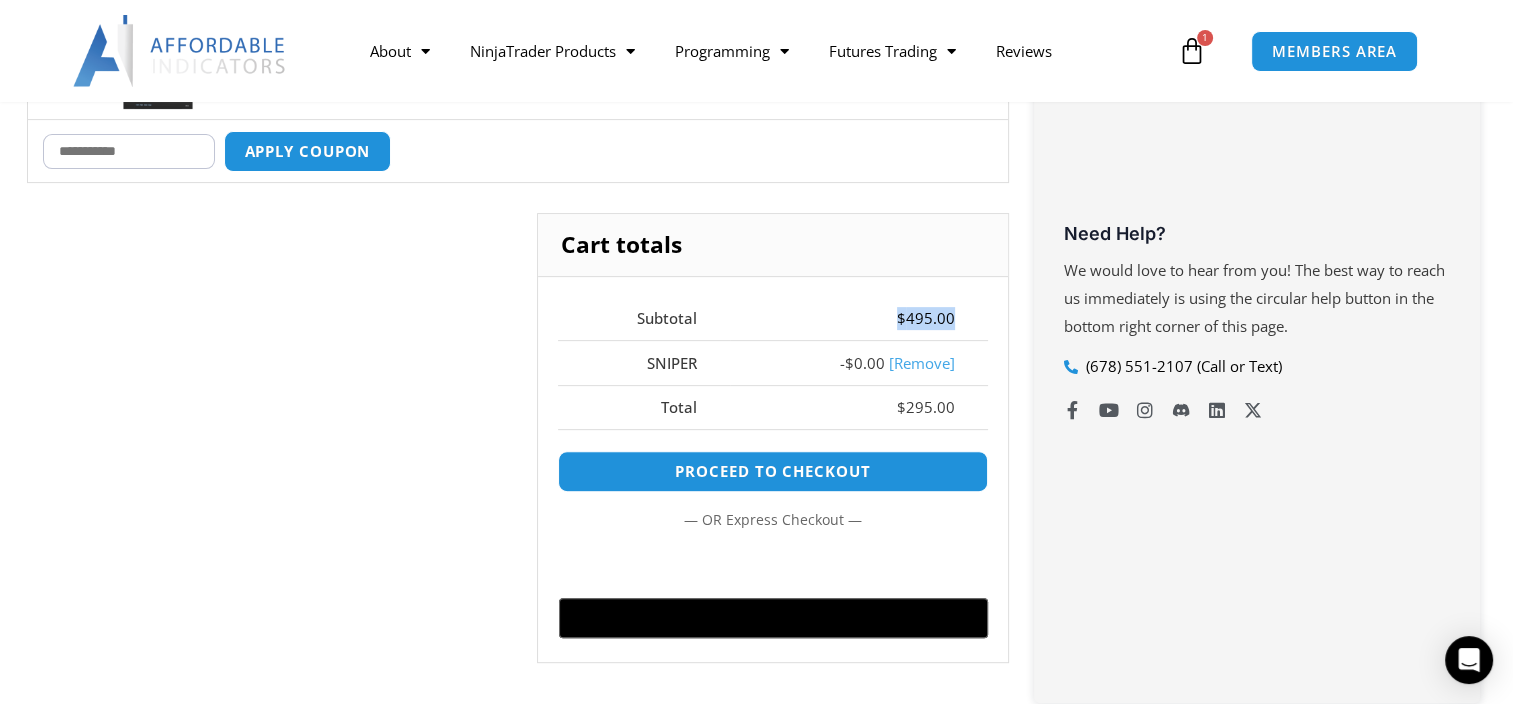 drag, startPoint x: 901, startPoint y: 317, endPoint x: 958, endPoint y: 312, distance: 57.21888 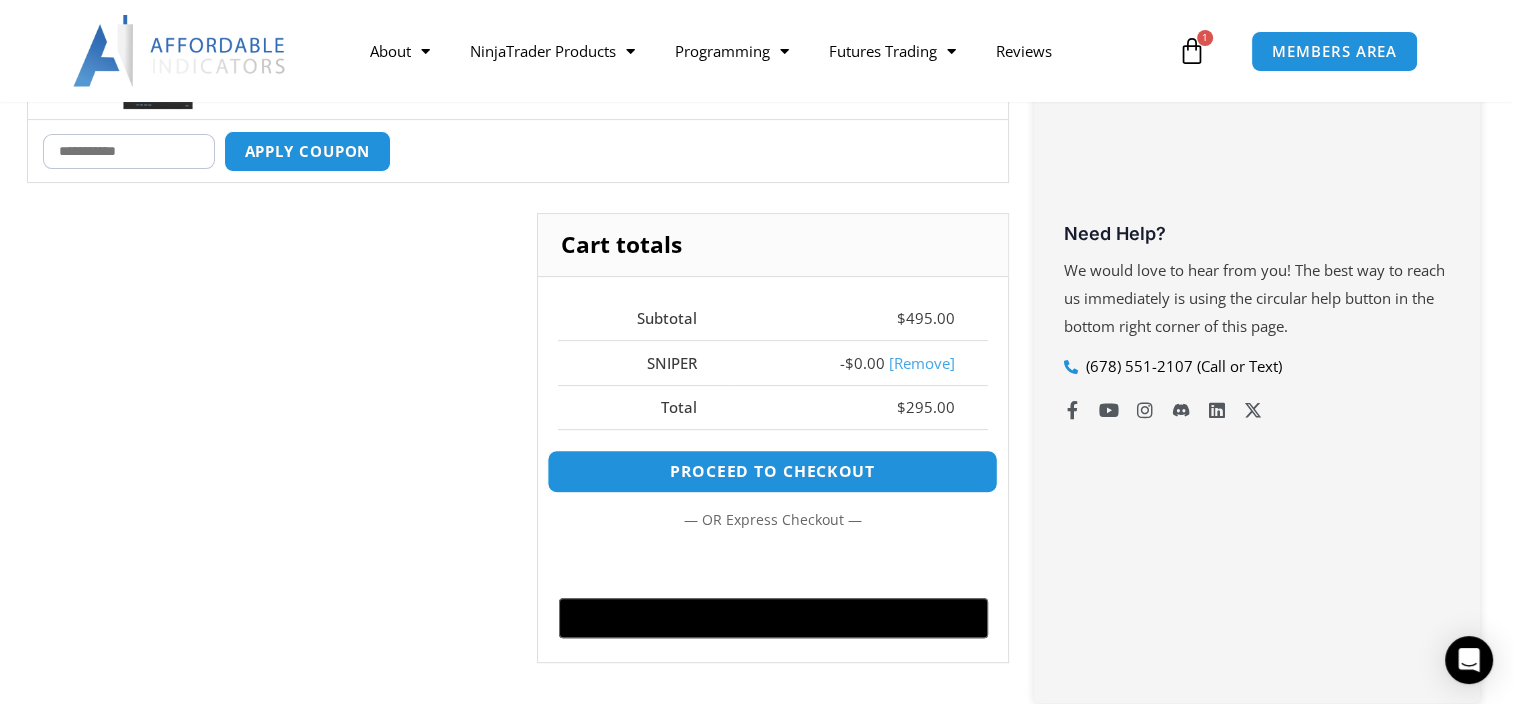 click on "Proceed to checkout" at bounding box center [772, 471] 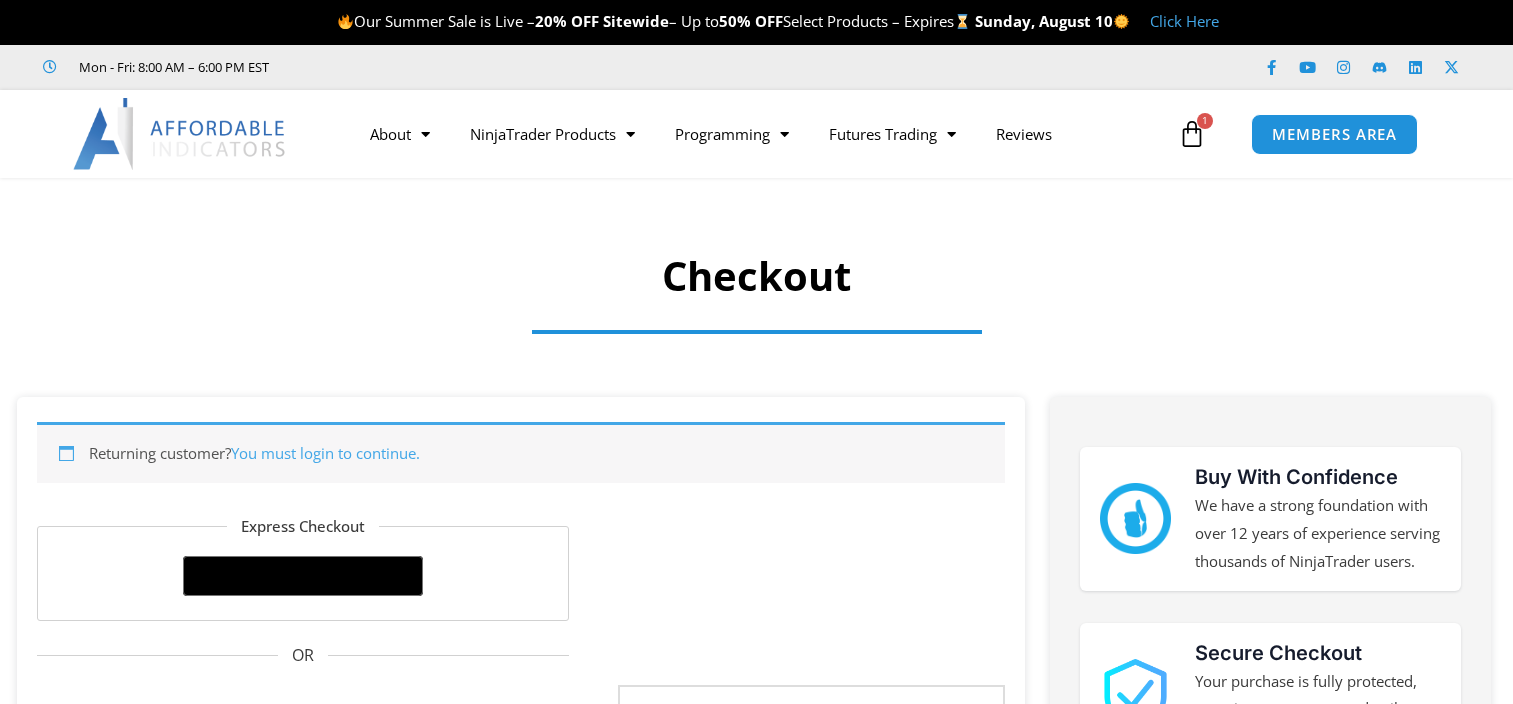 select on "**" 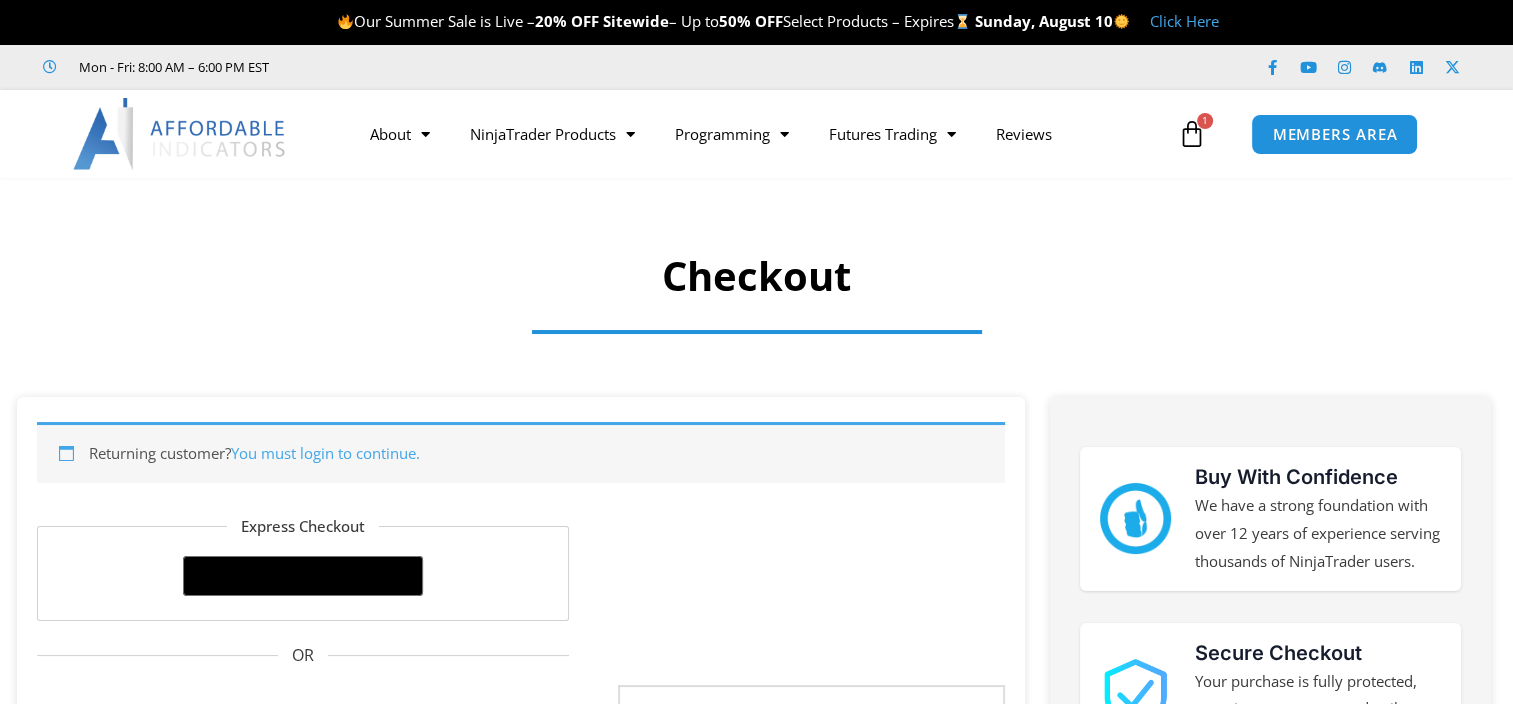 scroll, scrollTop: 0, scrollLeft: 0, axis: both 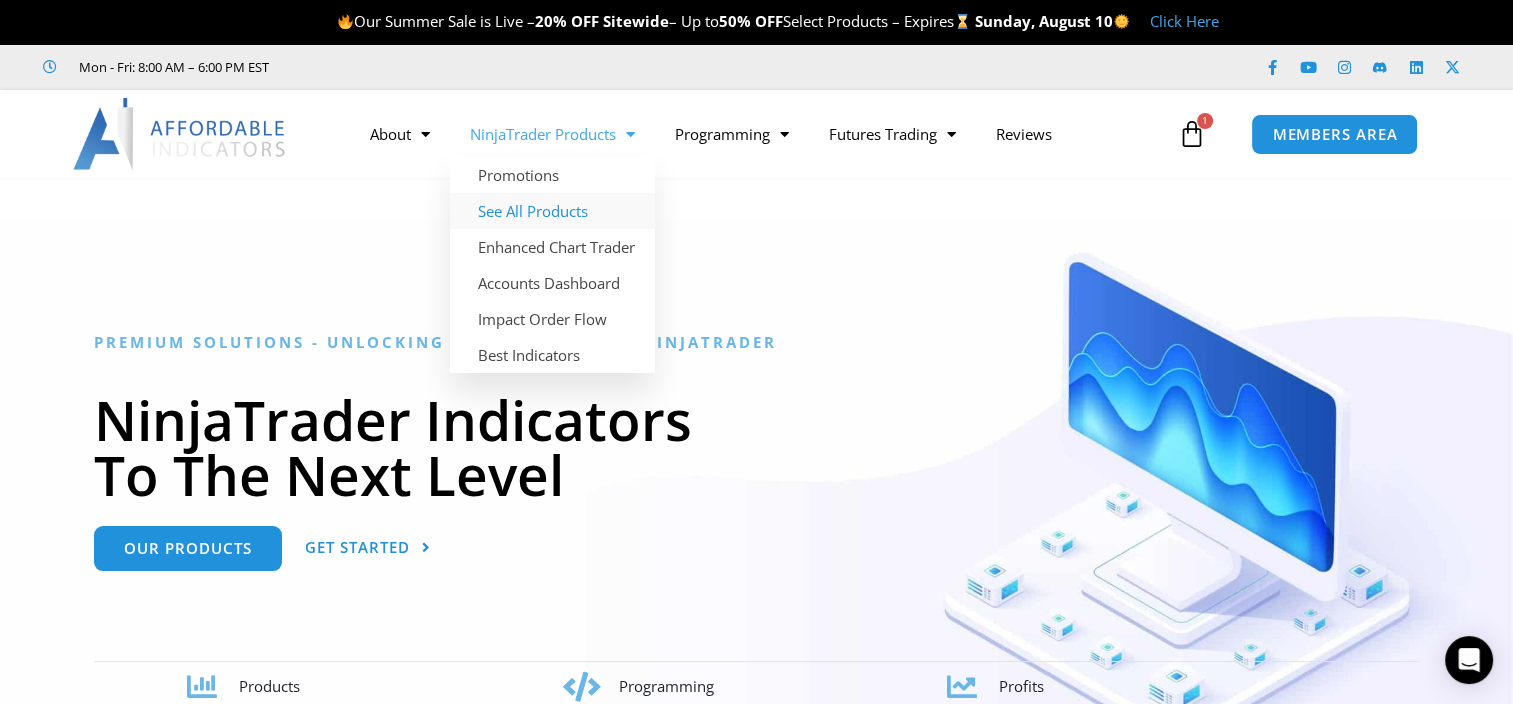 click on "See All Products" 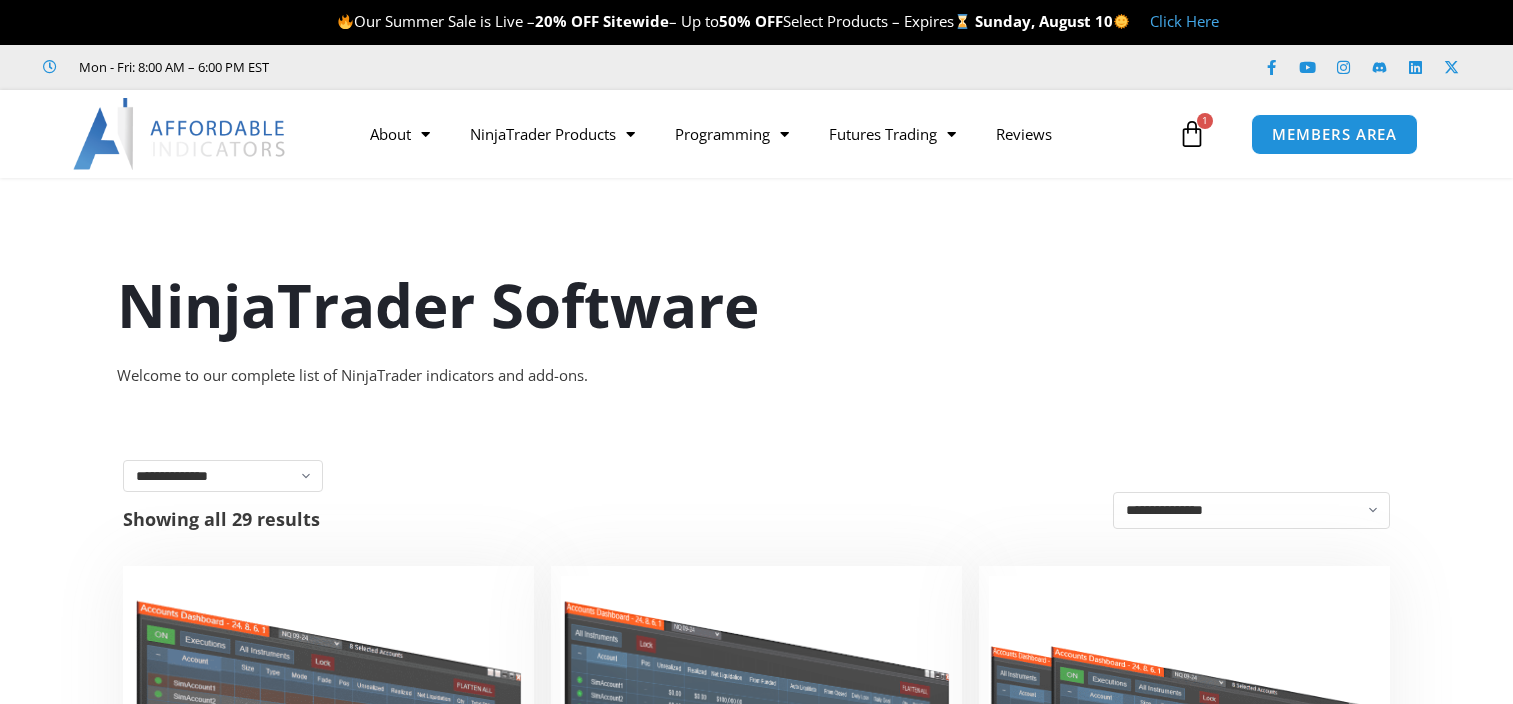 scroll, scrollTop: 0, scrollLeft: 0, axis: both 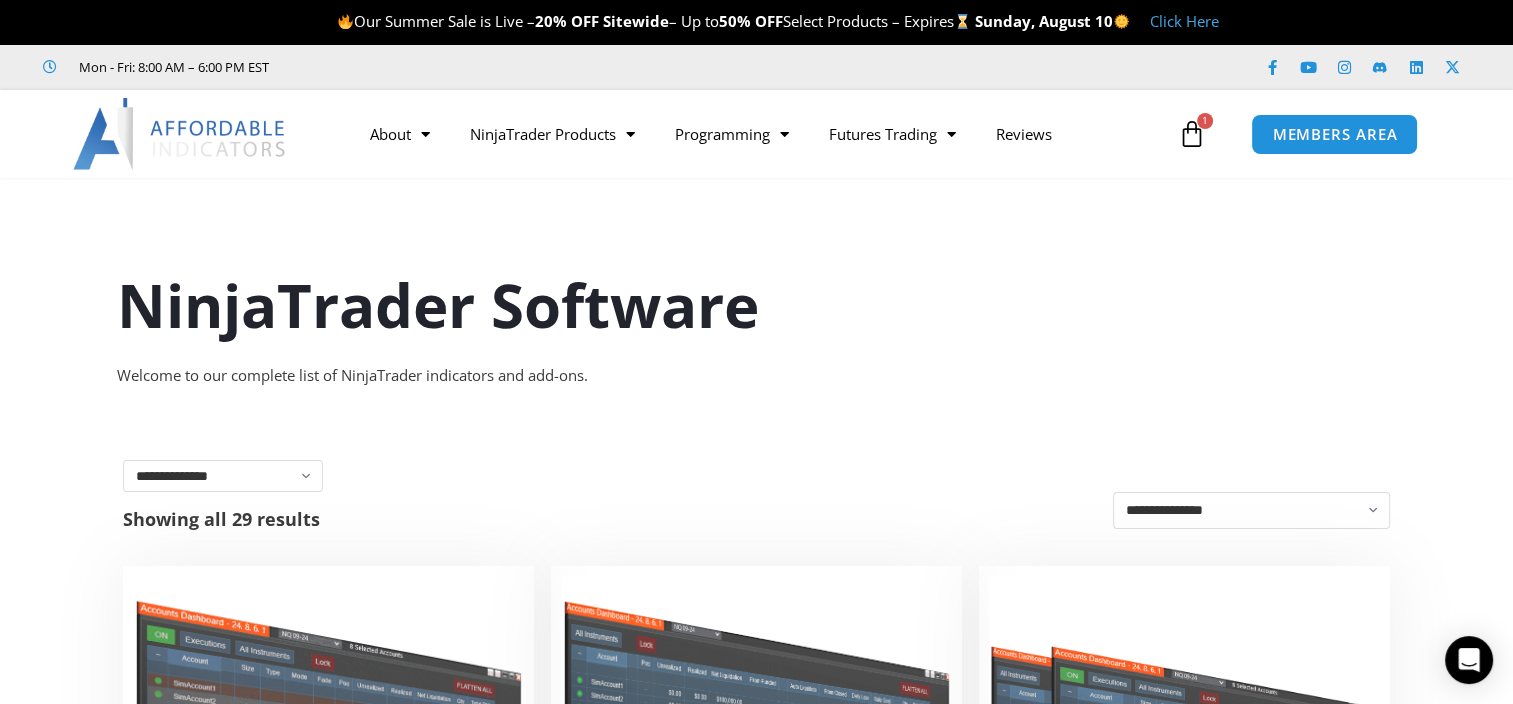click on "Click Here" at bounding box center (1184, 21) 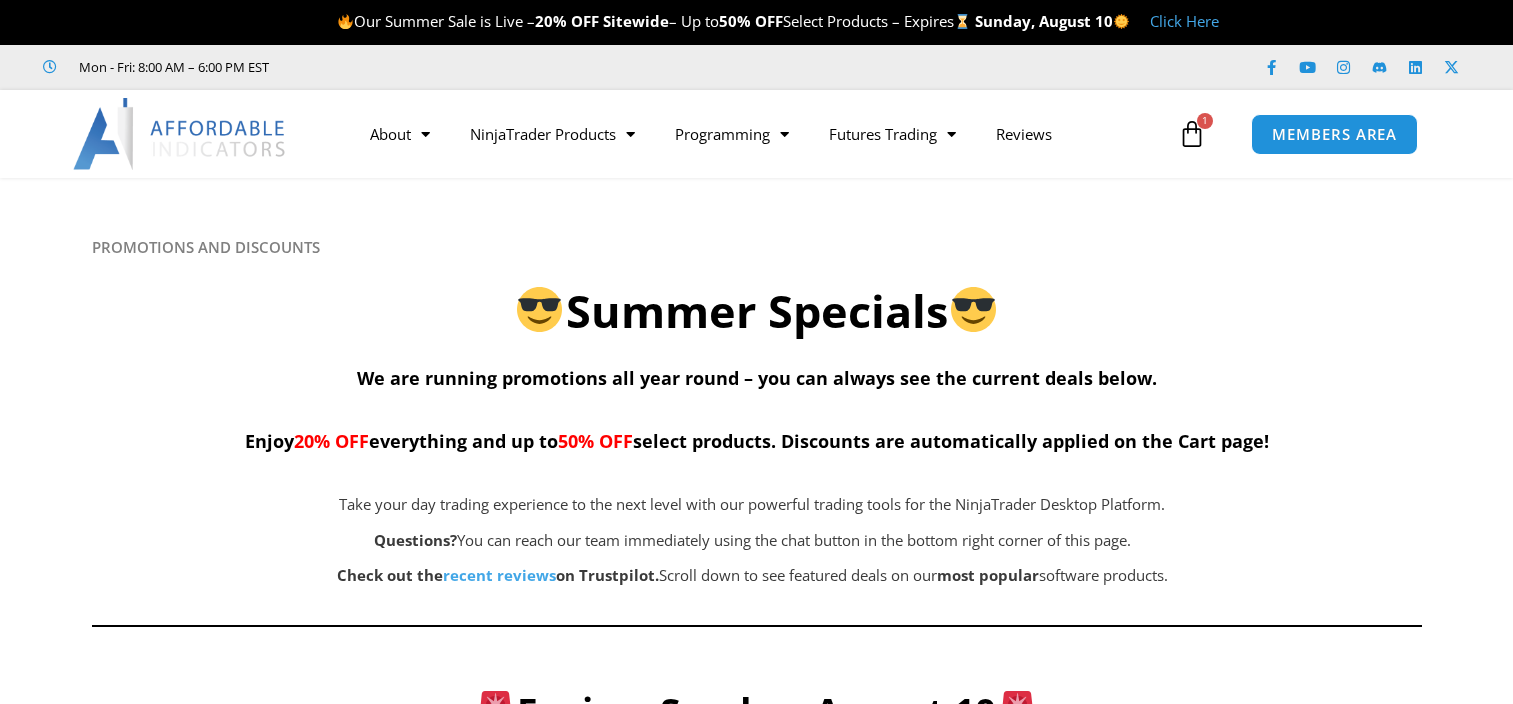 scroll, scrollTop: 0, scrollLeft: 0, axis: both 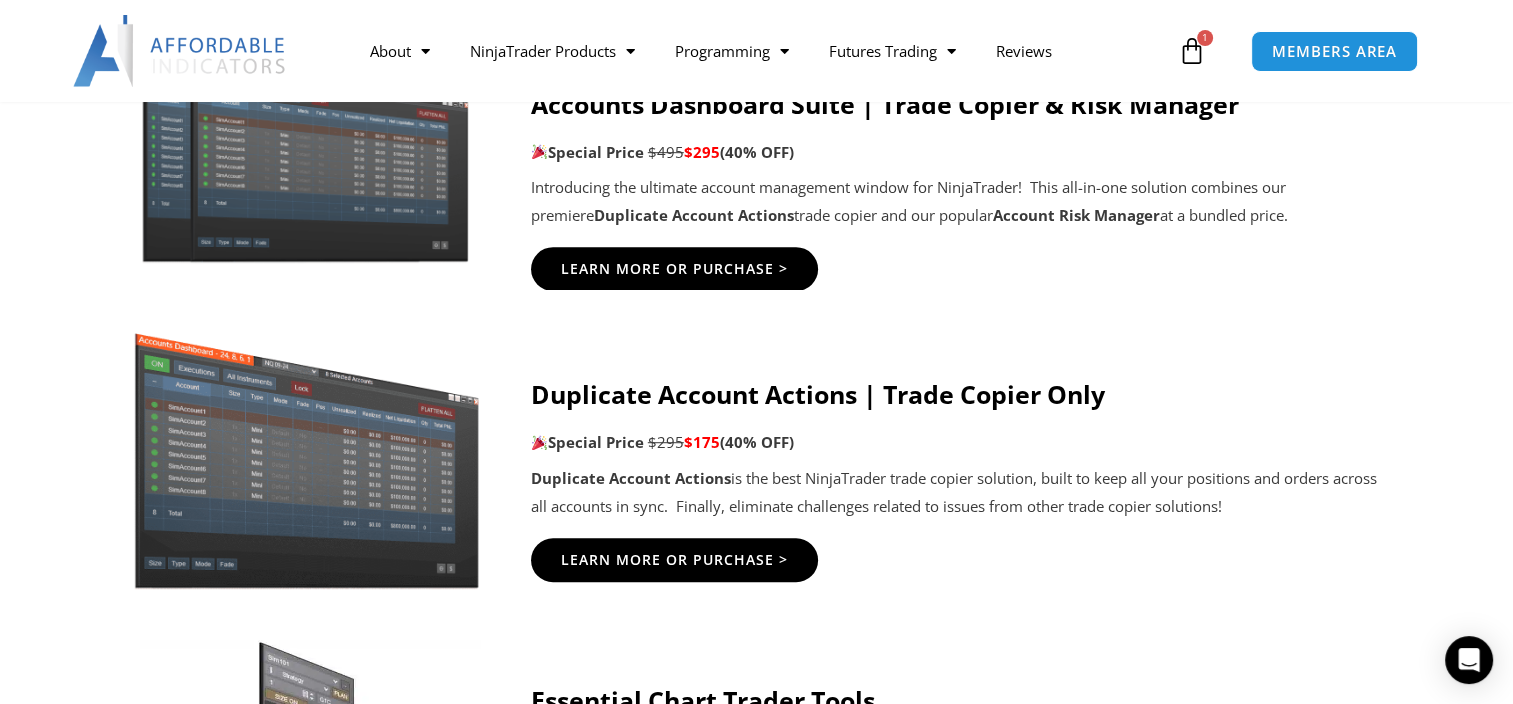 click on "Special Price" at bounding box center [587, 442] 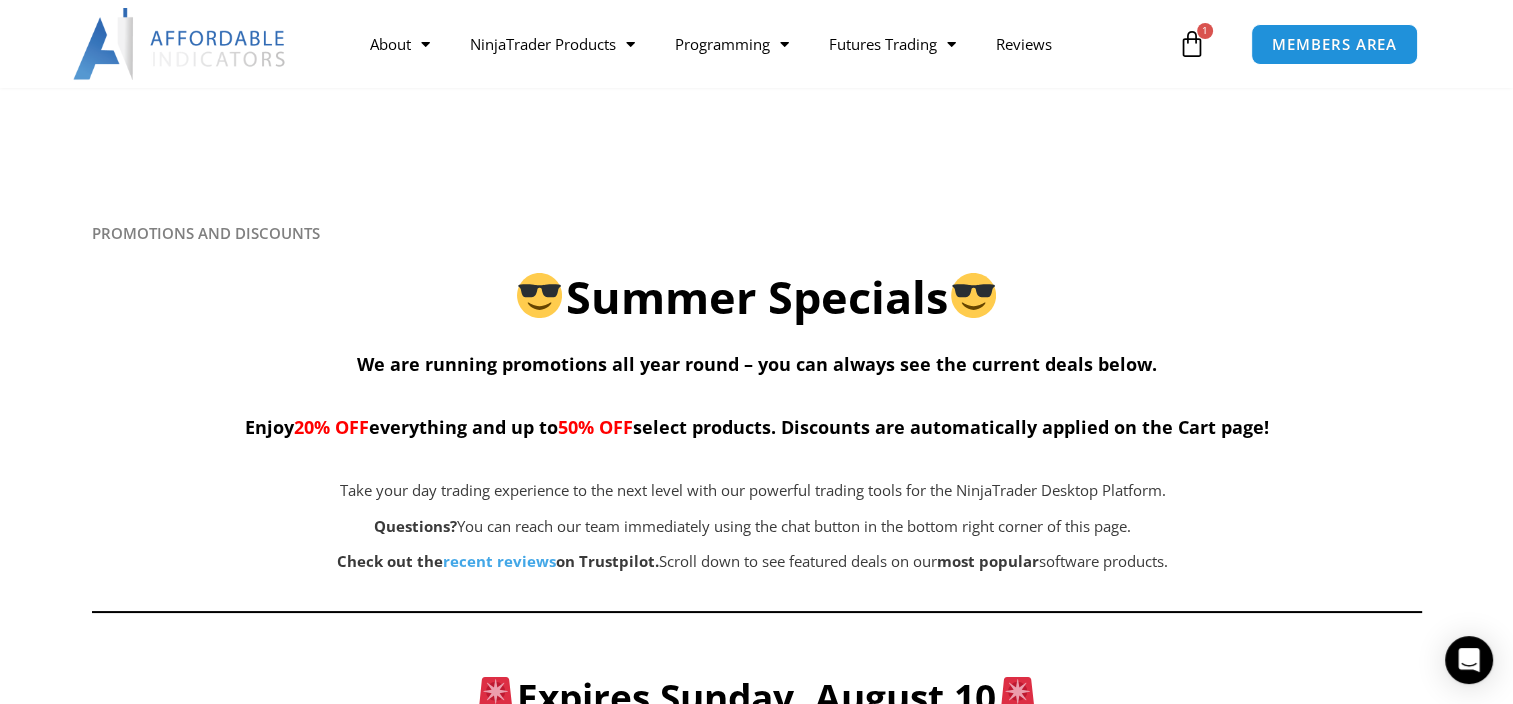 scroll, scrollTop: 0, scrollLeft: 0, axis: both 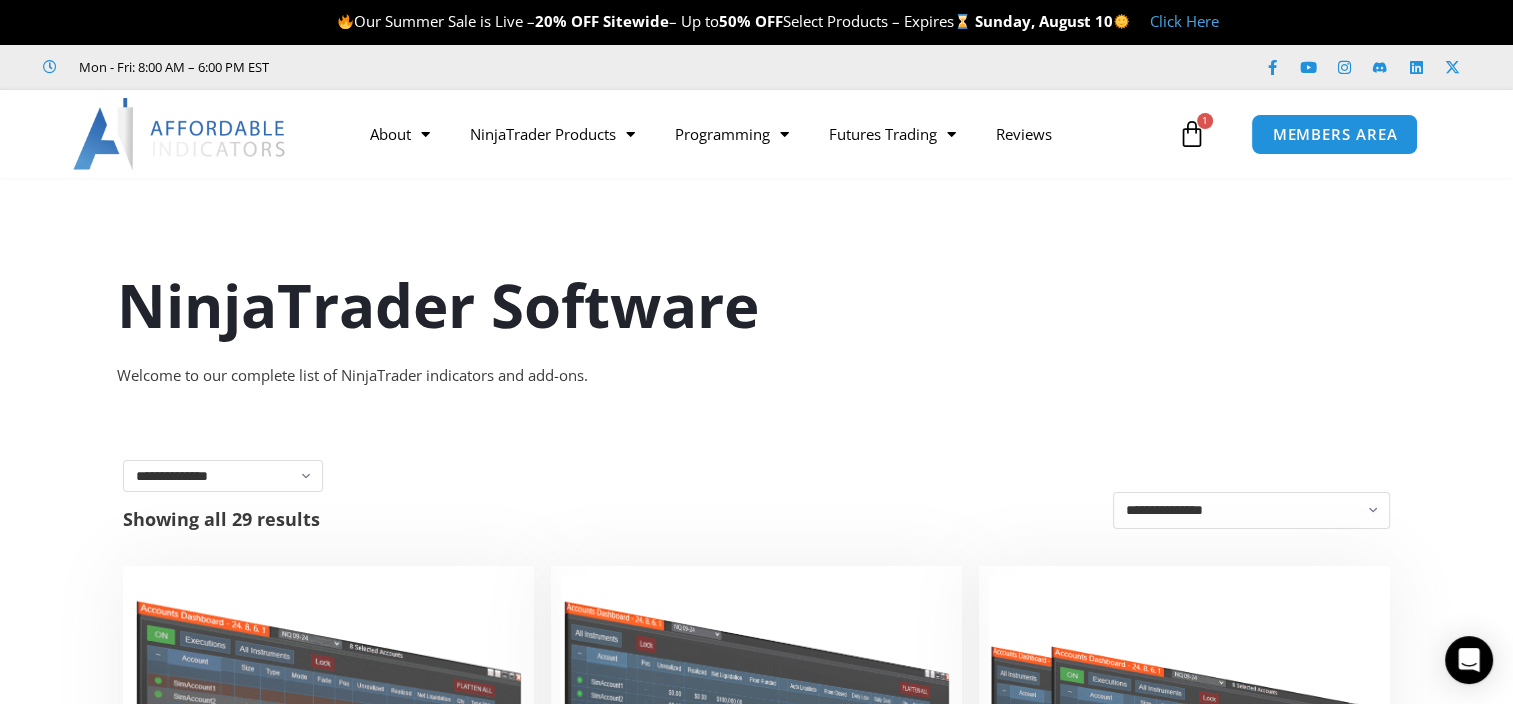 click on "NinjaTrader Software" at bounding box center (757, 300) 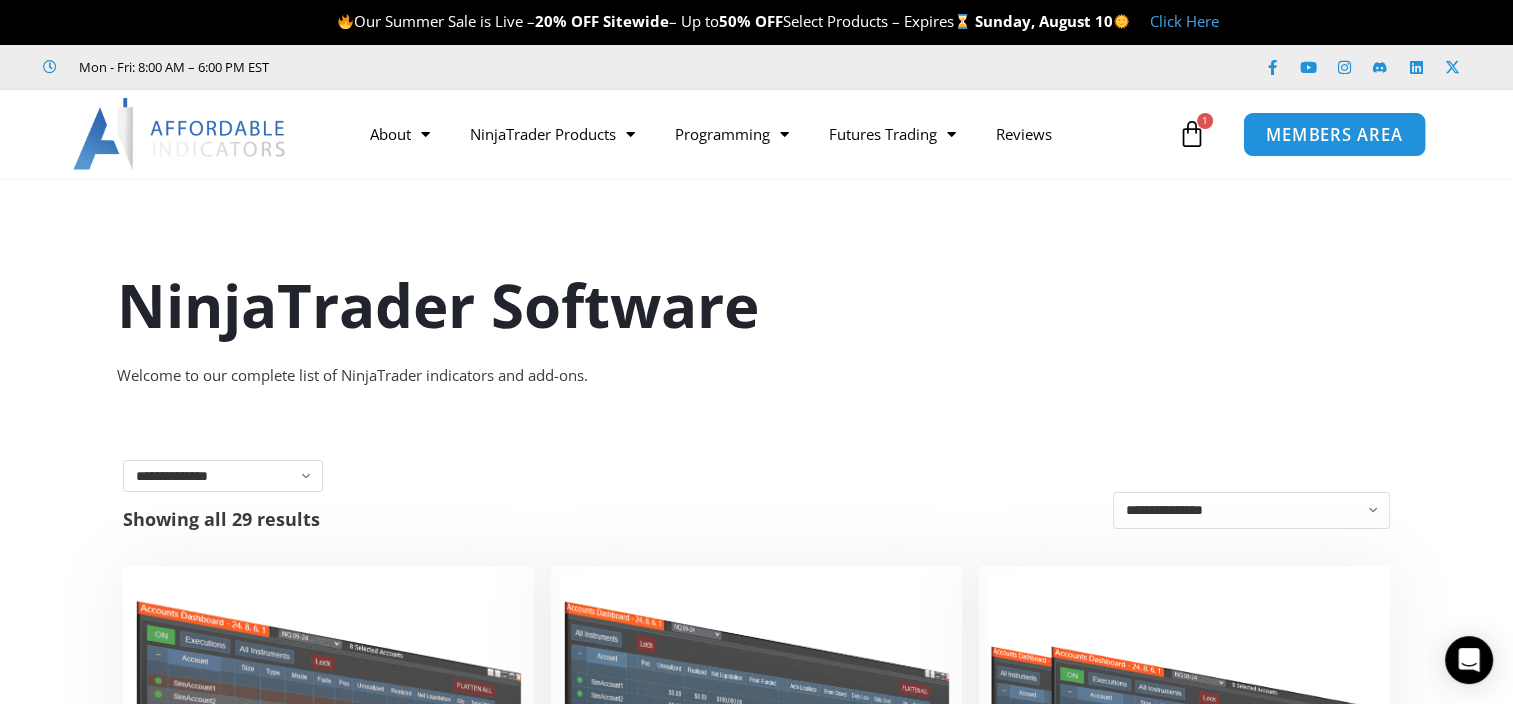 click on "MEMBERS AREA" at bounding box center (1334, 134) 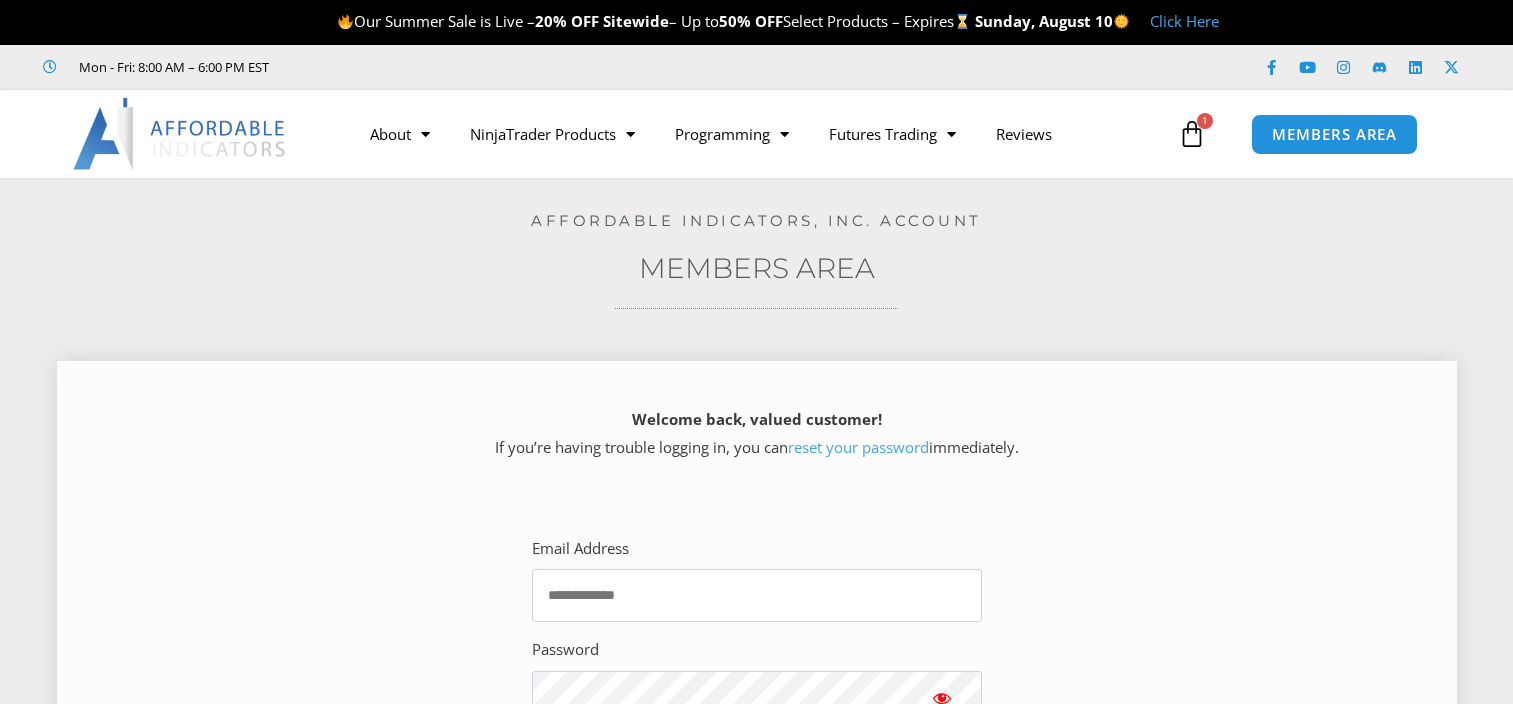 scroll, scrollTop: 0, scrollLeft: 0, axis: both 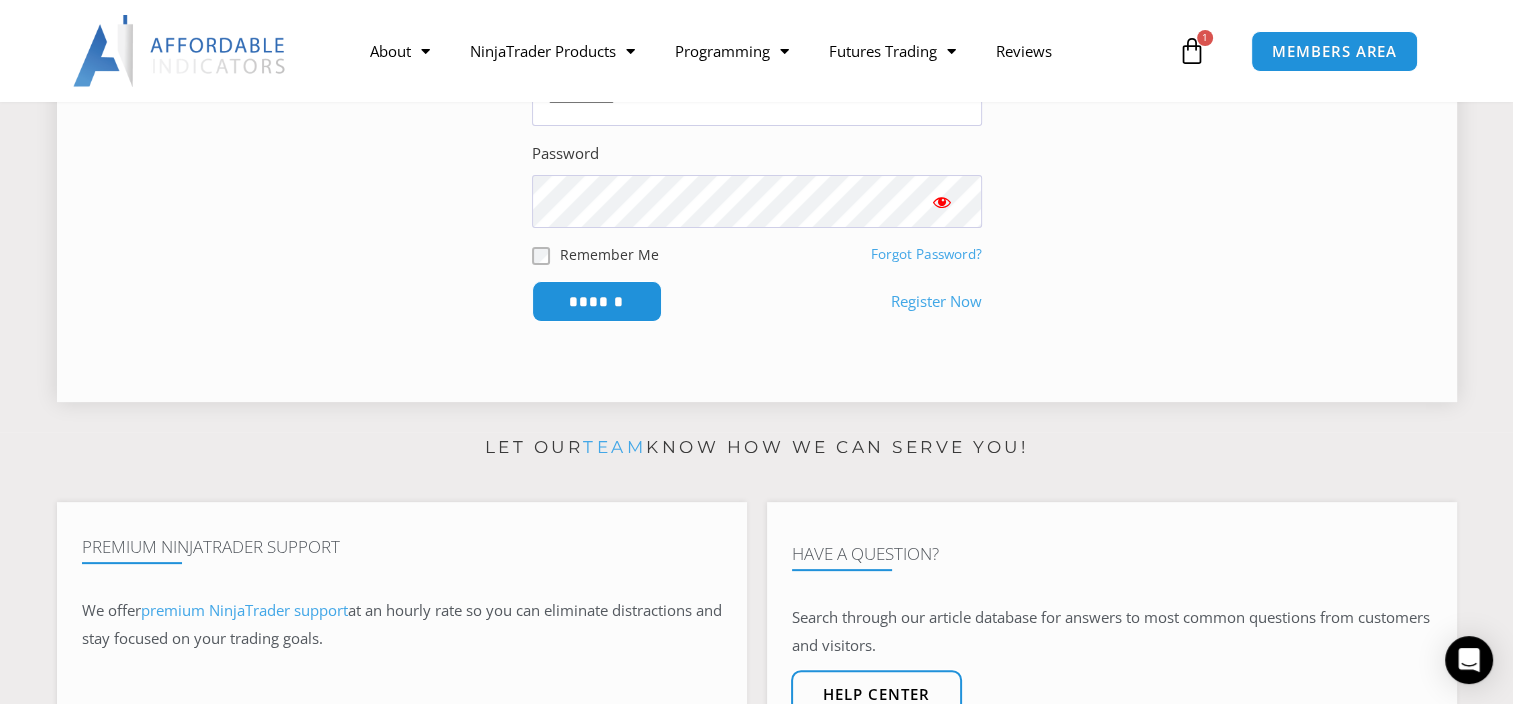click on "Register Now" at bounding box center (936, 302) 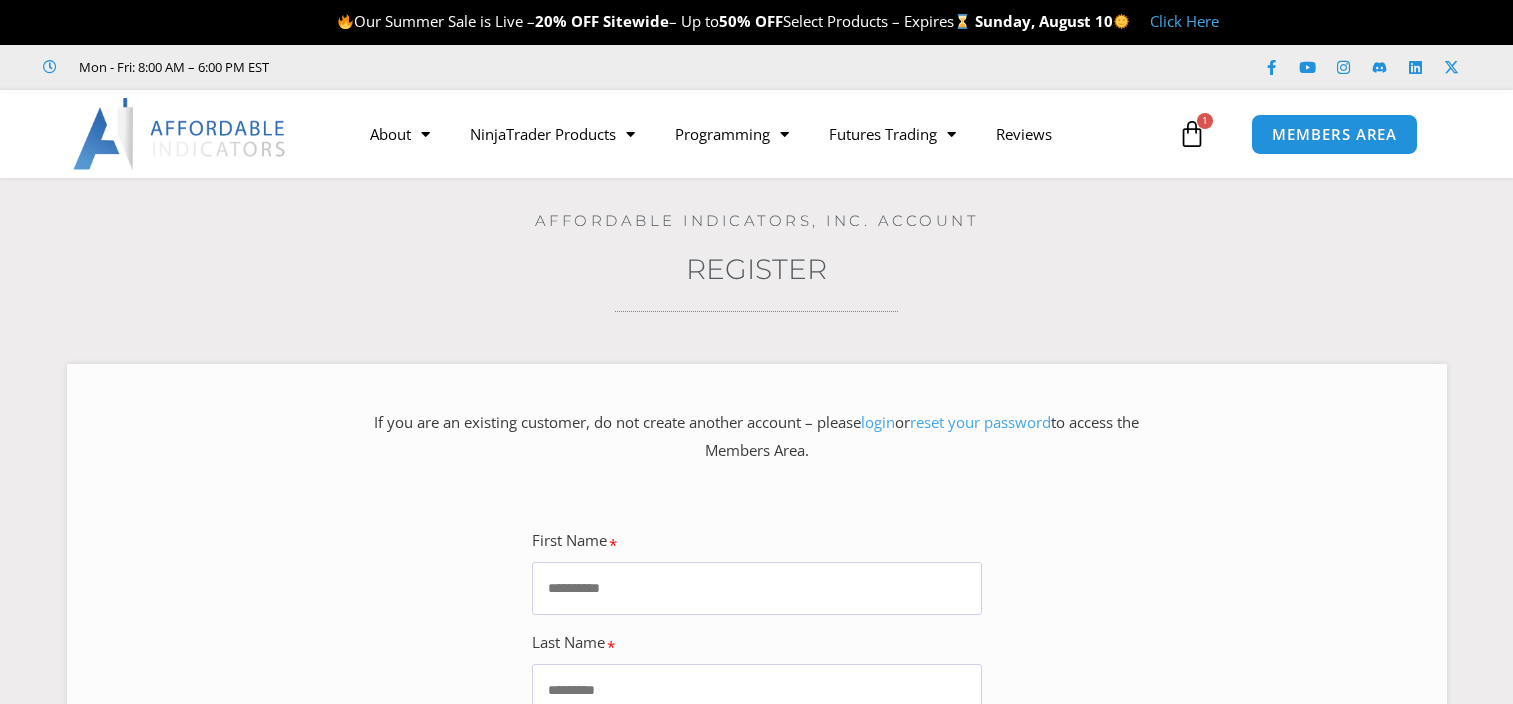 scroll, scrollTop: 0, scrollLeft: 0, axis: both 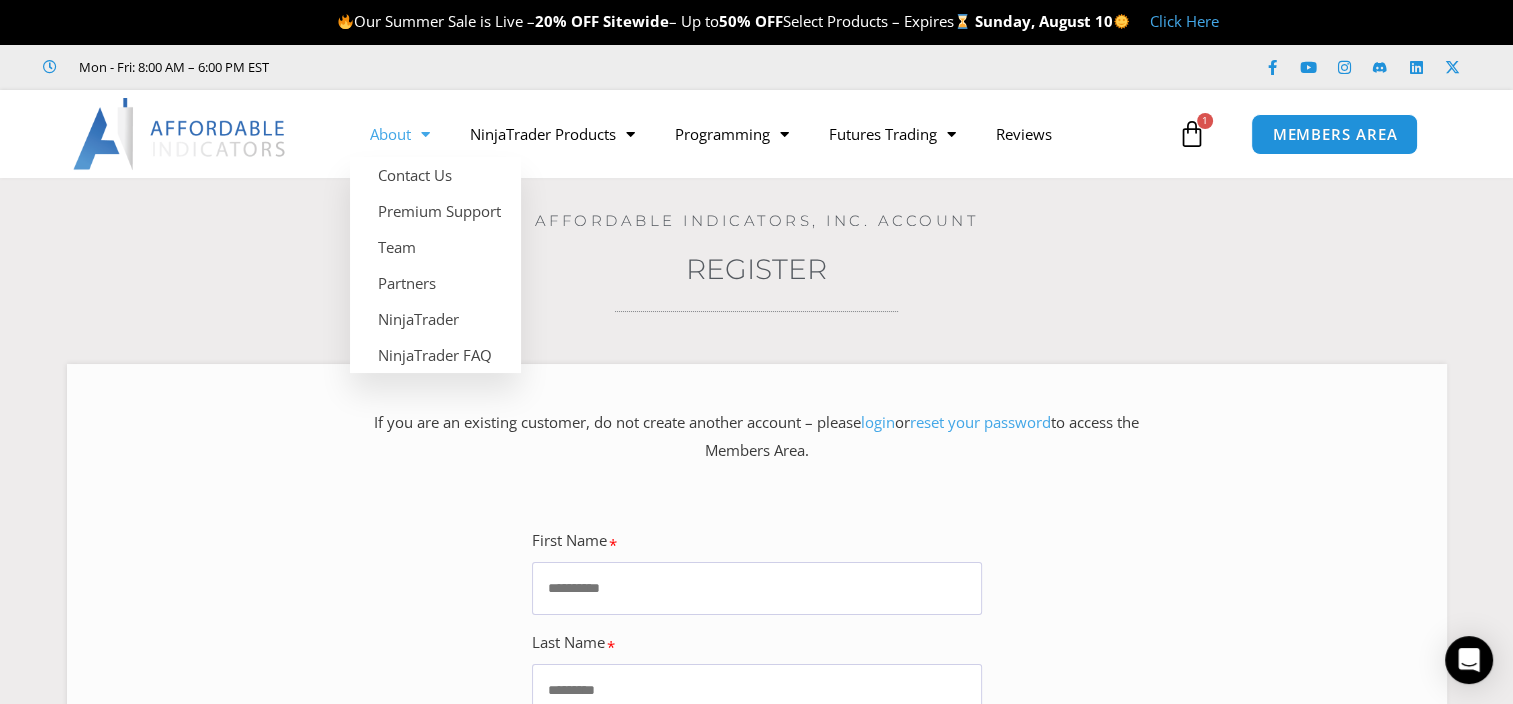 click on "About" 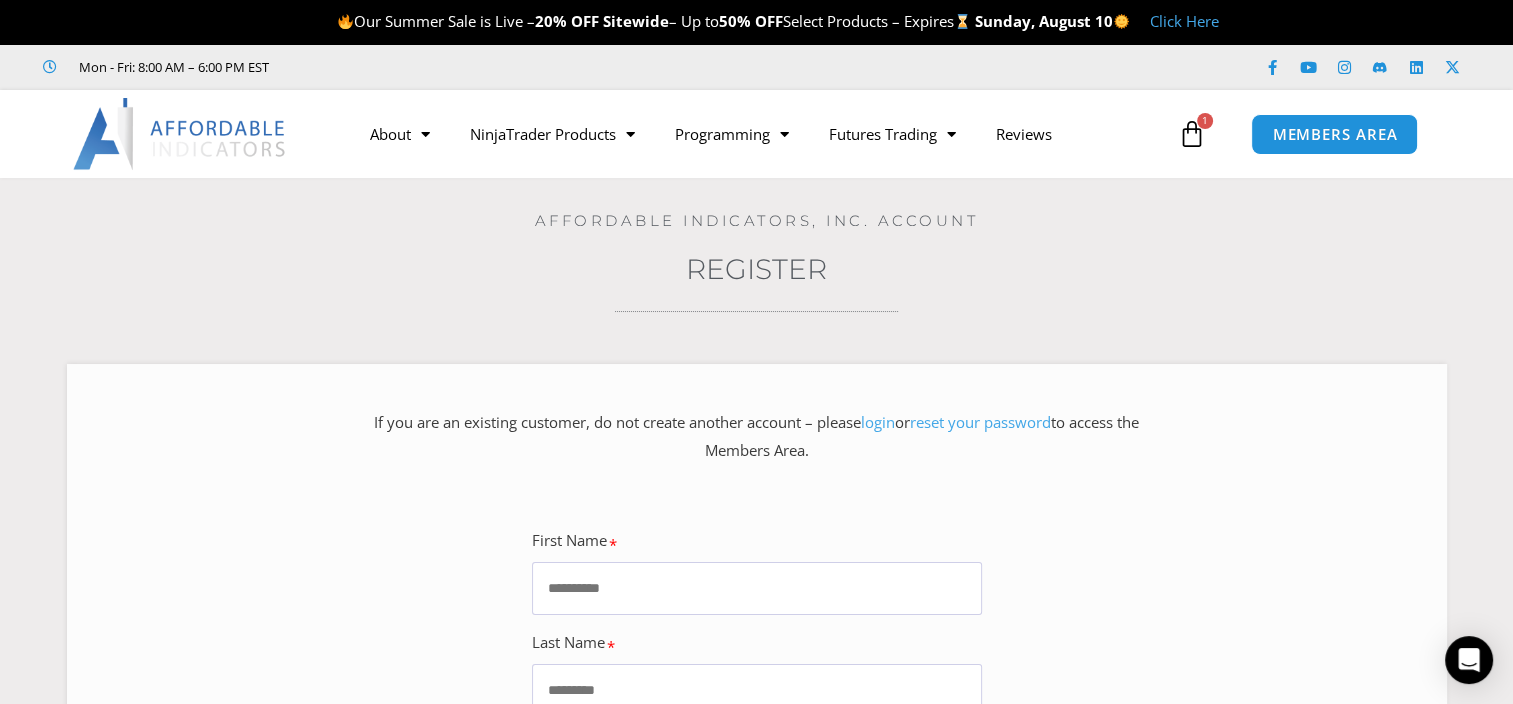 click at bounding box center (180, 134) 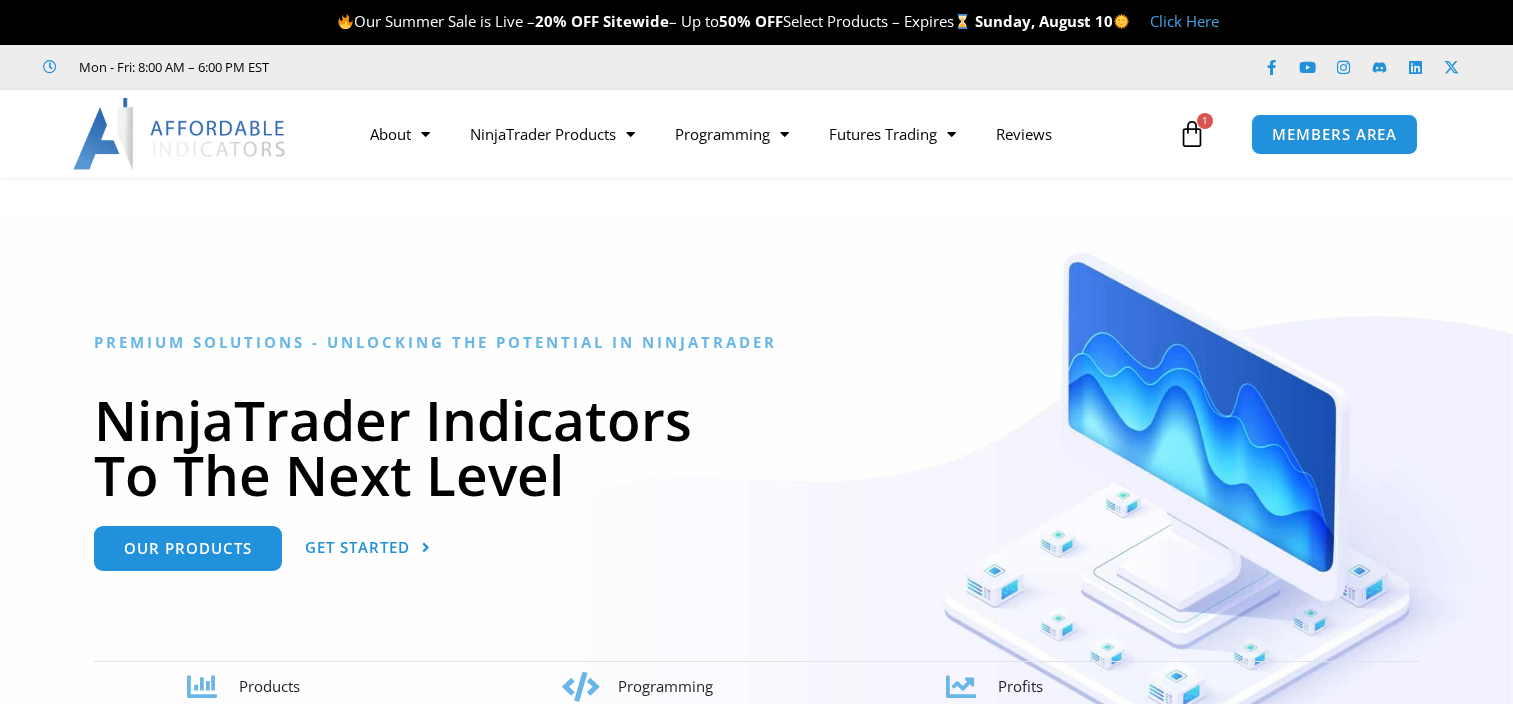 scroll, scrollTop: 0, scrollLeft: 0, axis: both 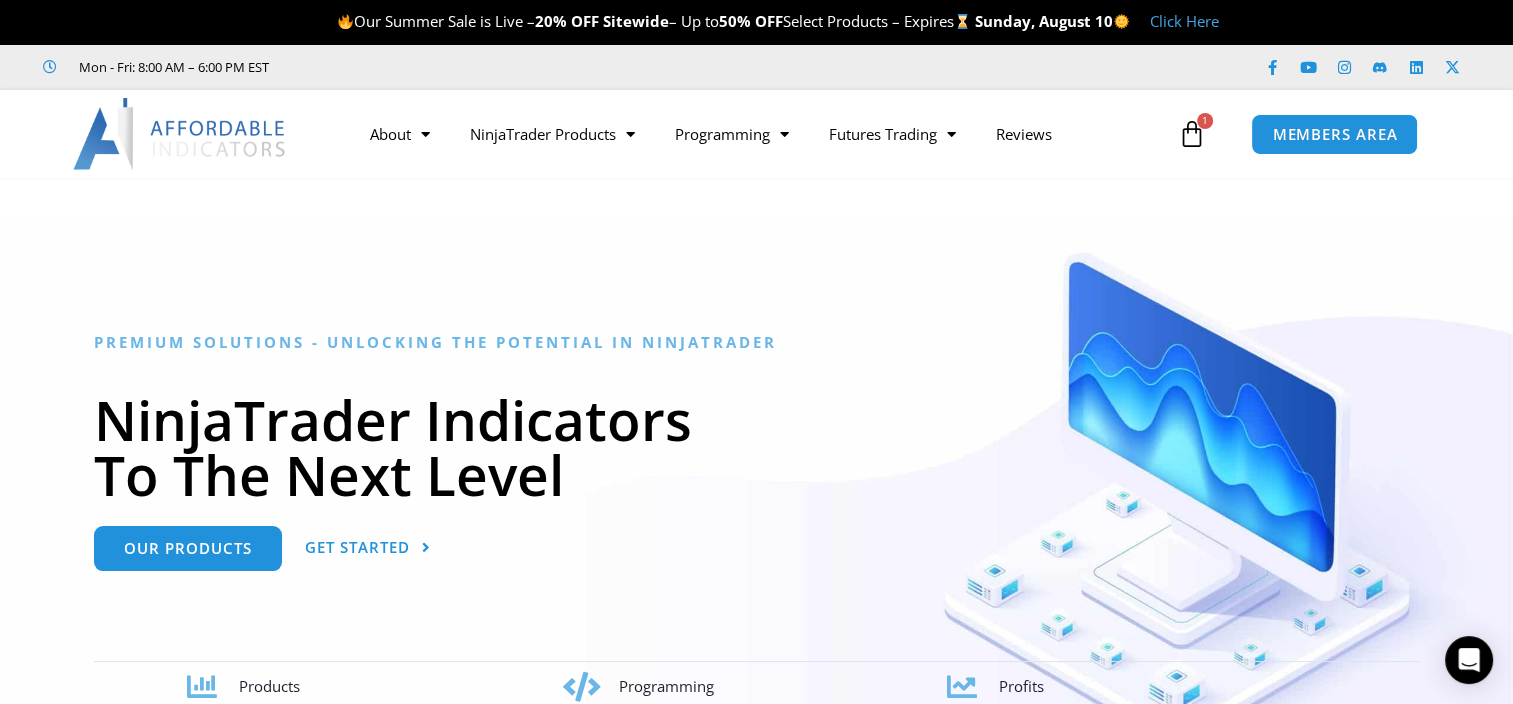 click at bounding box center (1192, 134) 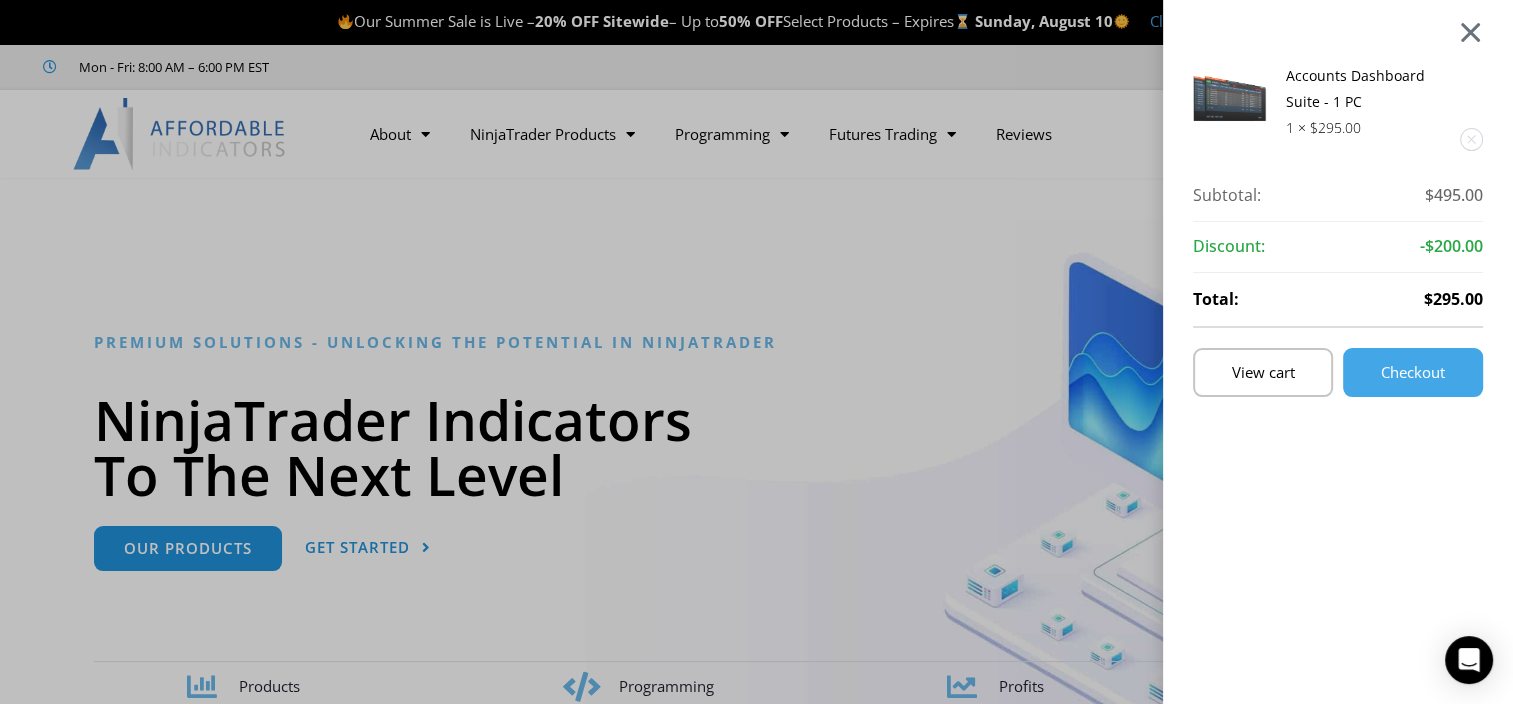 click at bounding box center (1470, 31) 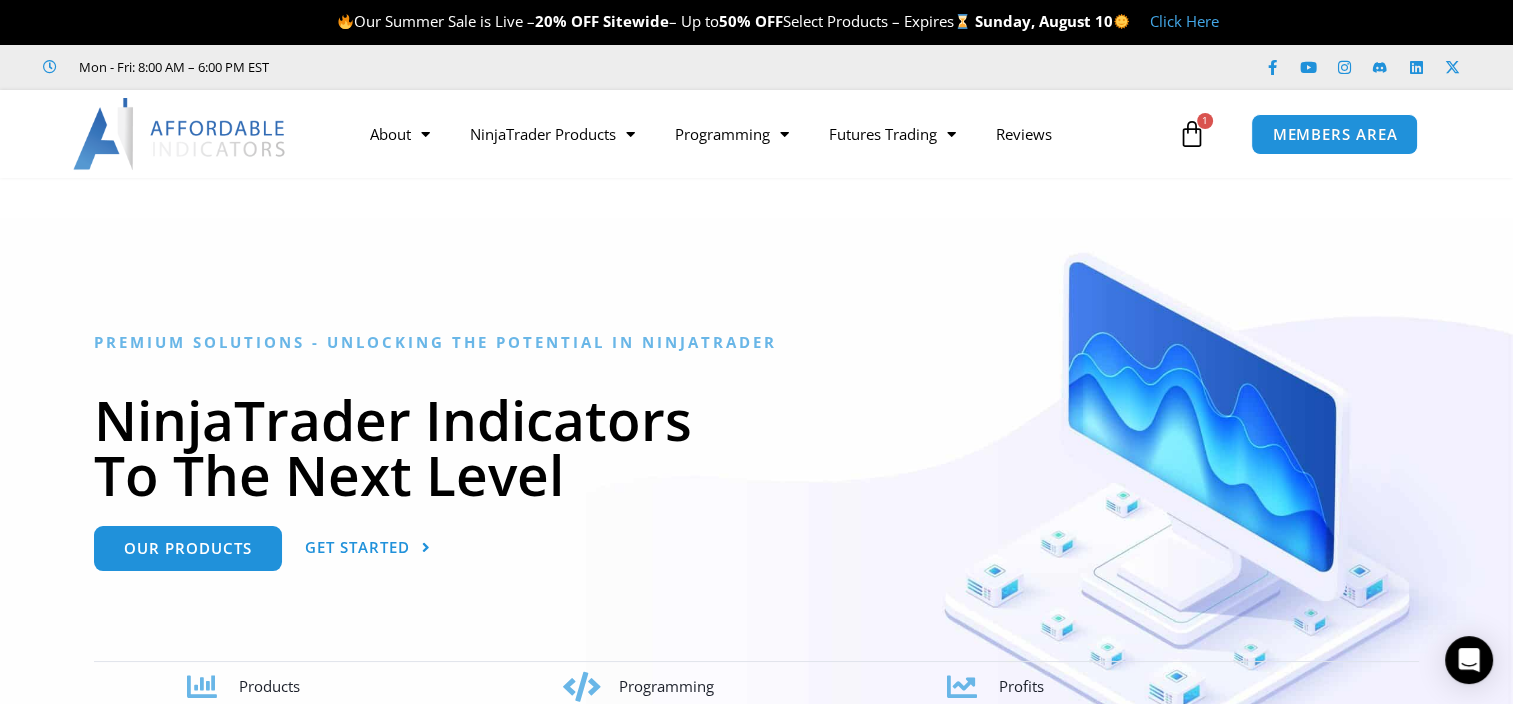 click at bounding box center (1192, 134) 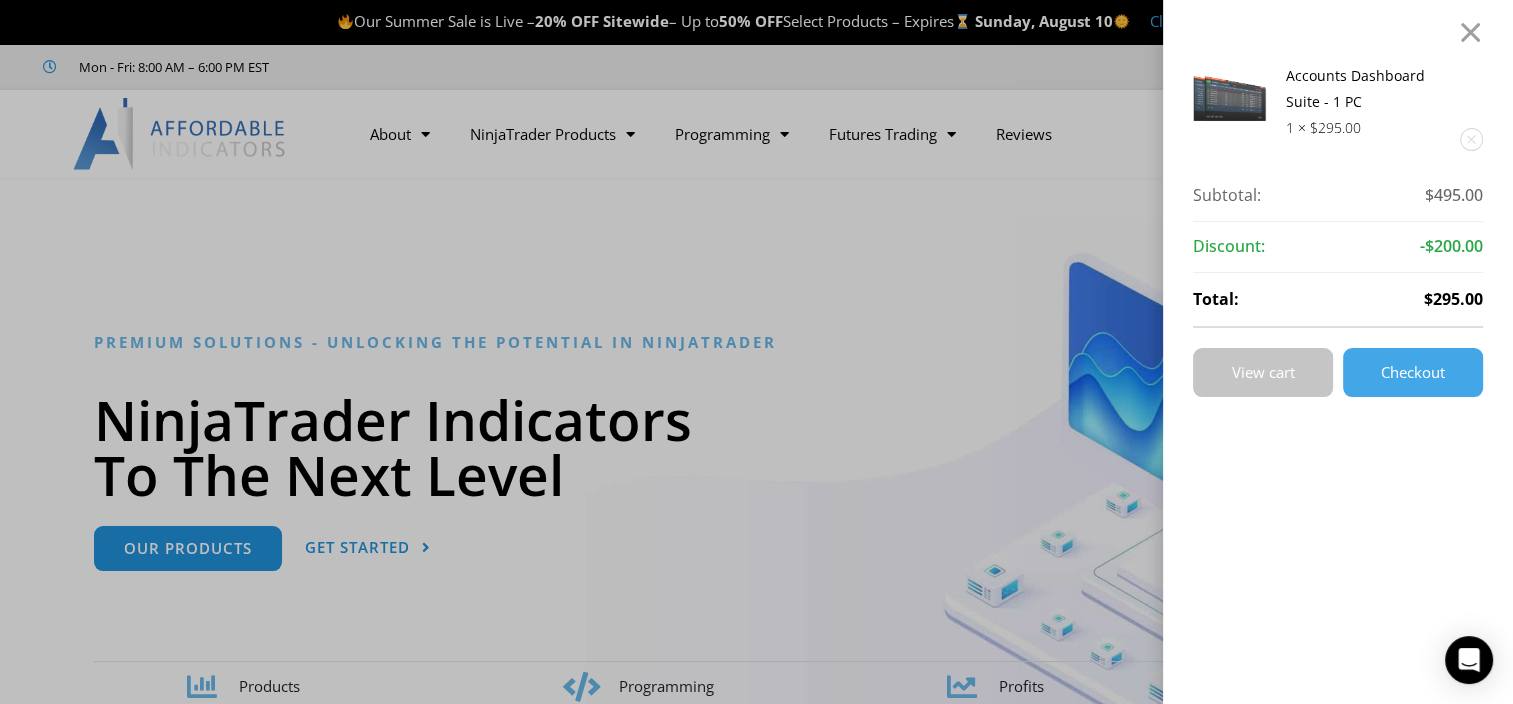 click on "View cart" at bounding box center (1263, 372) 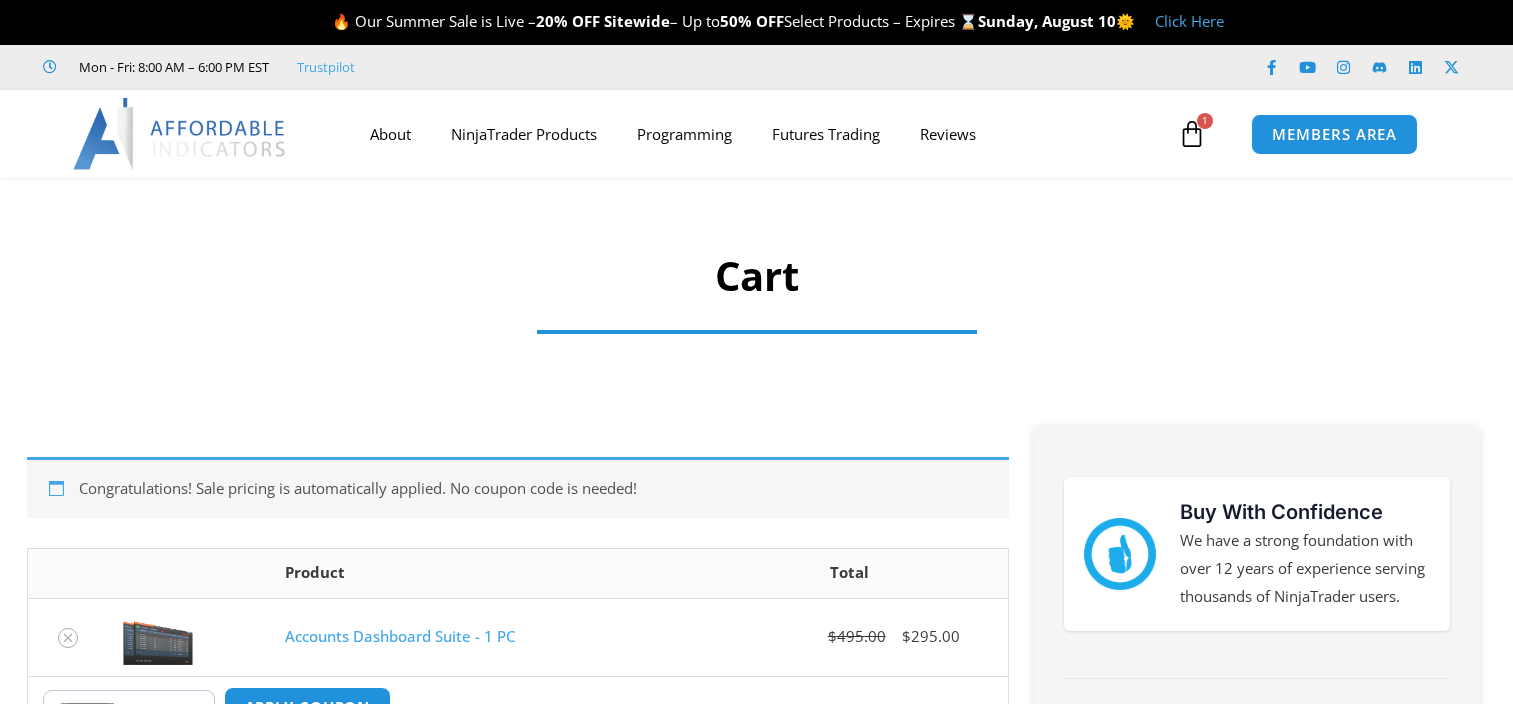 scroll, scrollTop: 0, scrollLeft: 0, axis: both 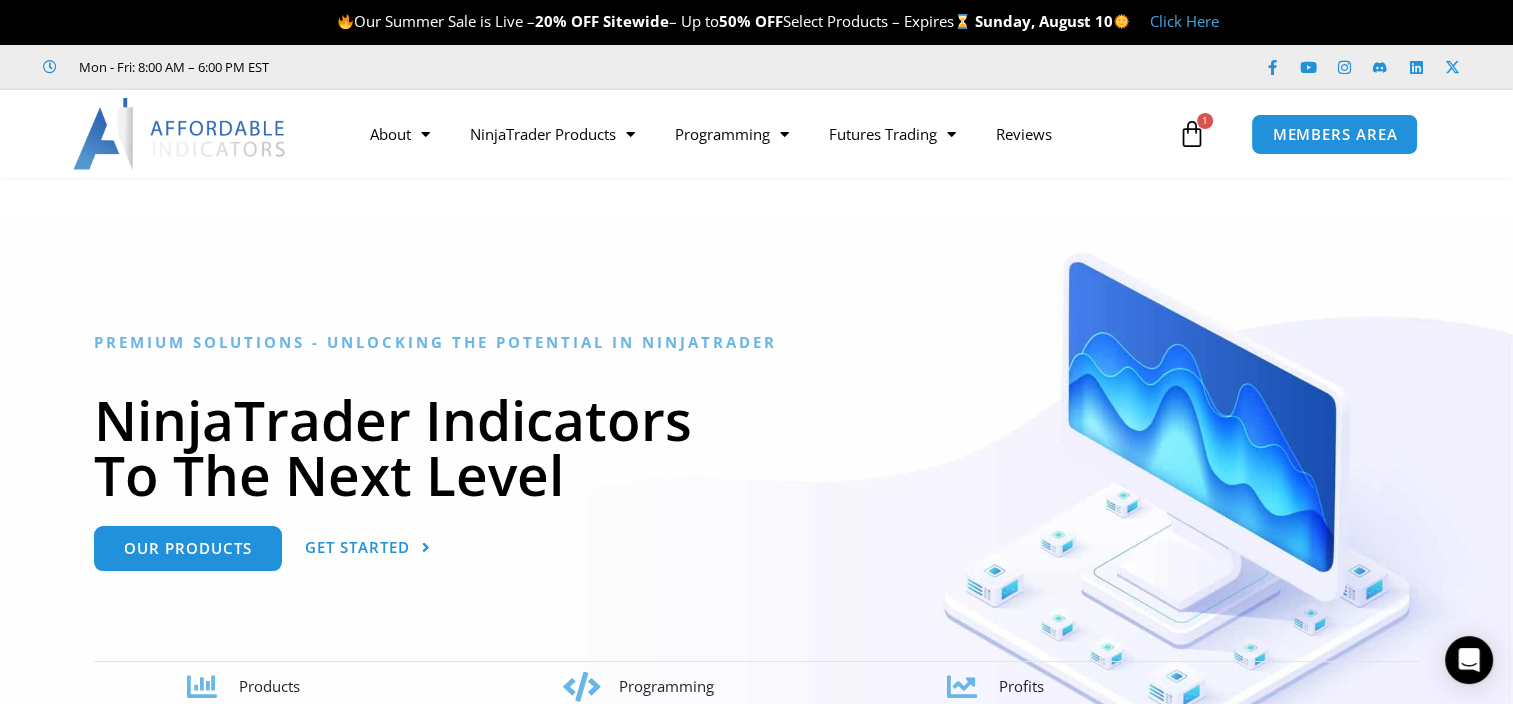click at bounding box center [1192, 134] 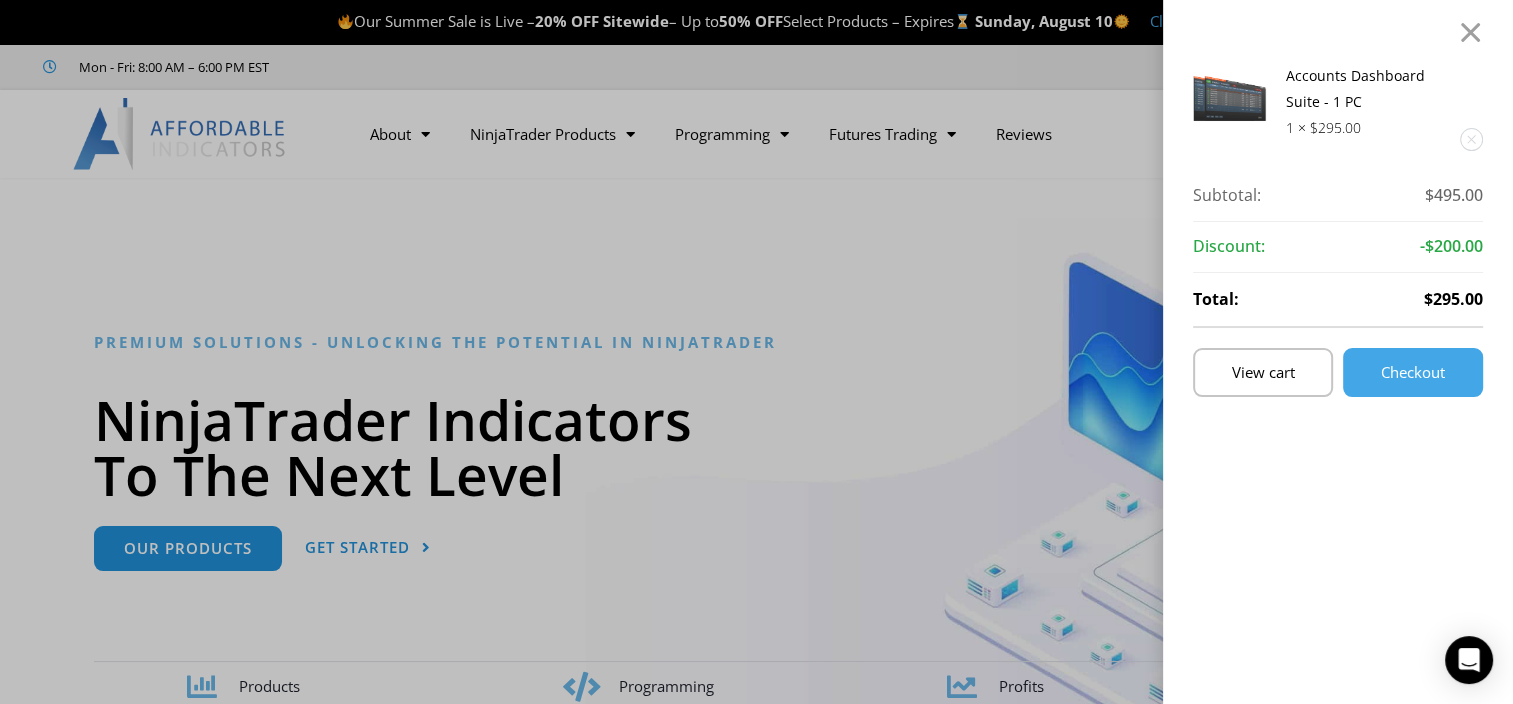 click at bounding box center [1471, 139] 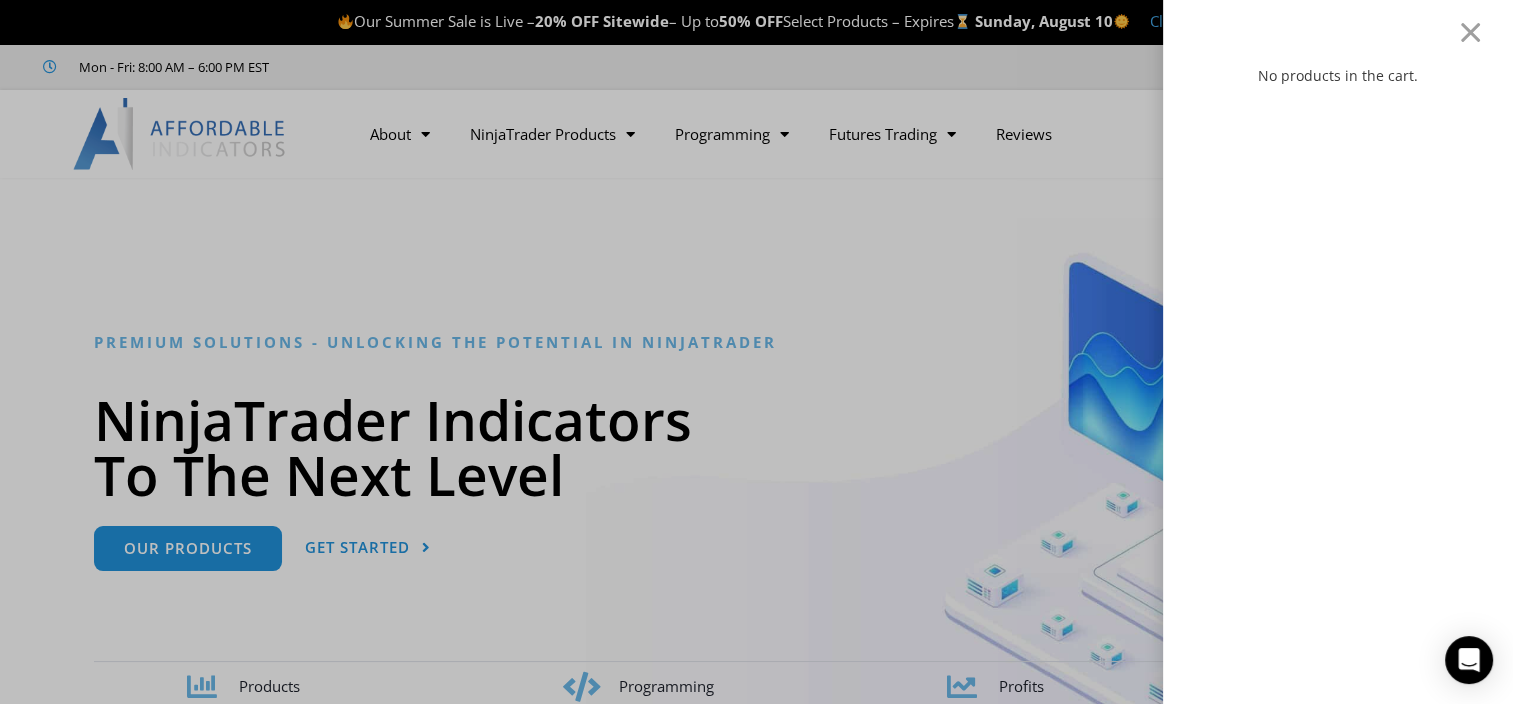 click on "No products in the cart." at bounding box center [1338, 352] 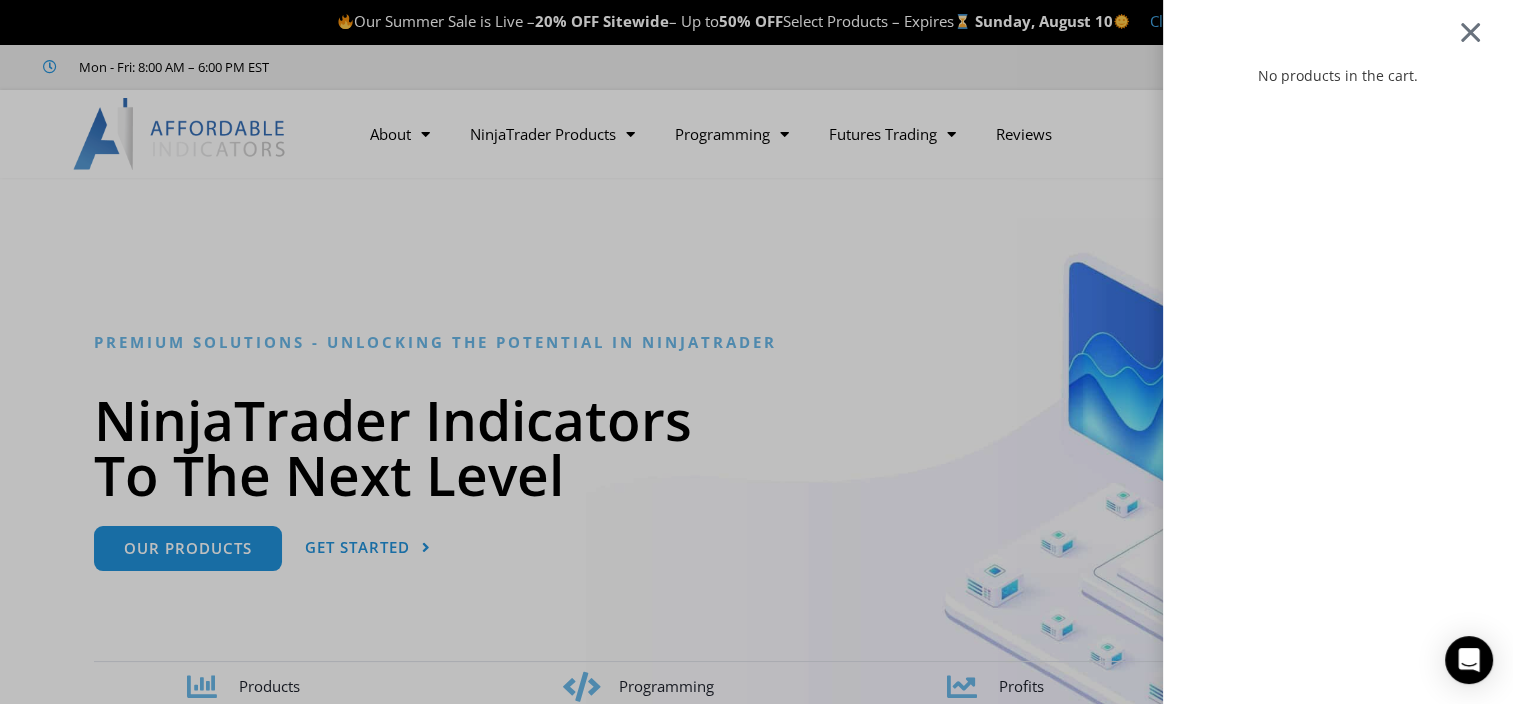 click at bounding box center [1470, 31] 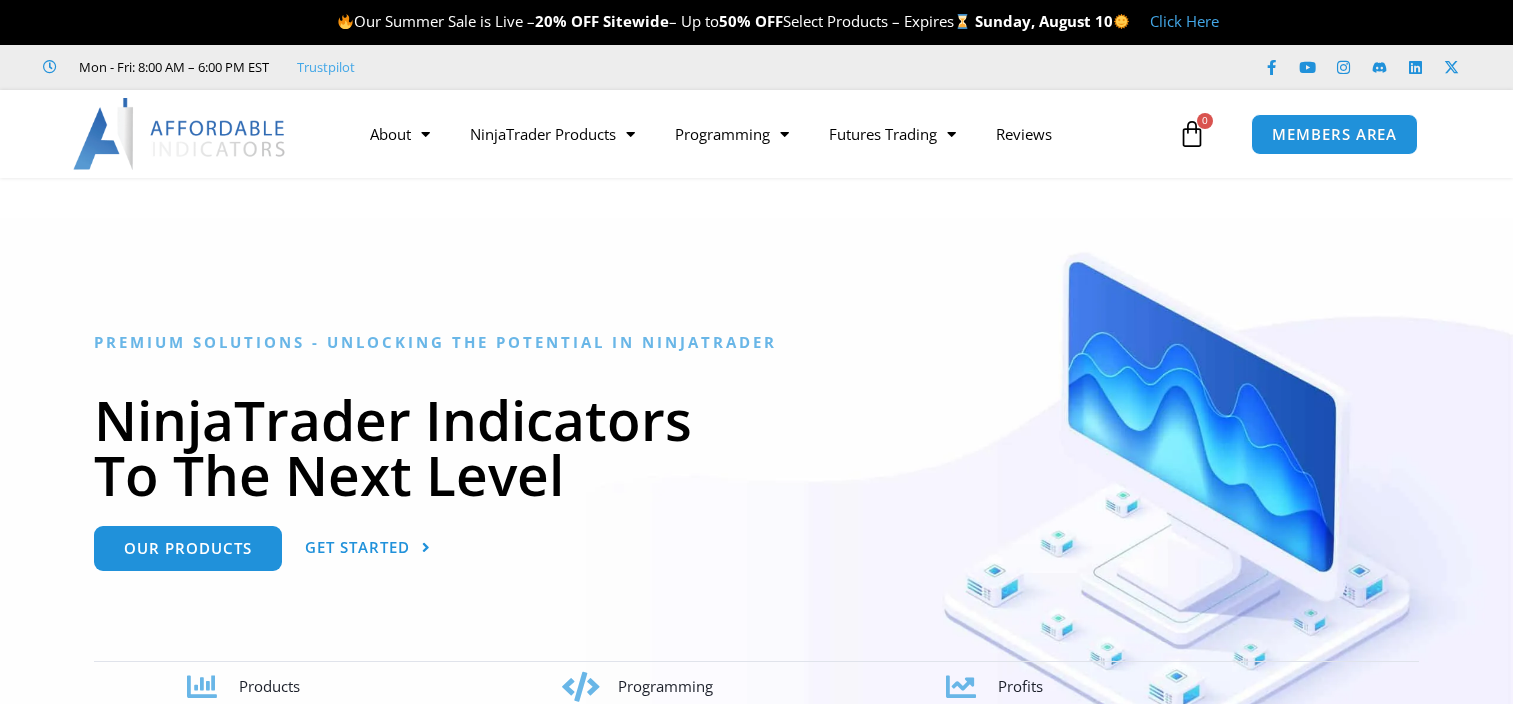 scroll, scrollTop: 0, scrollLeft: 0, axis: both 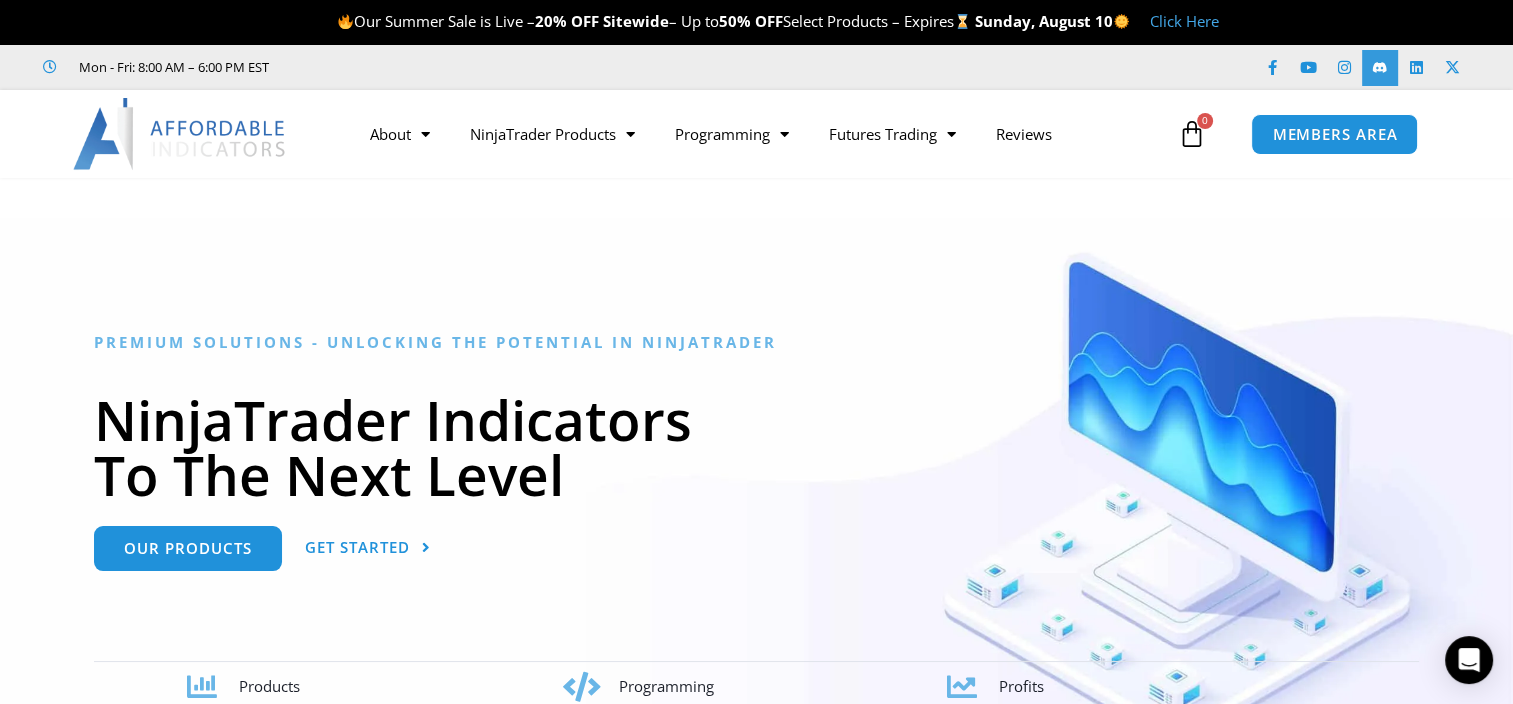 click at bounding box center [1380, 68] 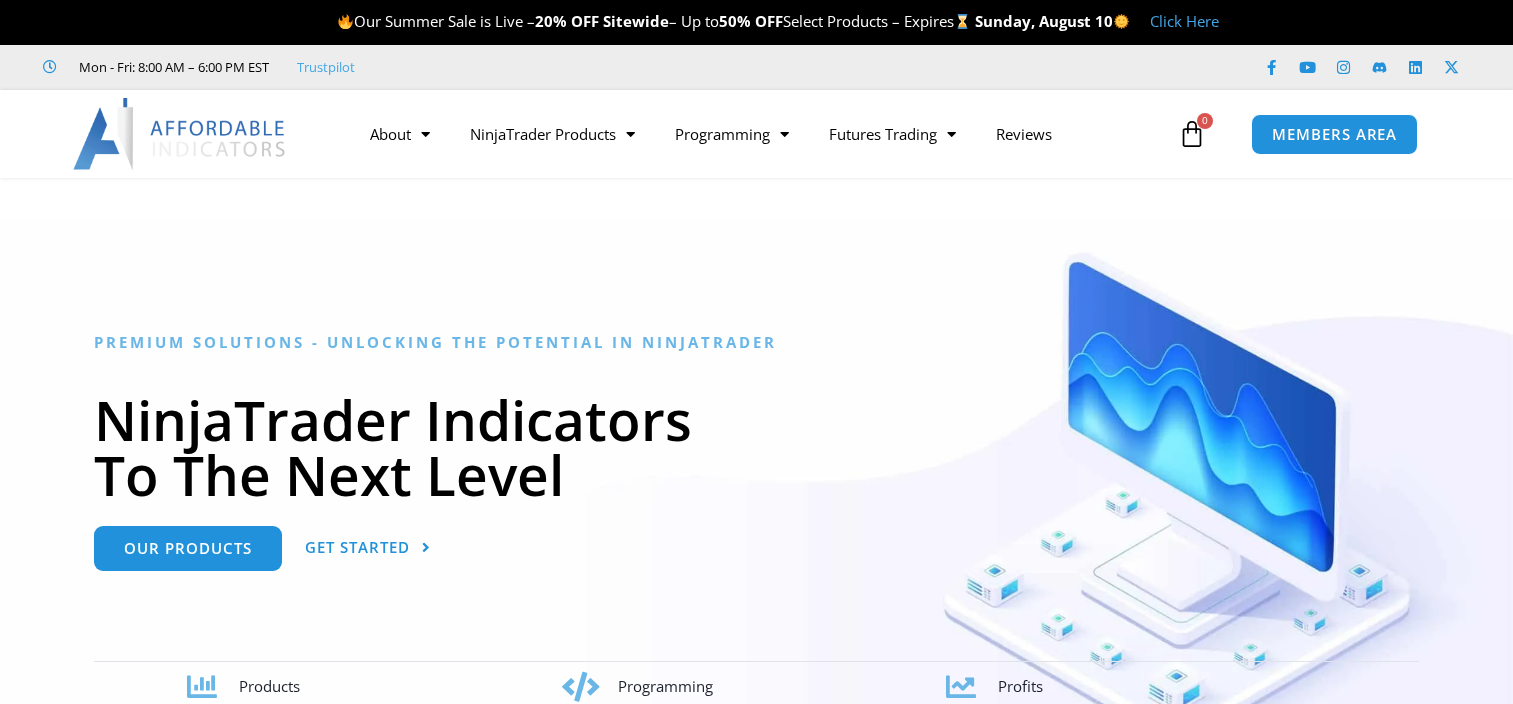 scroll, scrollTop: 0, scrollLeft: 0, axis: both 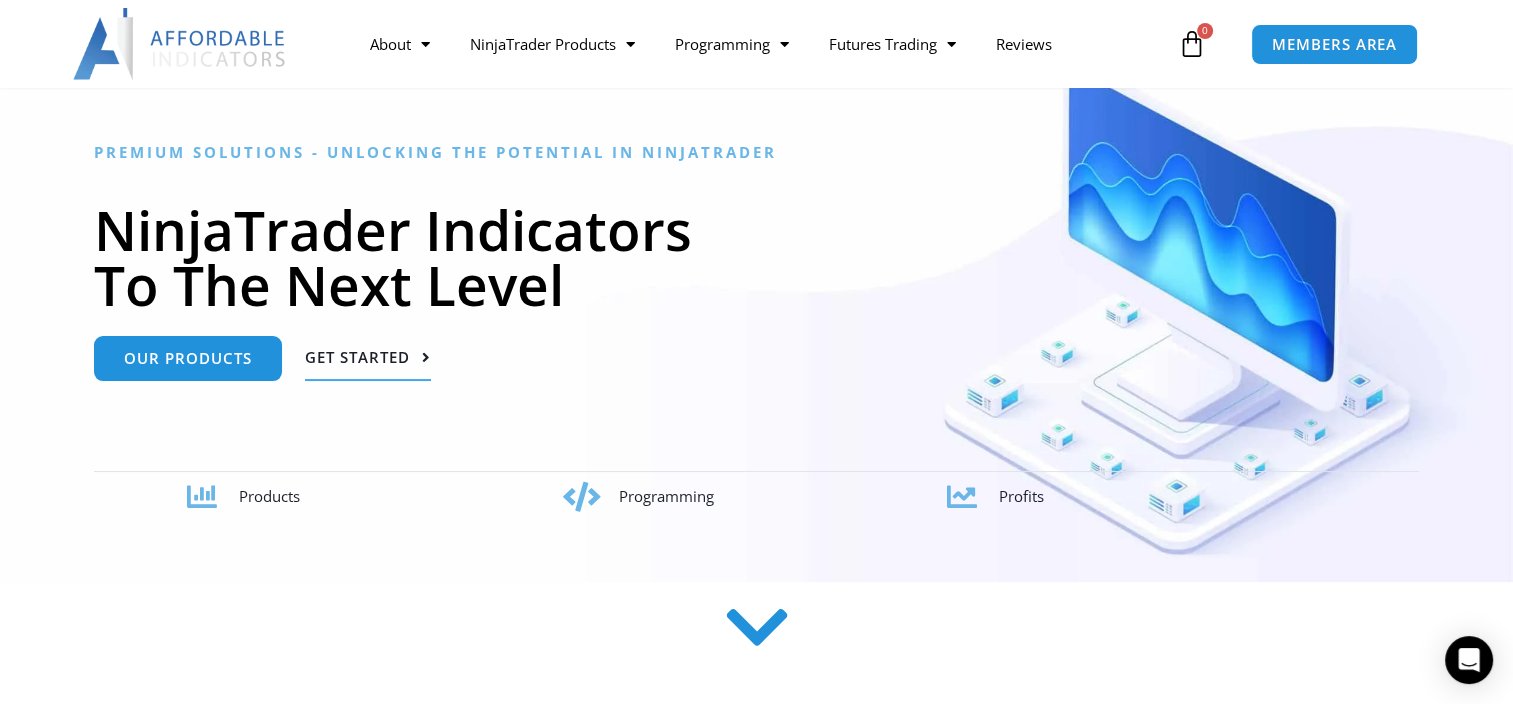 click on "Get Started" at bounding box center [368, 358] 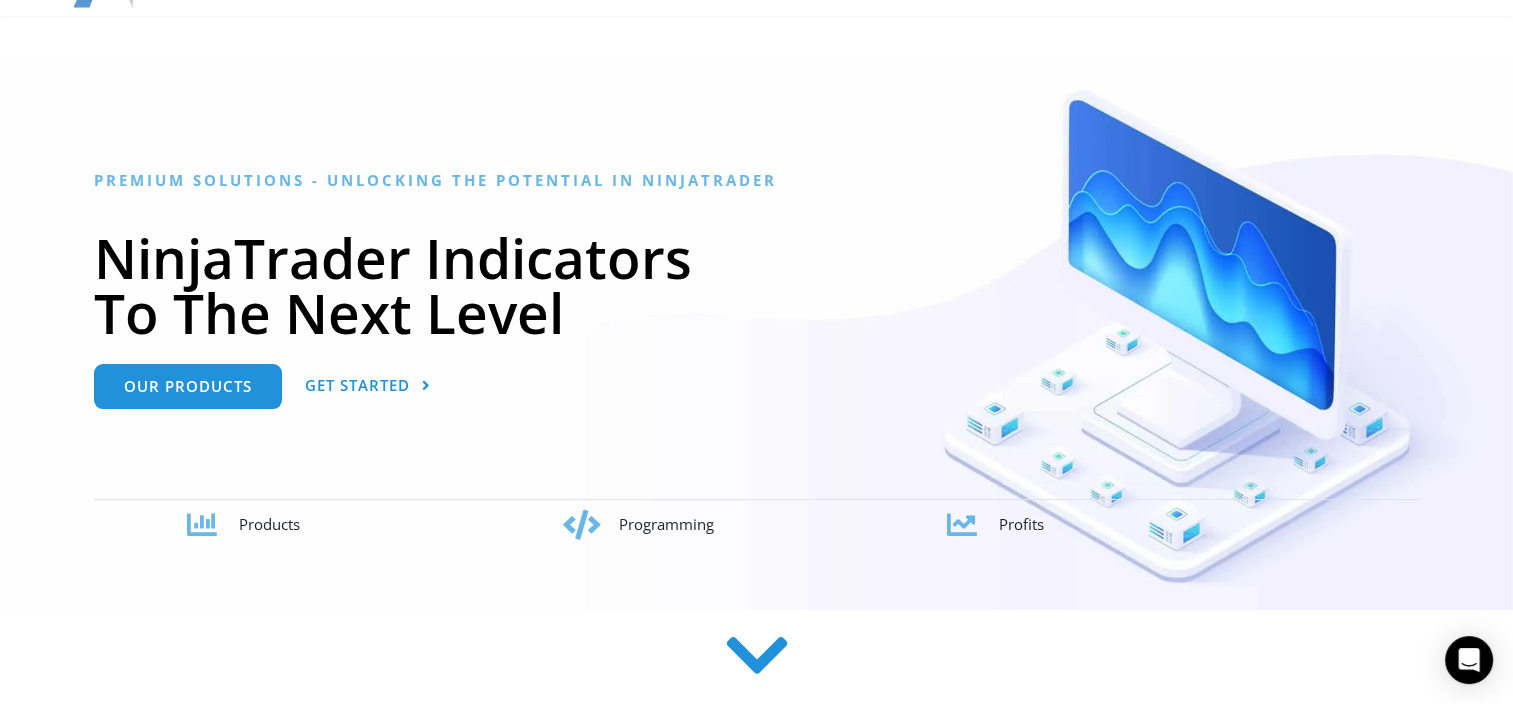 scroll, scrollTop: 0, scrollLeft: 0, axis: both 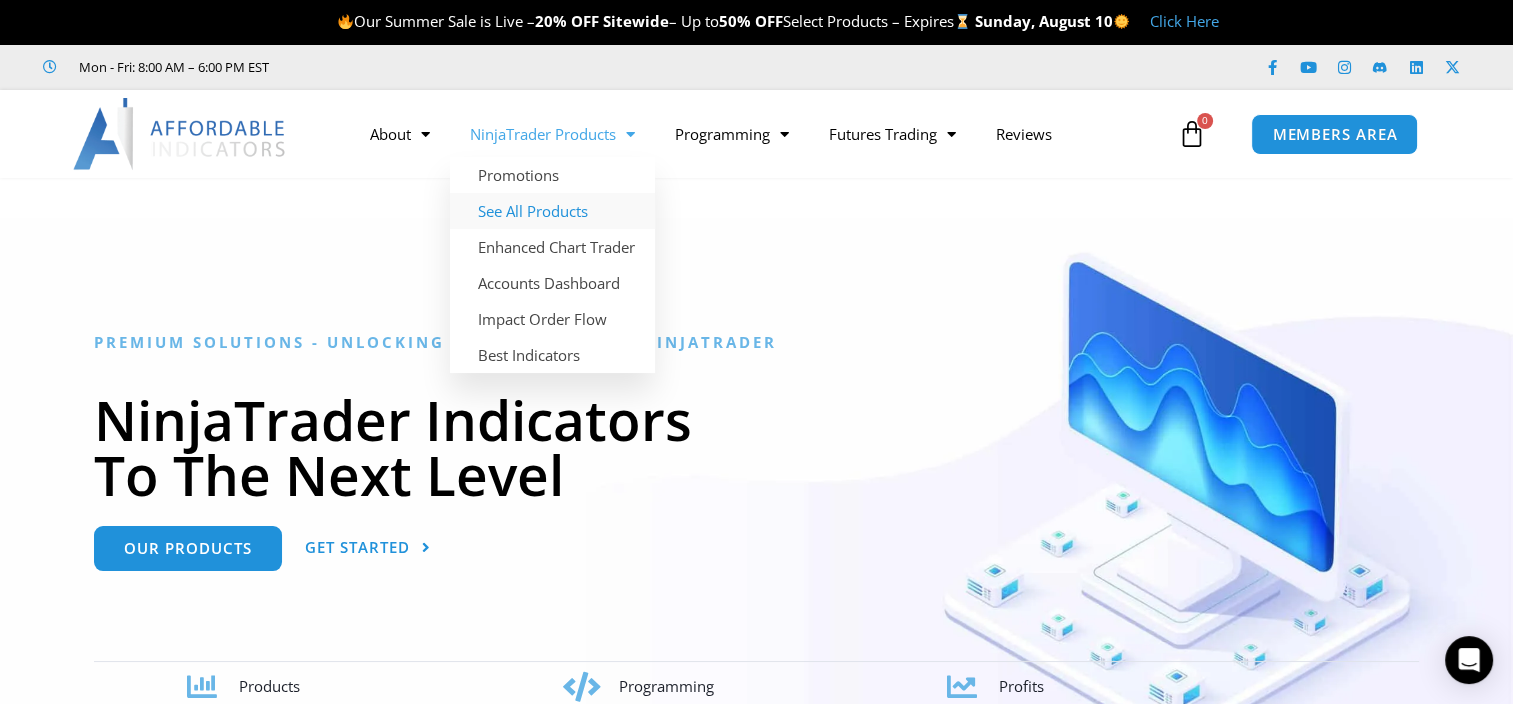 click on "See All Products" 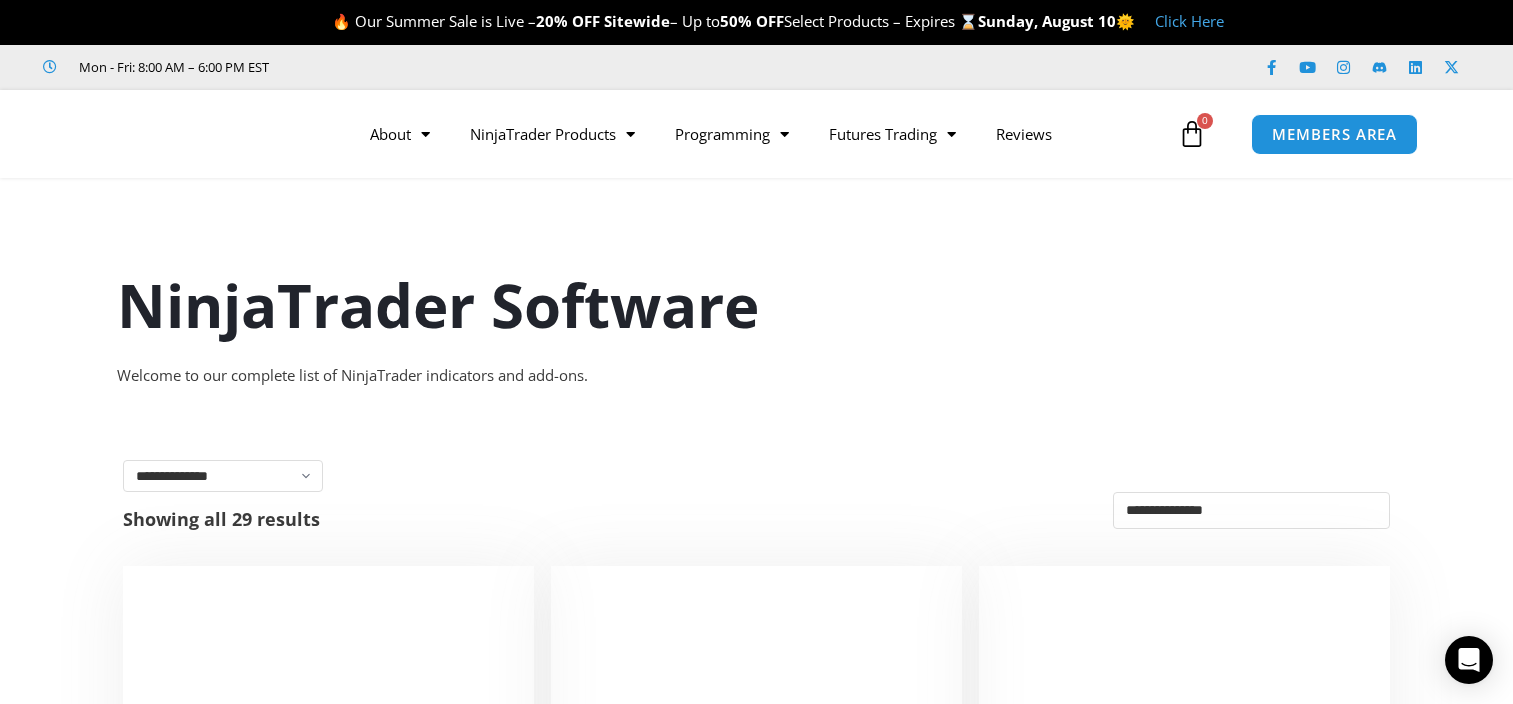 scroll, scrollTop: 0, scrollLeft: 0, axis: both 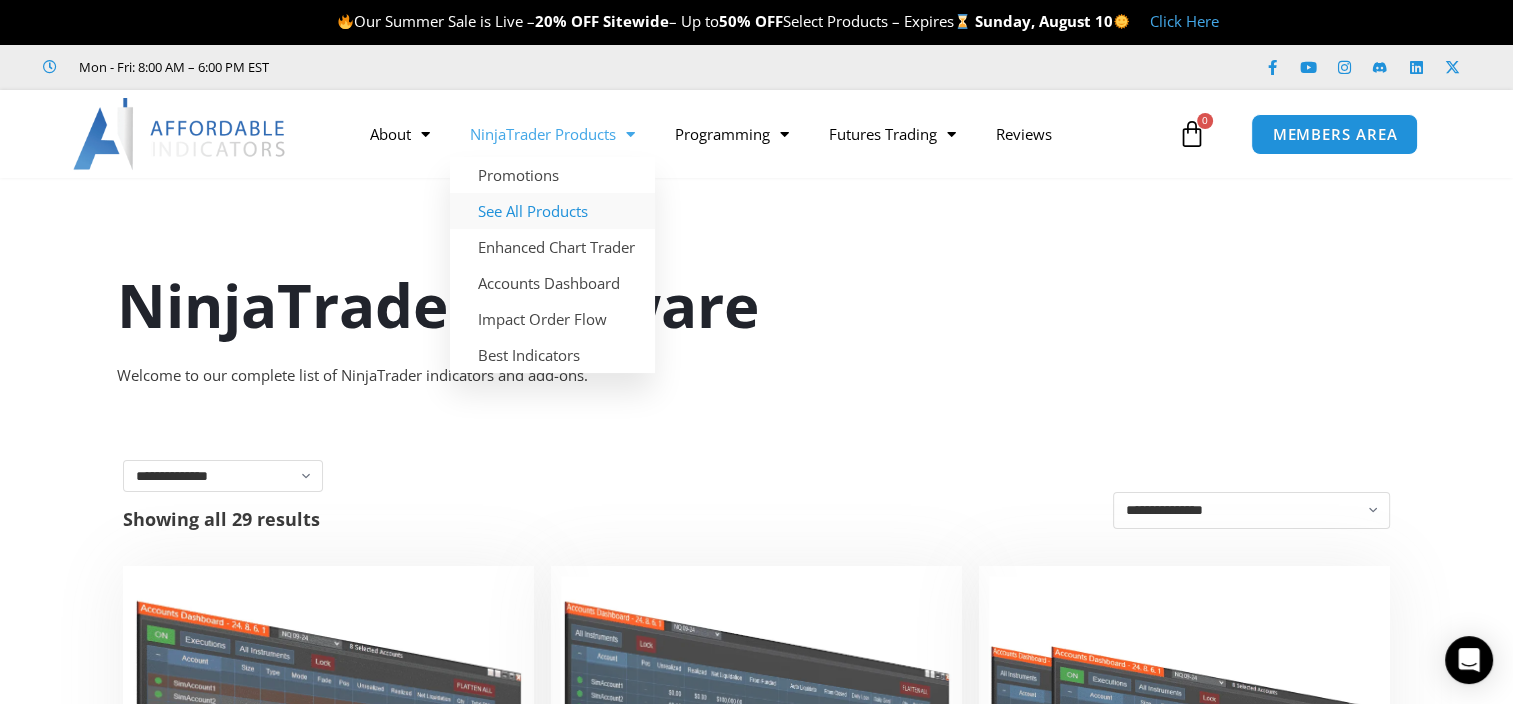 click on "See All Products" 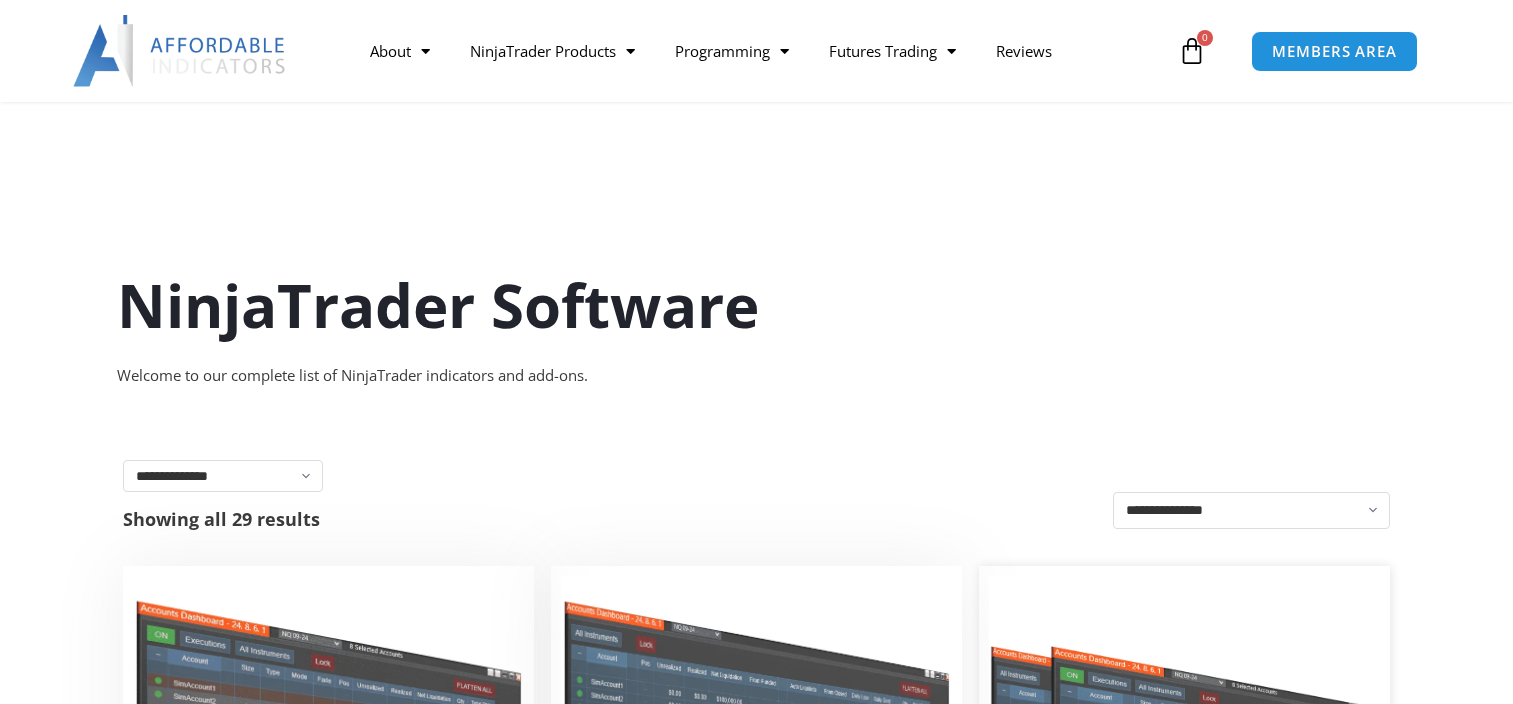 scroll, scrollTop: 303, scrollLeft: 0, axis: vertical 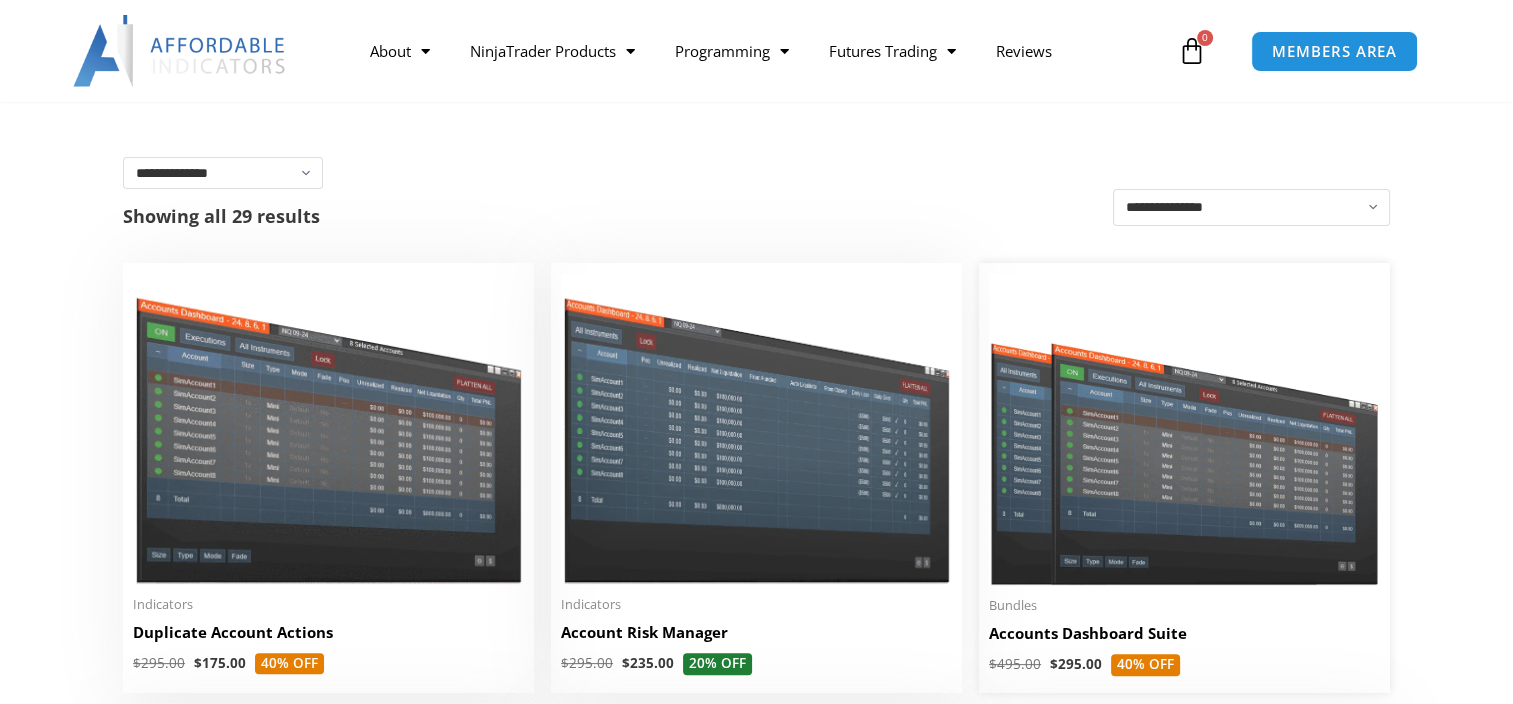 click at bounding box center (1184, 429) 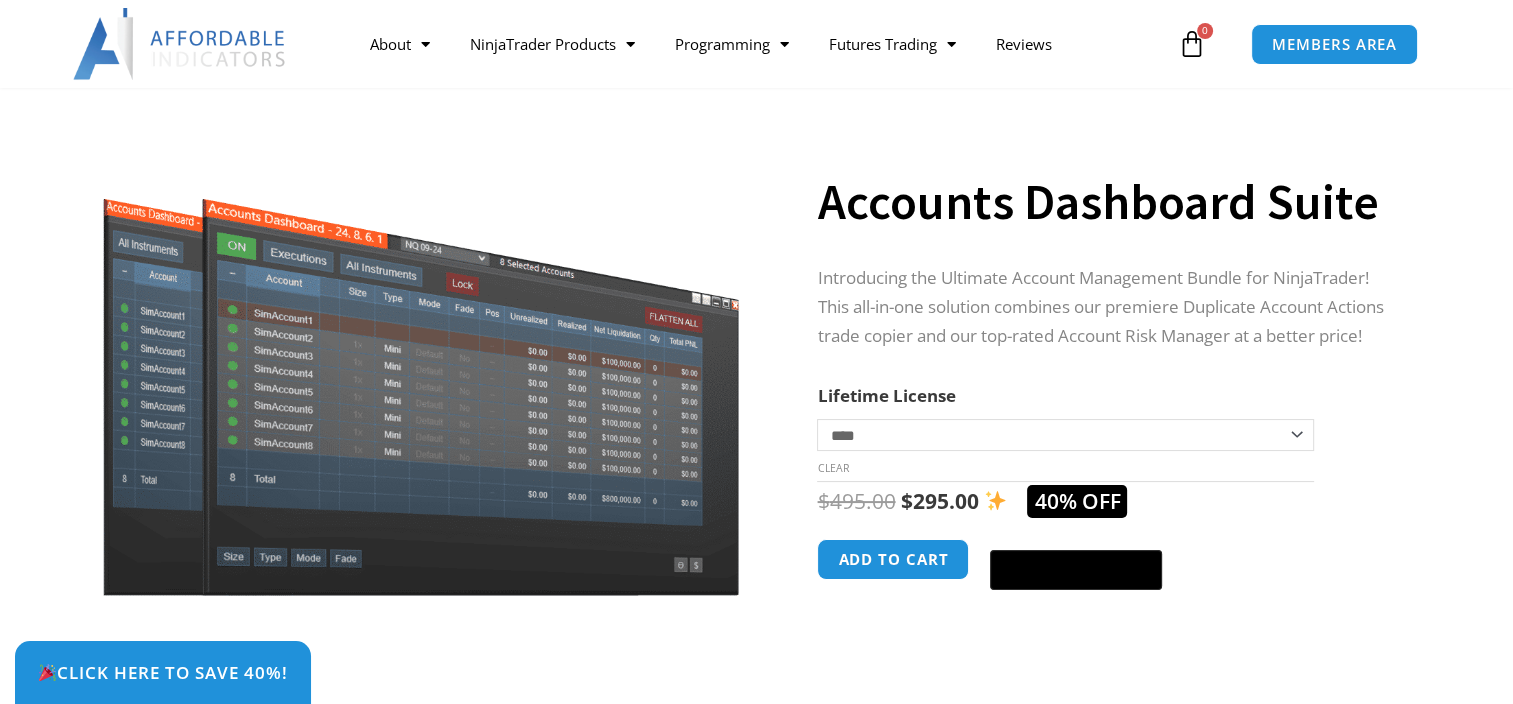 click on "Add to cart" 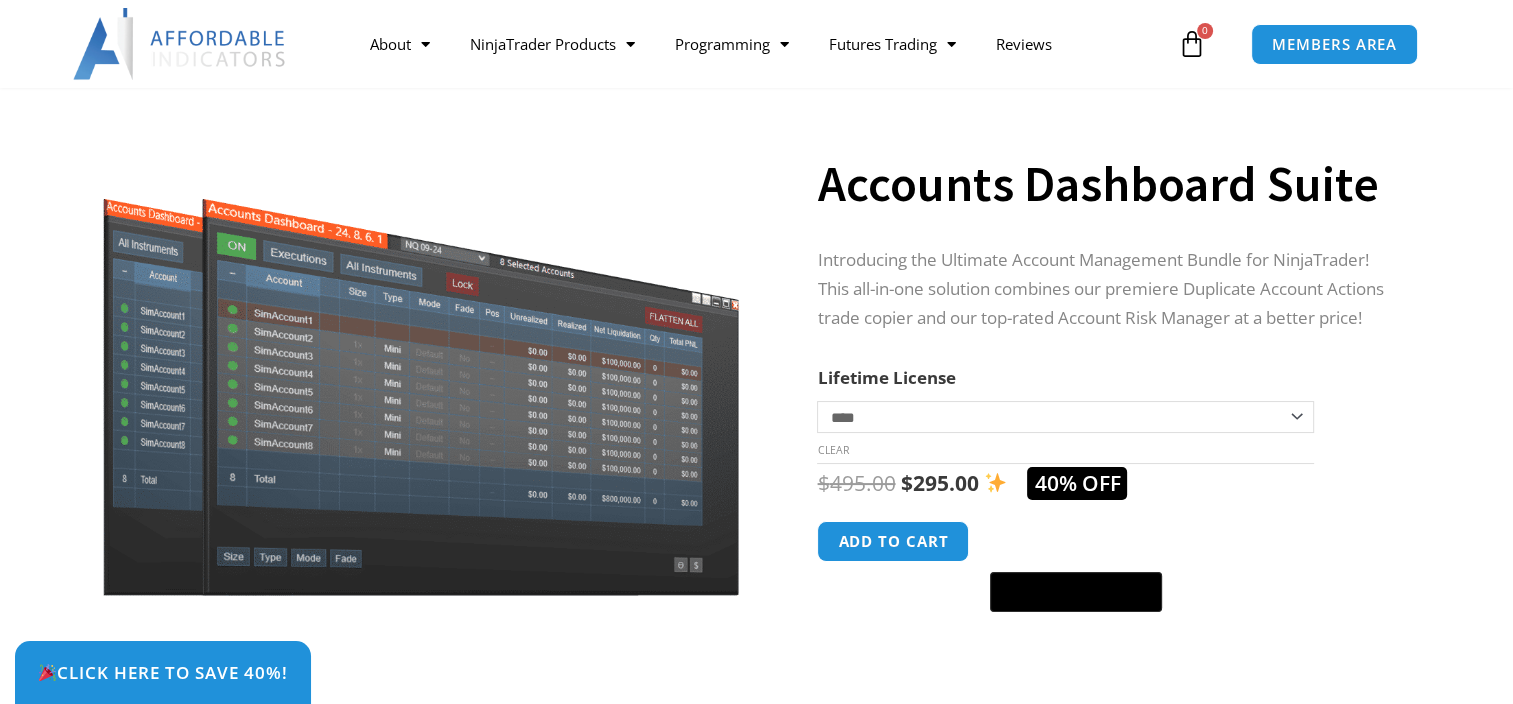 scroll, scrollTop: 130, scrollLeft: 0, axis: vertical 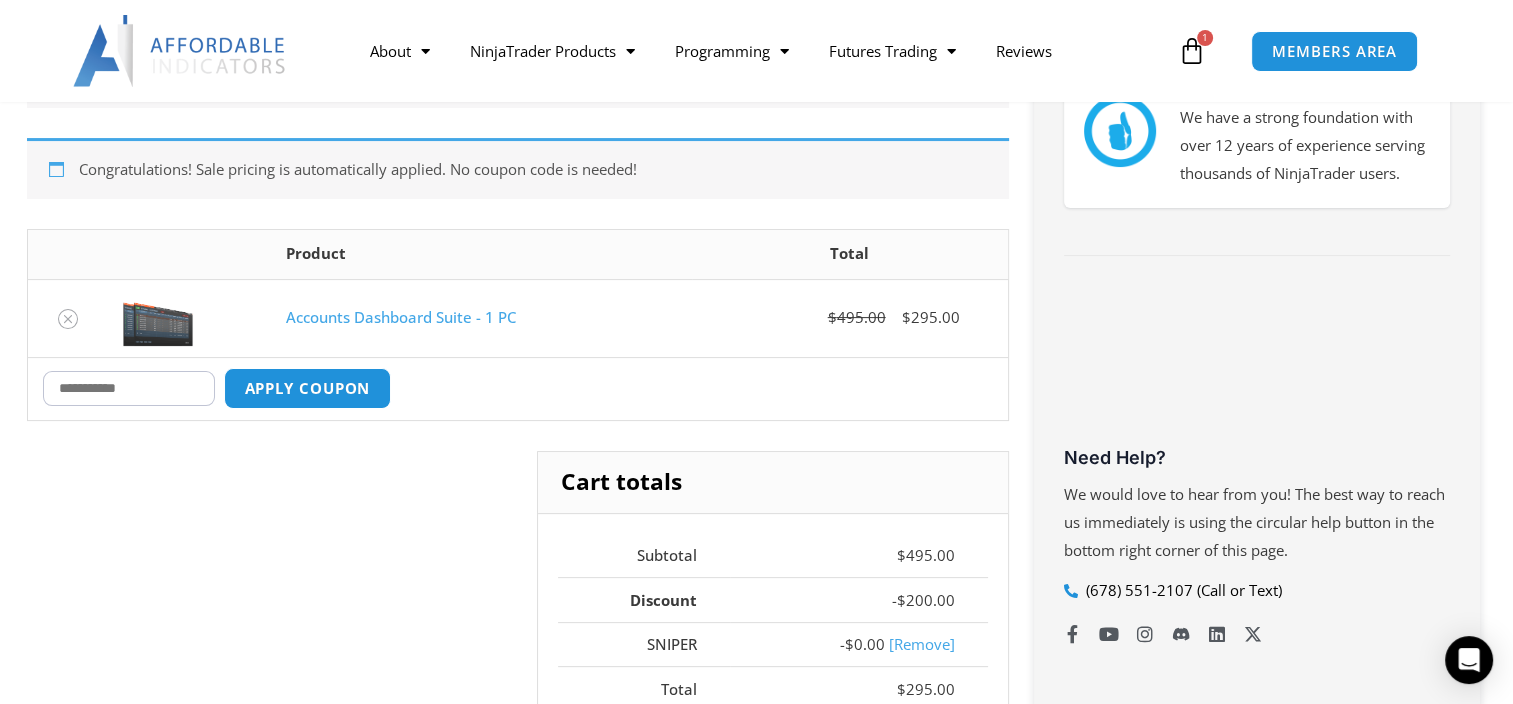 click on "Coupon:" at bounding box center [129, 388] 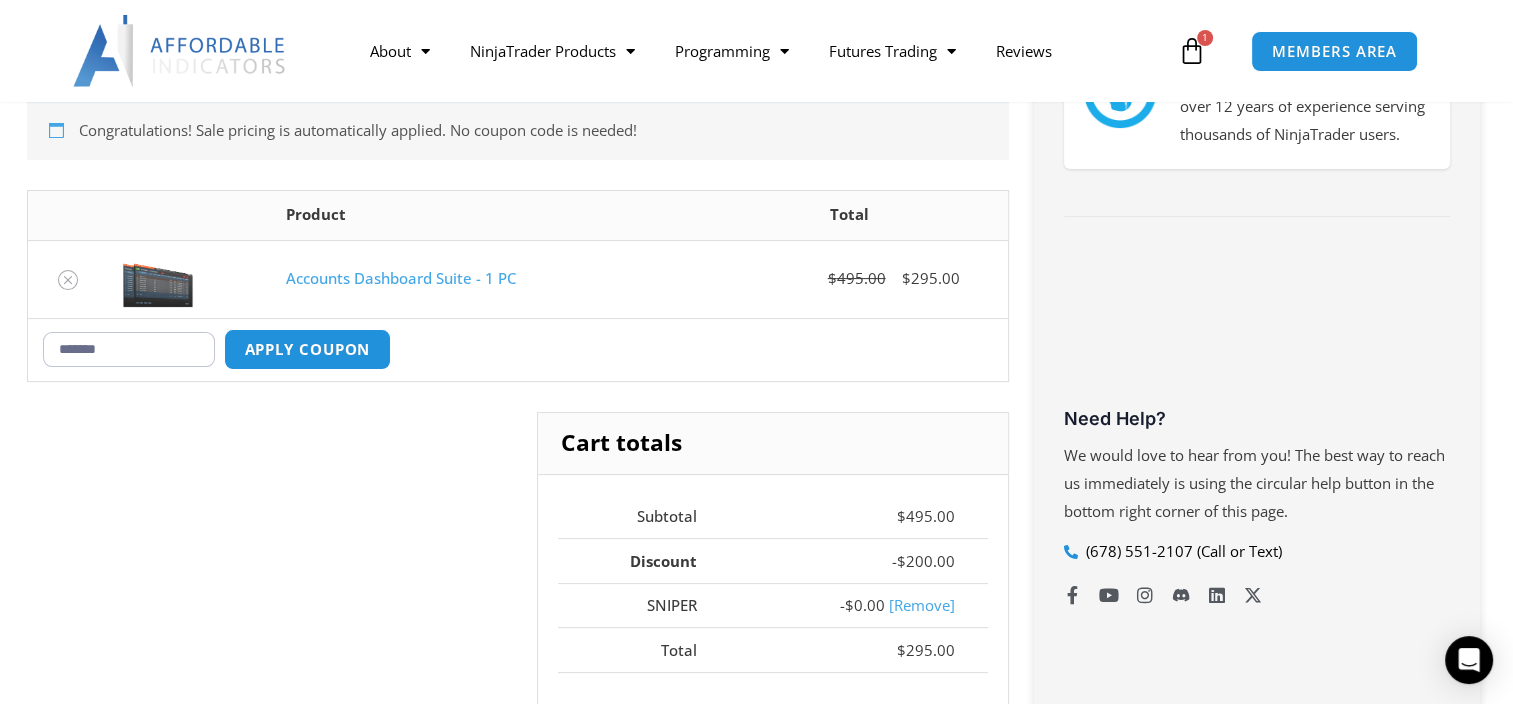 scroll, scrollTop: 496, scrollLeft: 0, axis: vertical 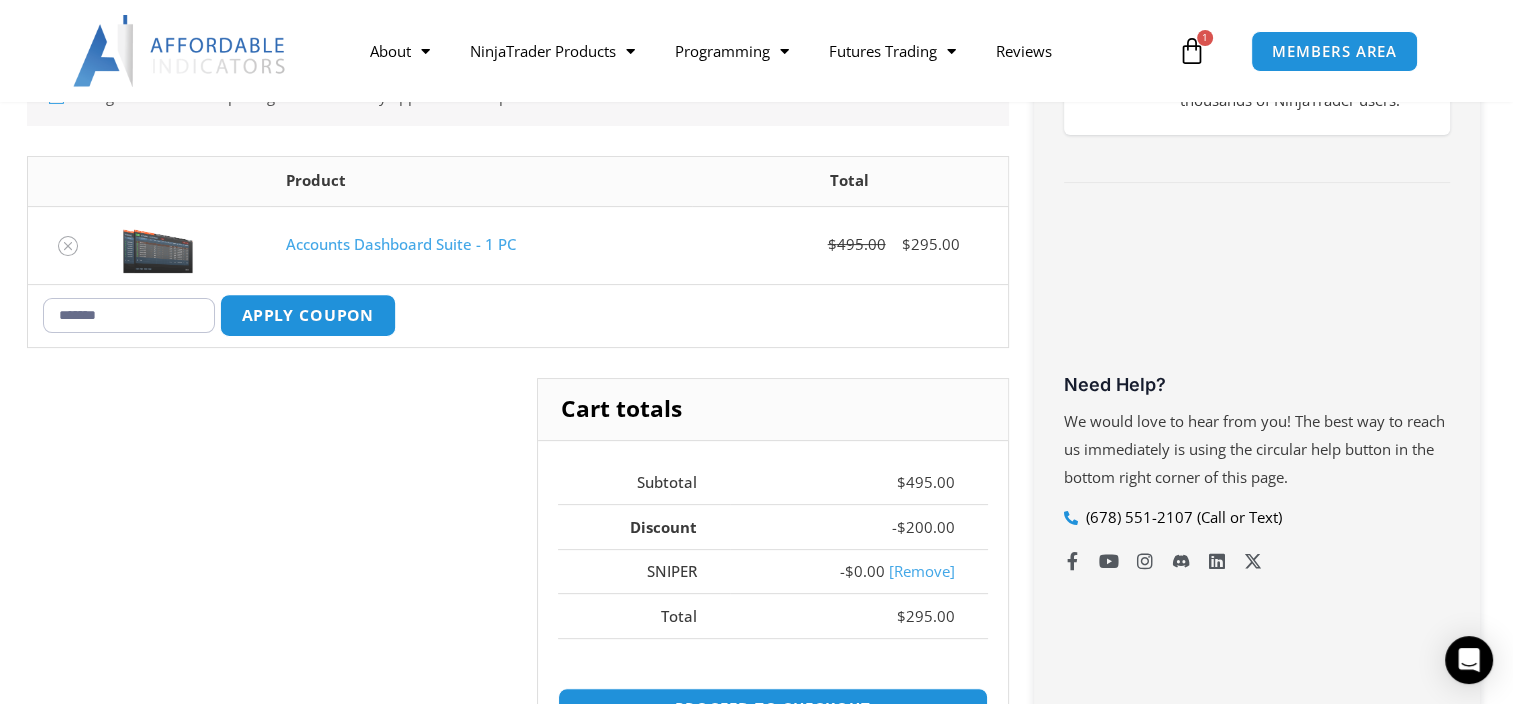 type on "*******" 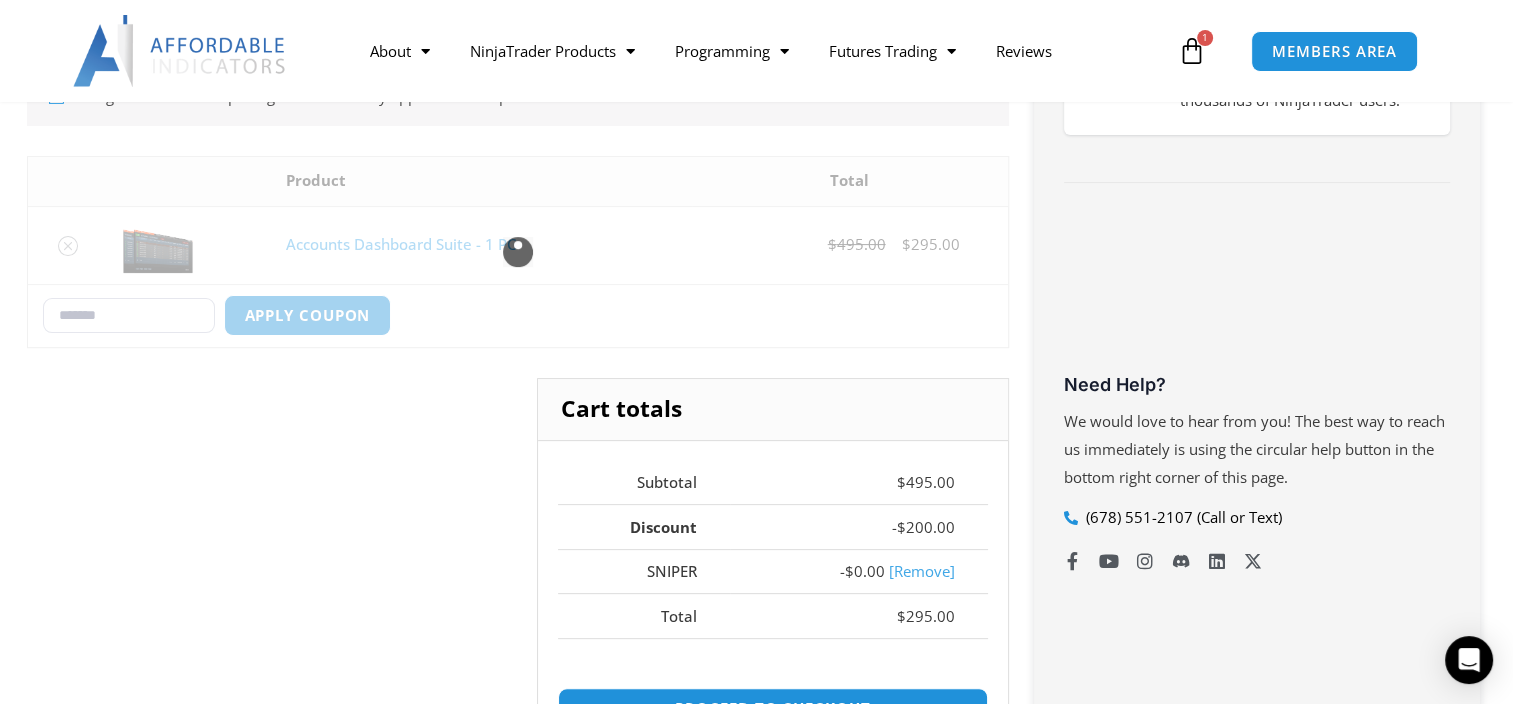 click on "[Remove]" at bounding box center [922, 571] 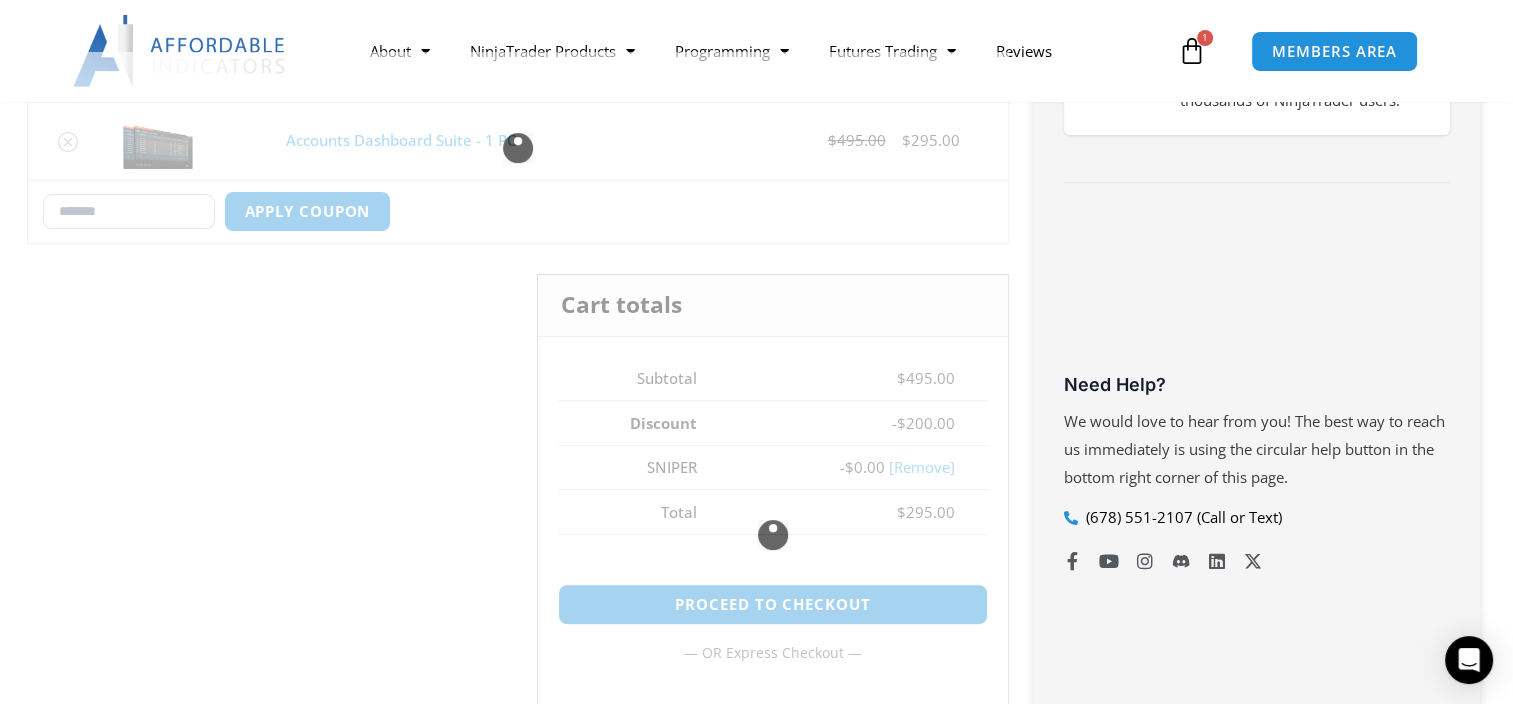type 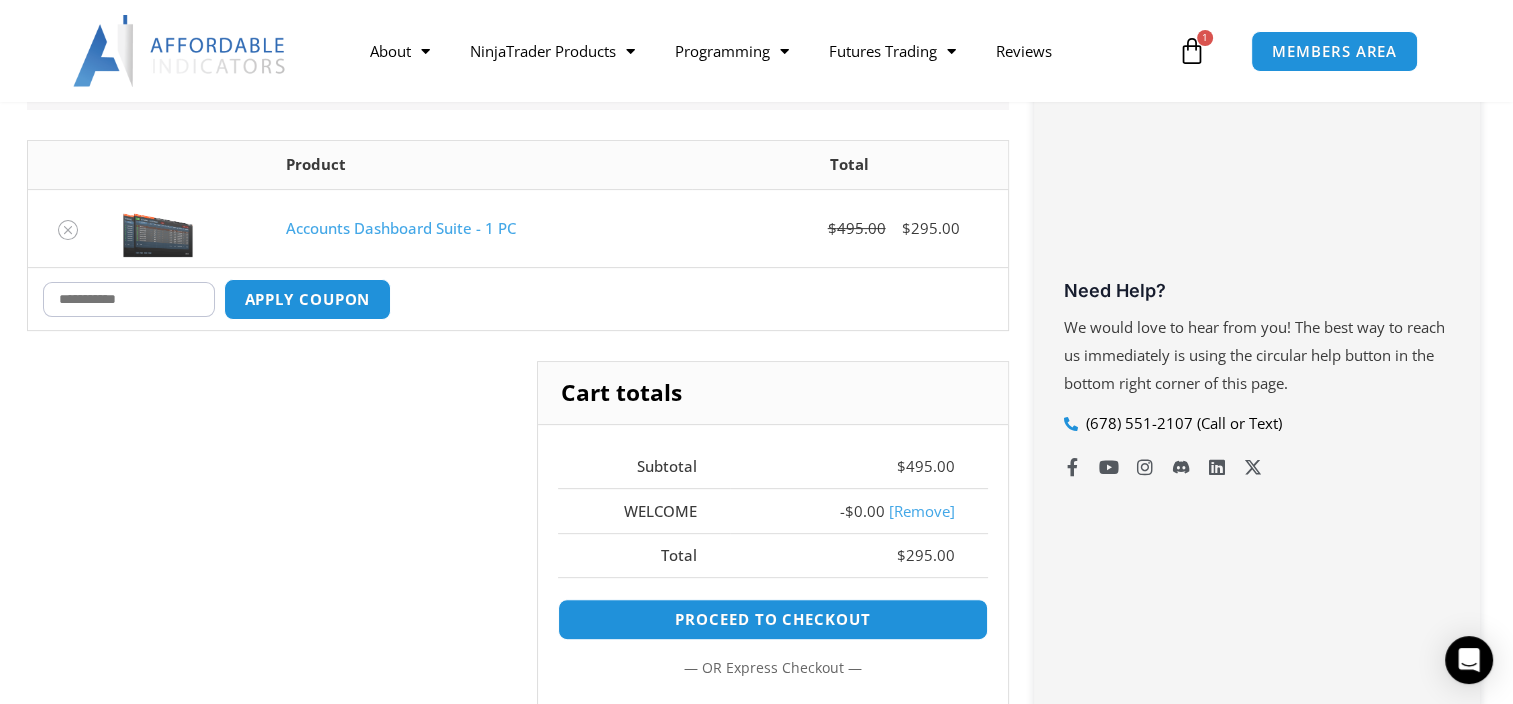 scroll, scrollTop: 617, scrollLeft: 0, axis: vertical 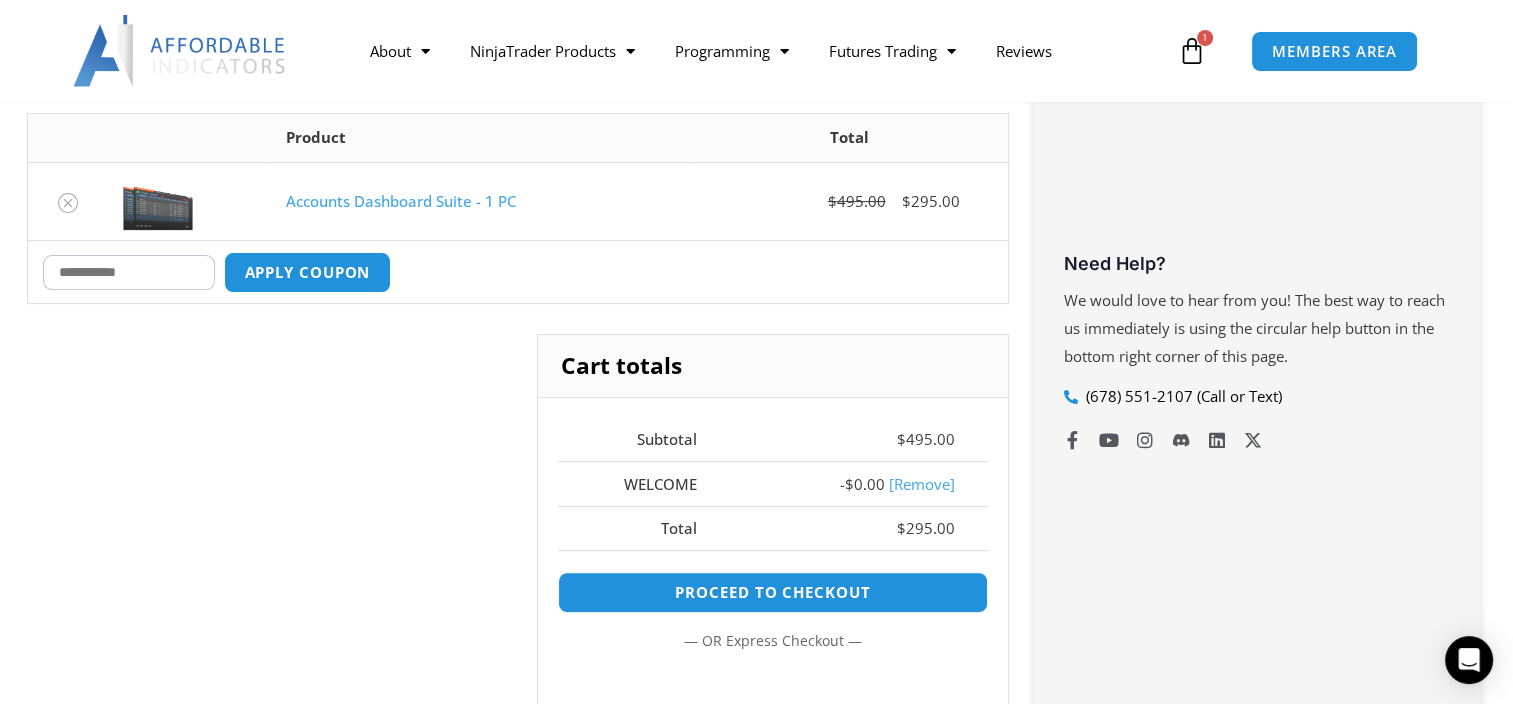 click on "[Remove]" at bounding box center [922, 484] 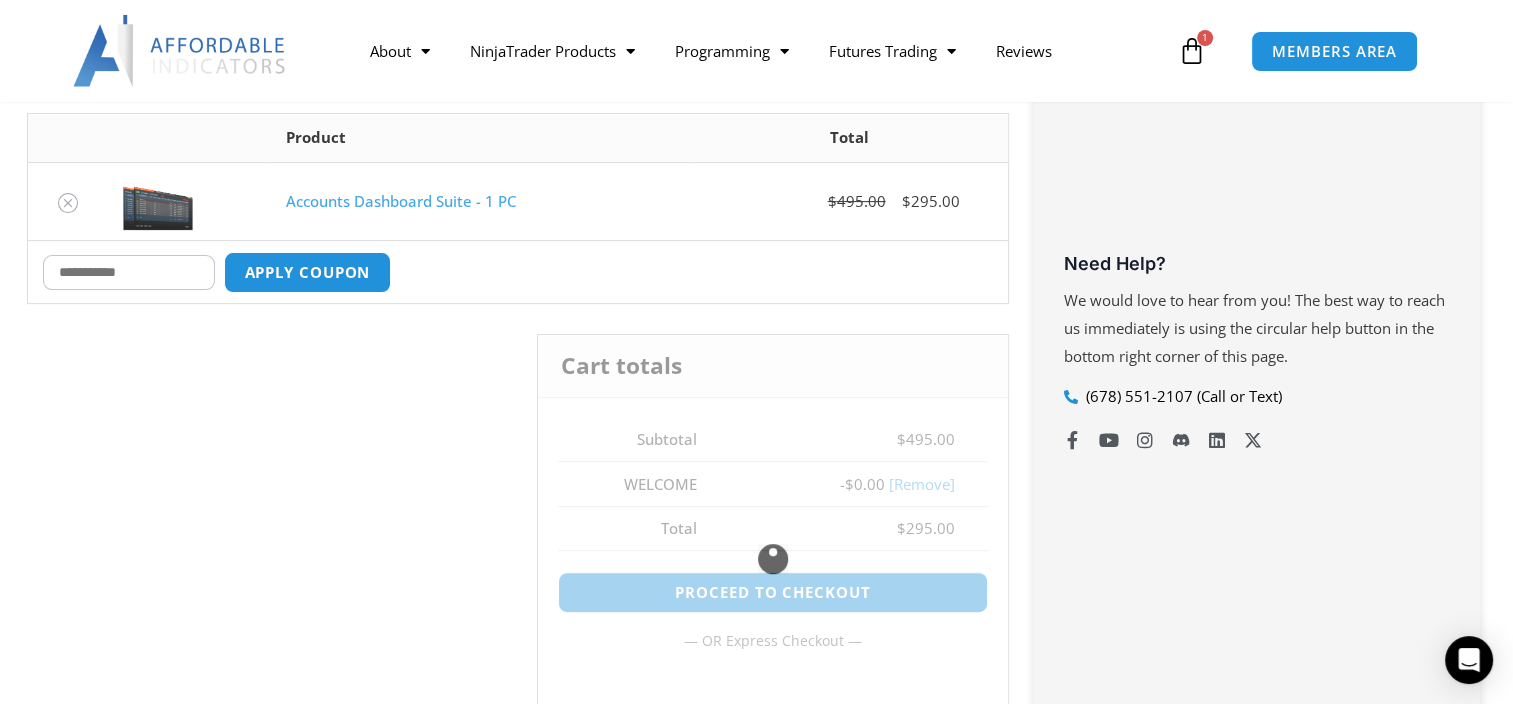 click on "Coupon:" at bounding box center [129, 272] 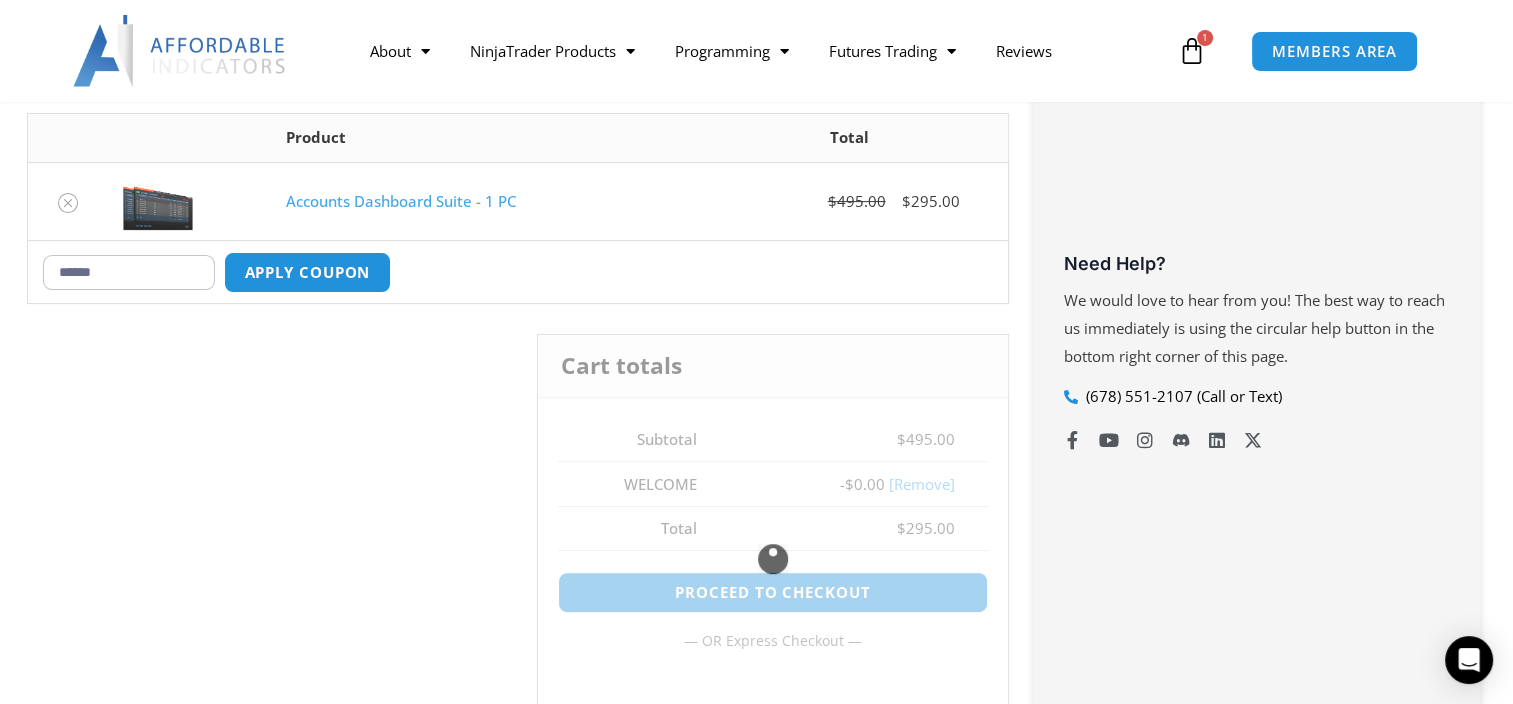 type on "*******" 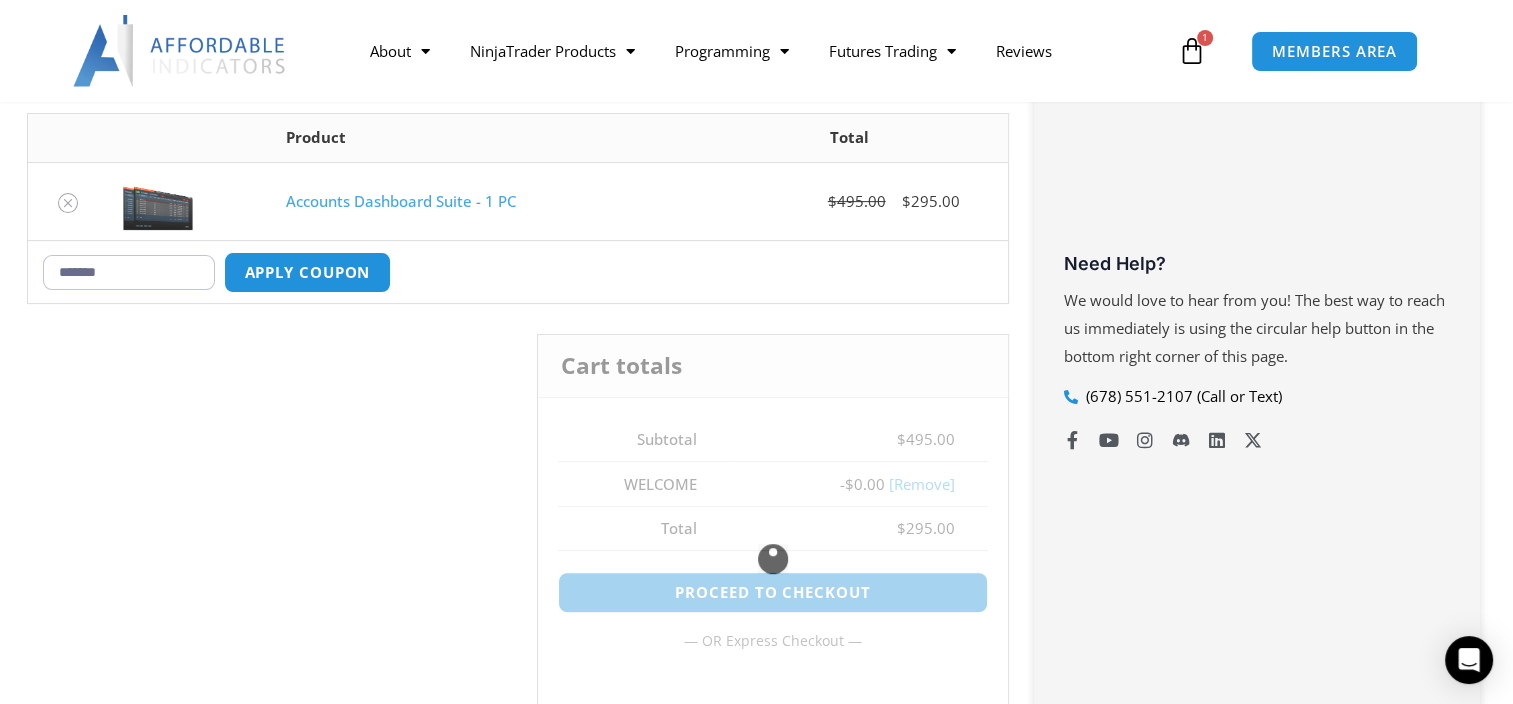 type 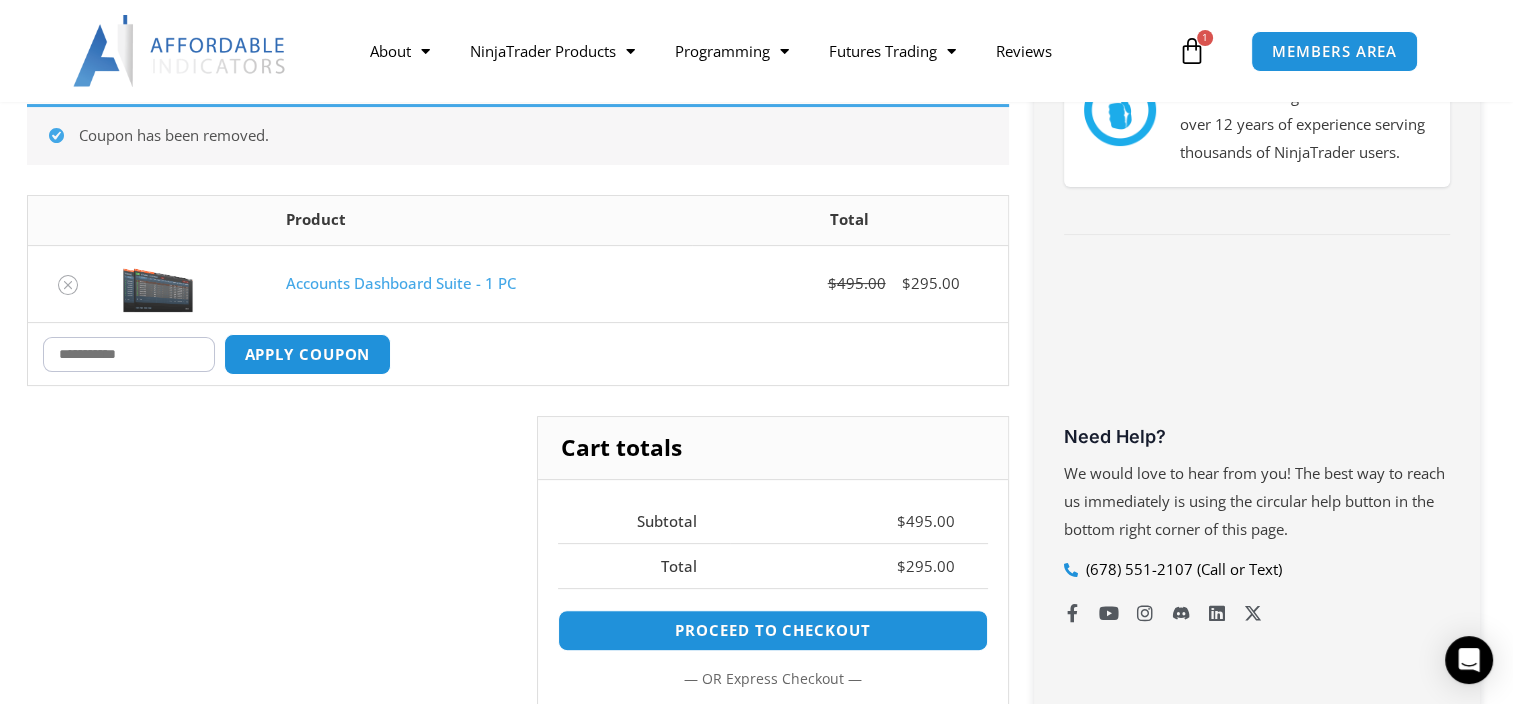scroll, scrollTop: 447, scrollLeft: 0, axis: vertical 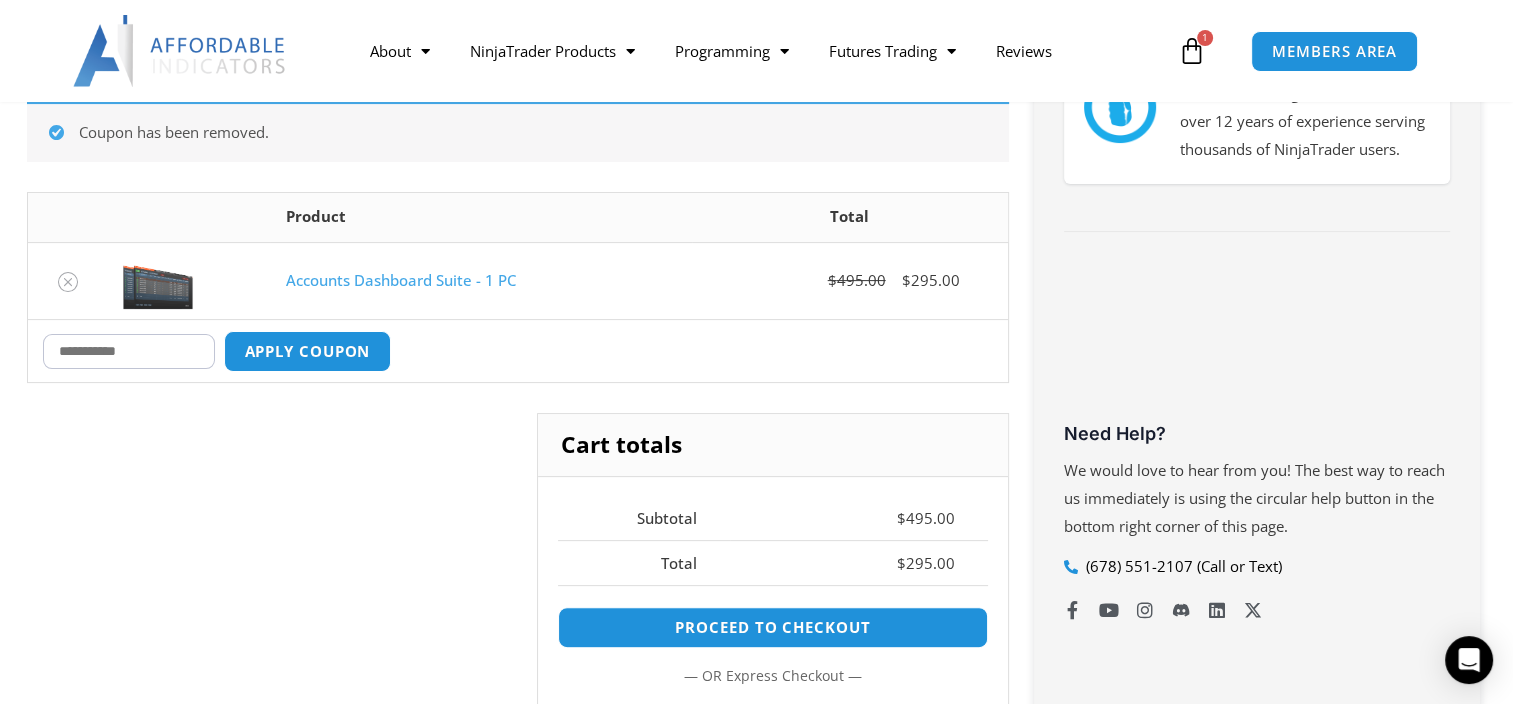 click on "Coupon:" at bounding box center [129, 351] 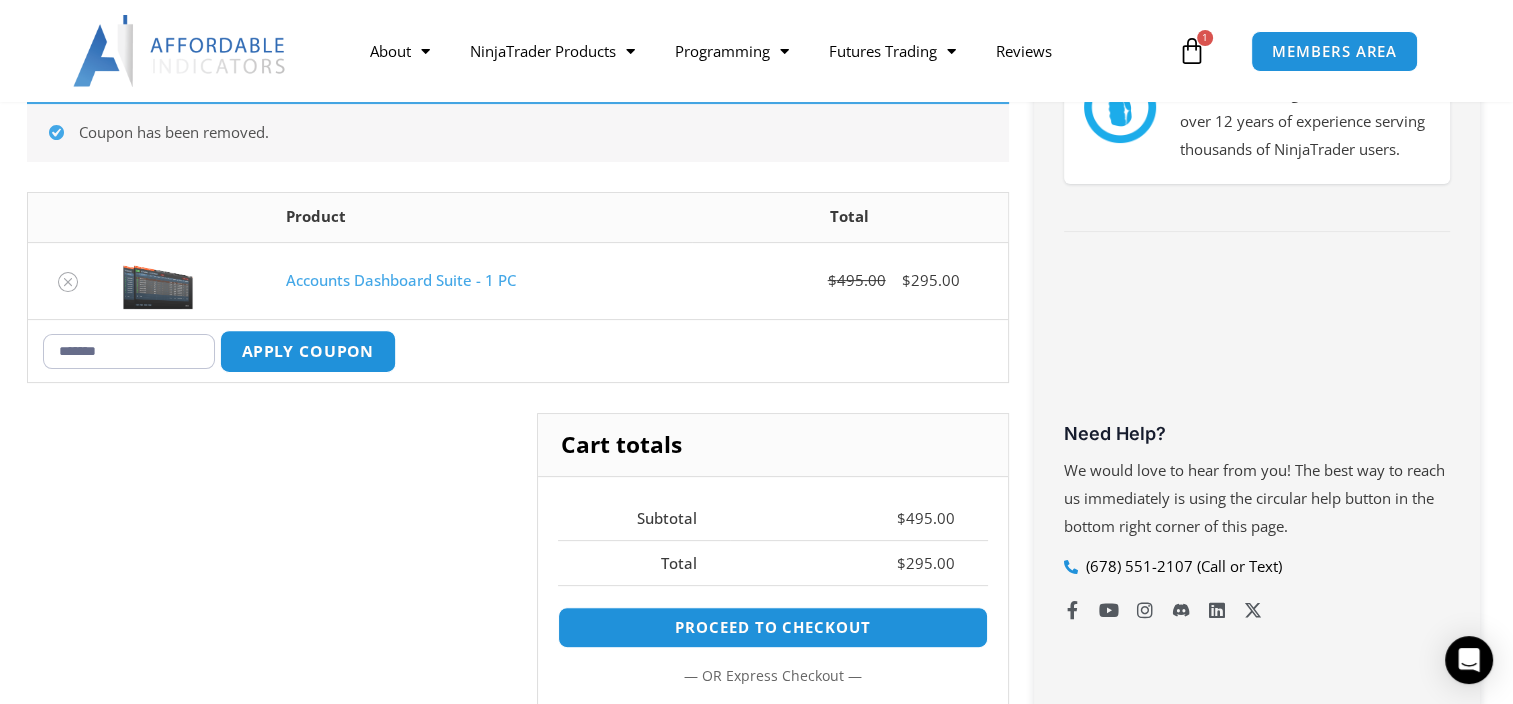 type on "*******" 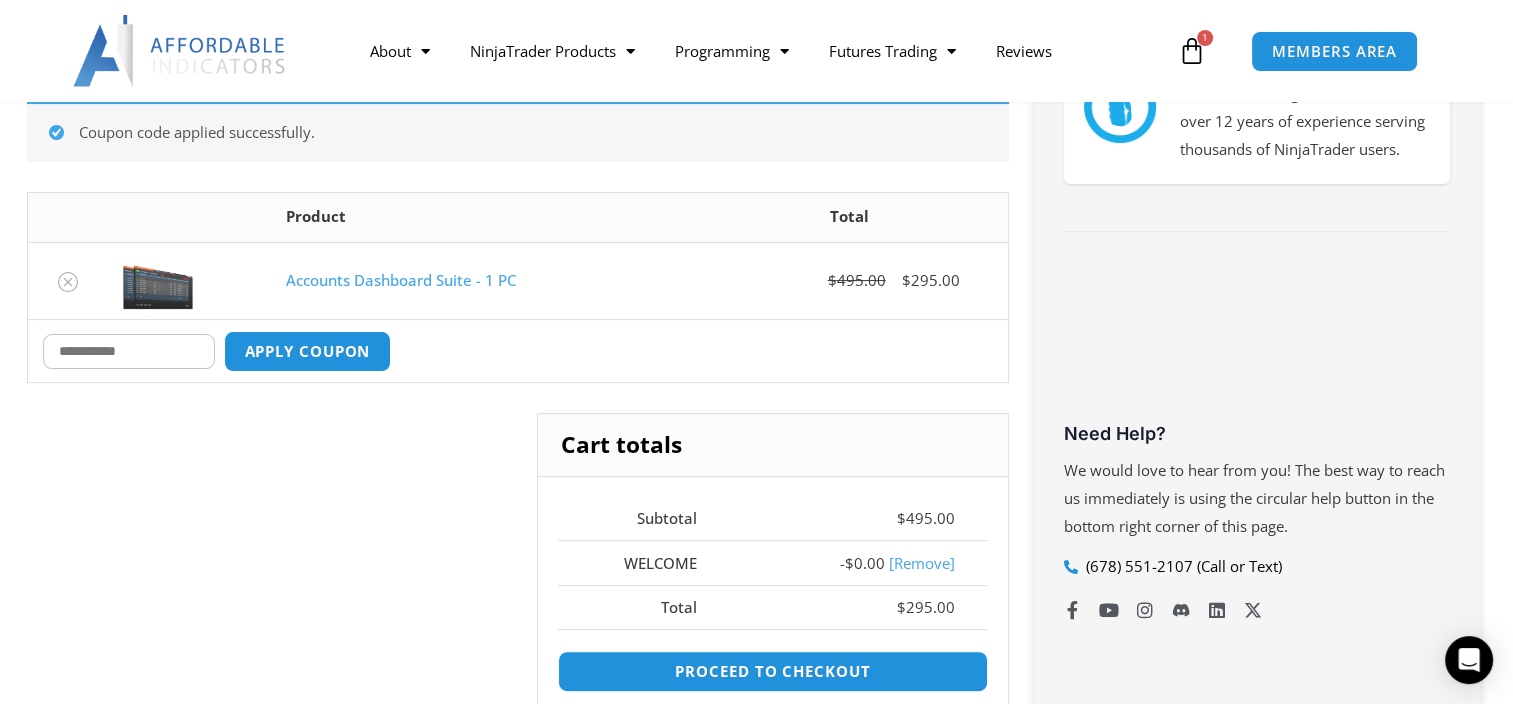 click on "Apply coupon" at bounding box center (308, 351) 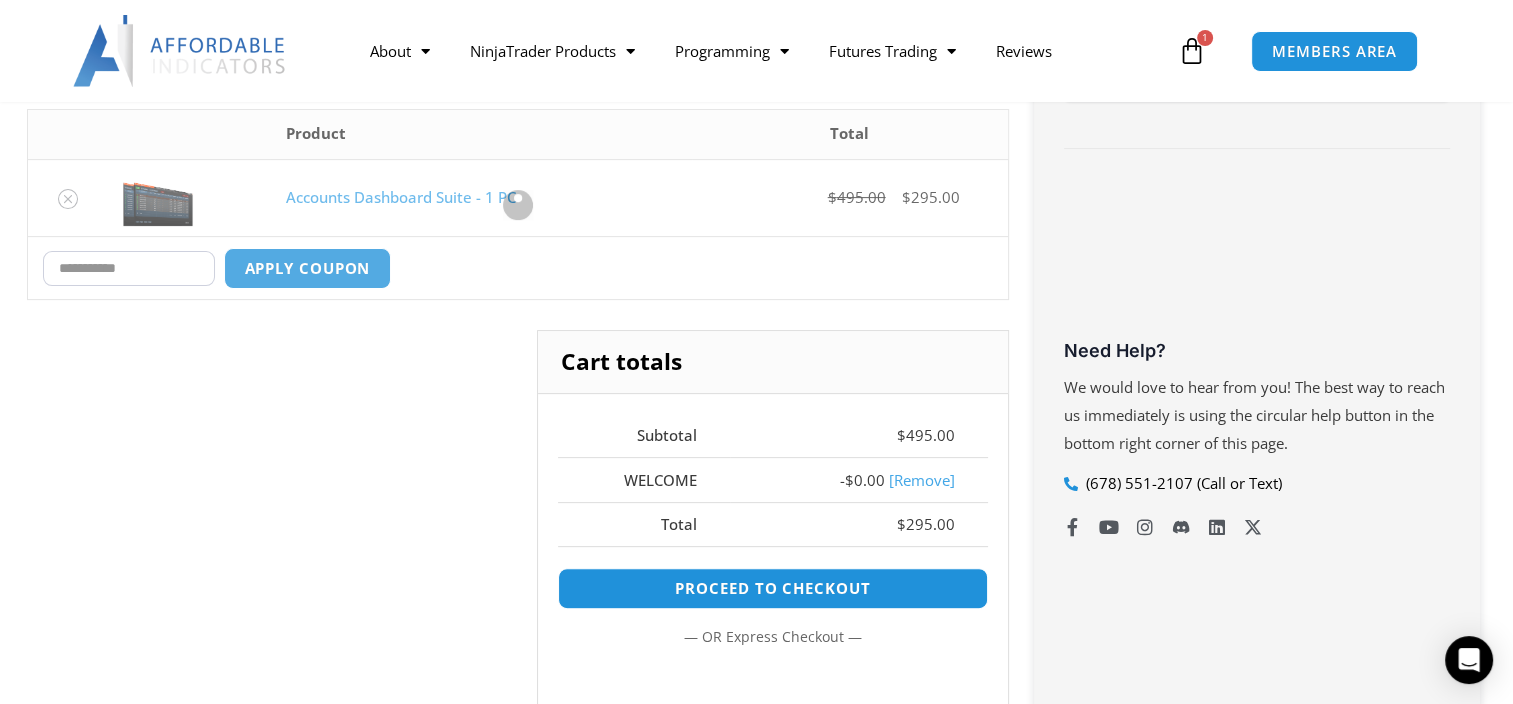scroll, scrollTop: 578, scrollLeft: 0, axis: vertical 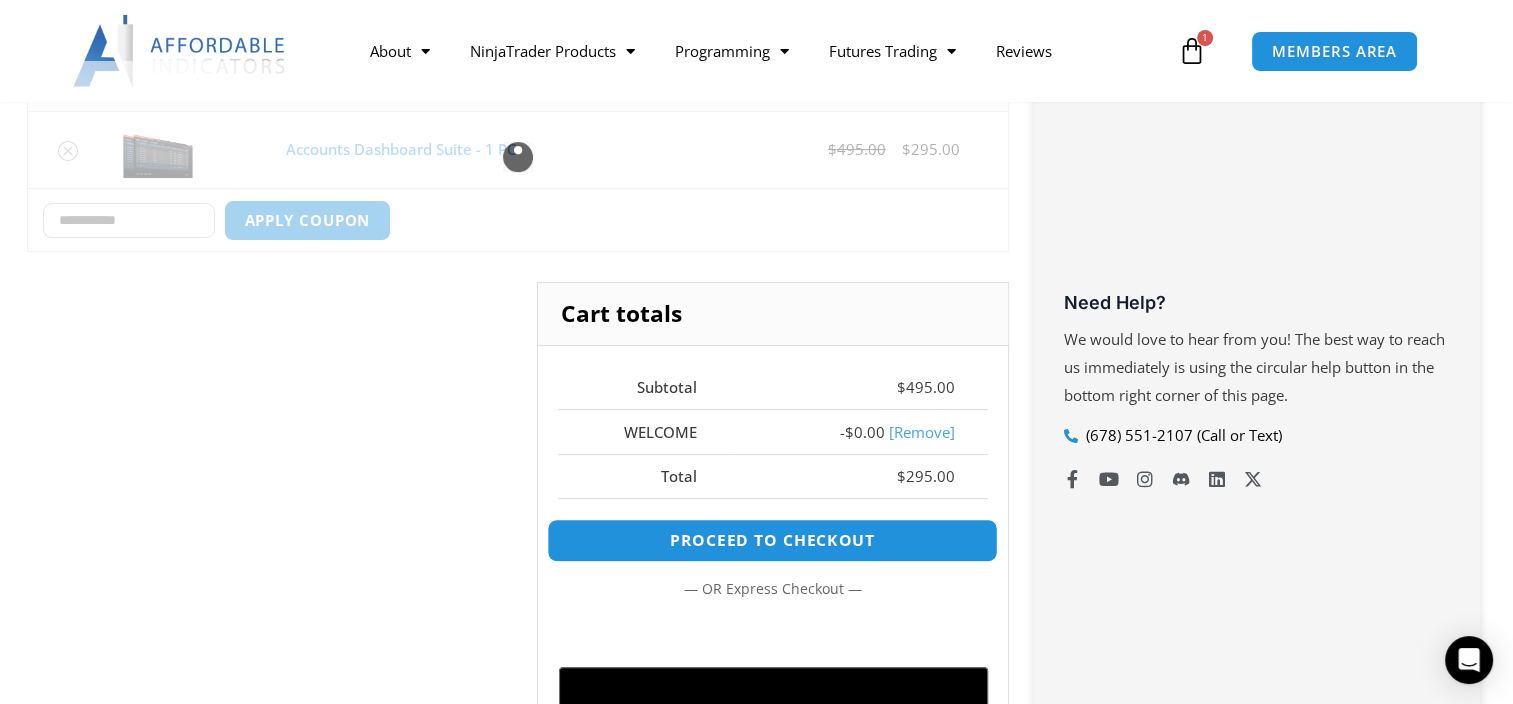 click on "Proceed to checkout" at bounding box center (772, 540) 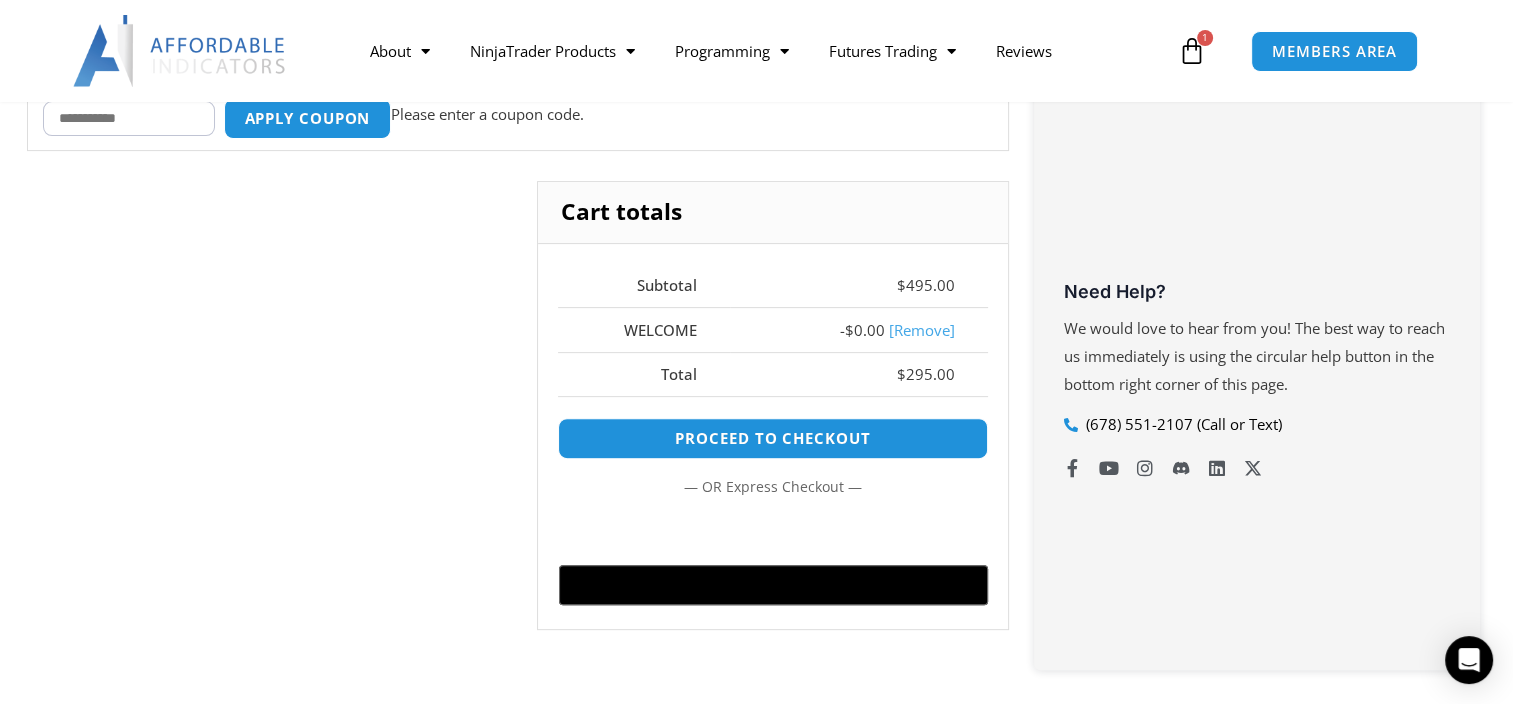 scroll, scrollTop: 588, scrollLeft: 0, axis: vertical 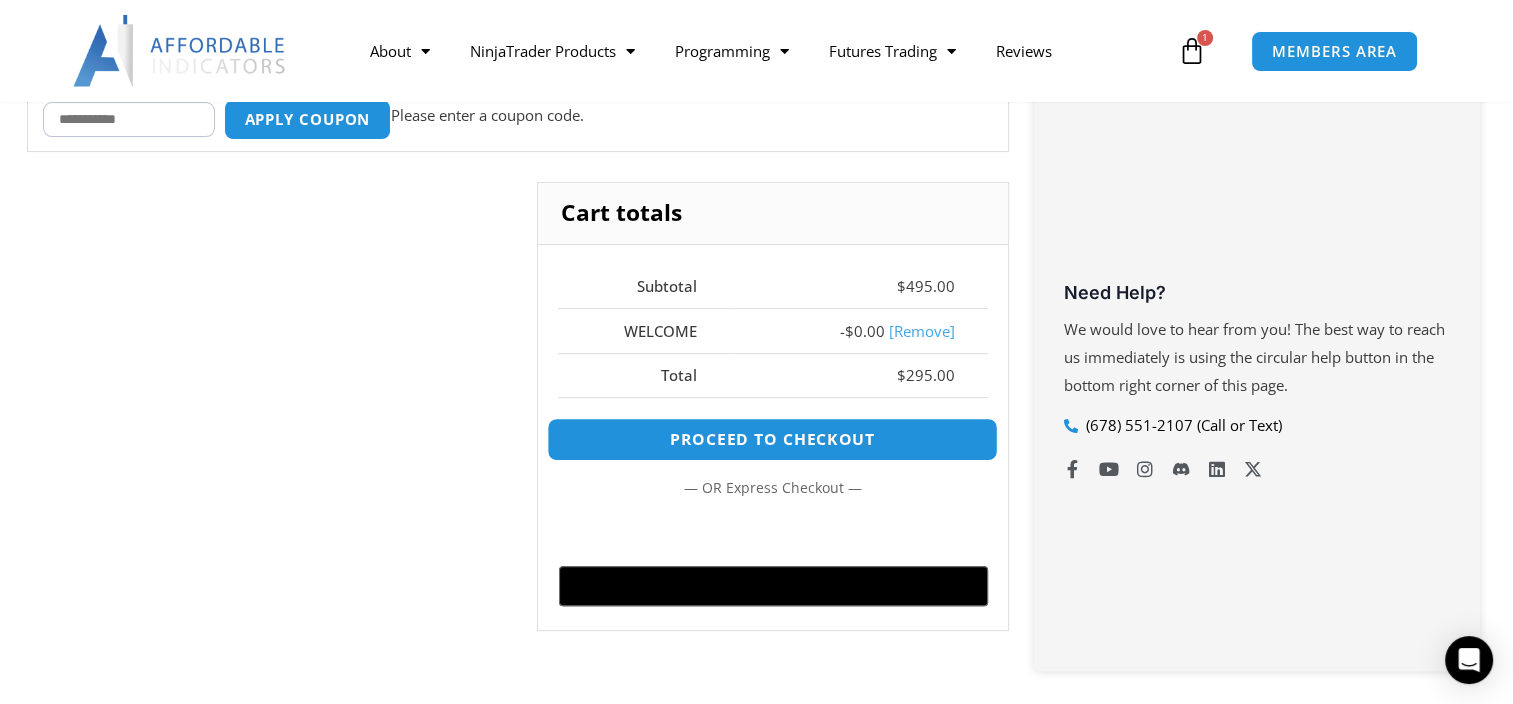click on "Proceed to checkout" at bounding box center (772, 439) 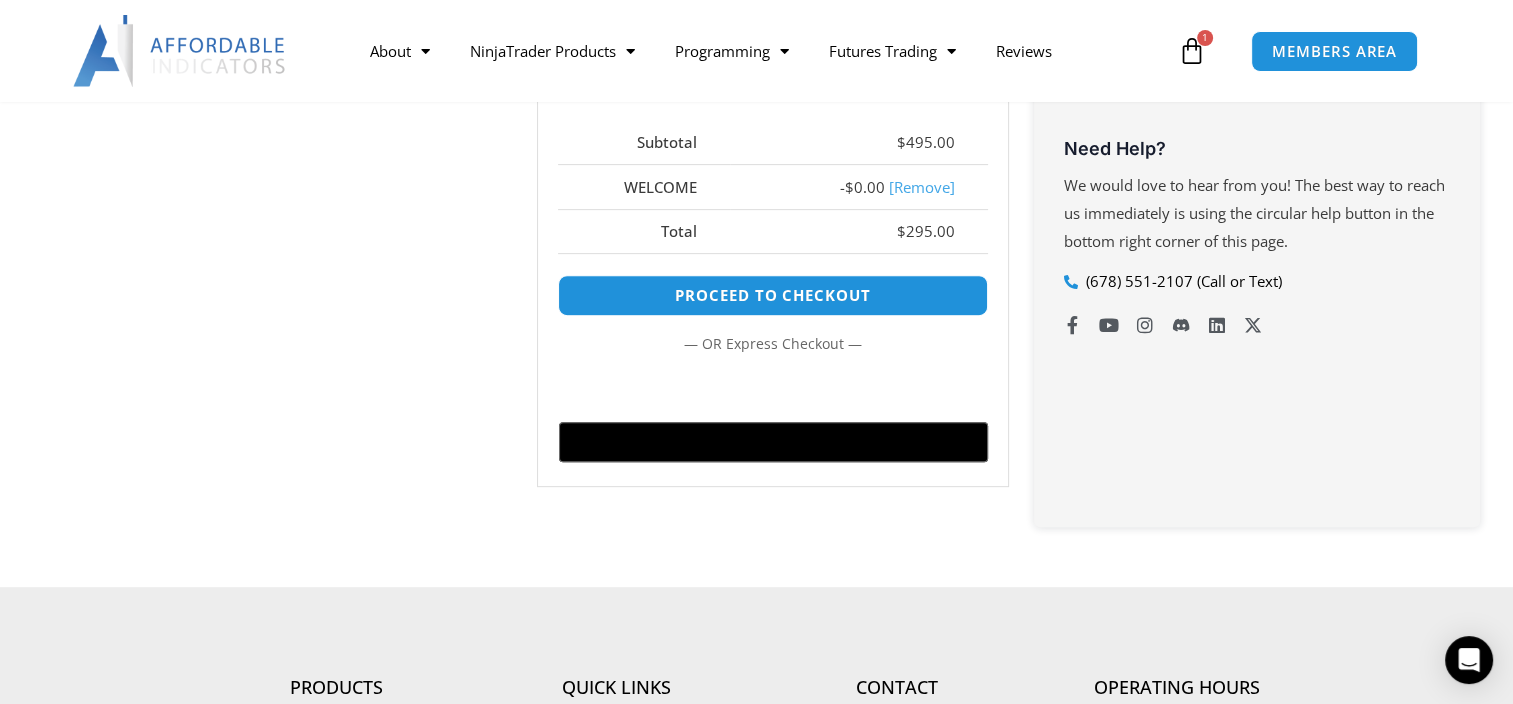 scroll, scrollTop: 740, scrollLeft: 0, axis: vertical 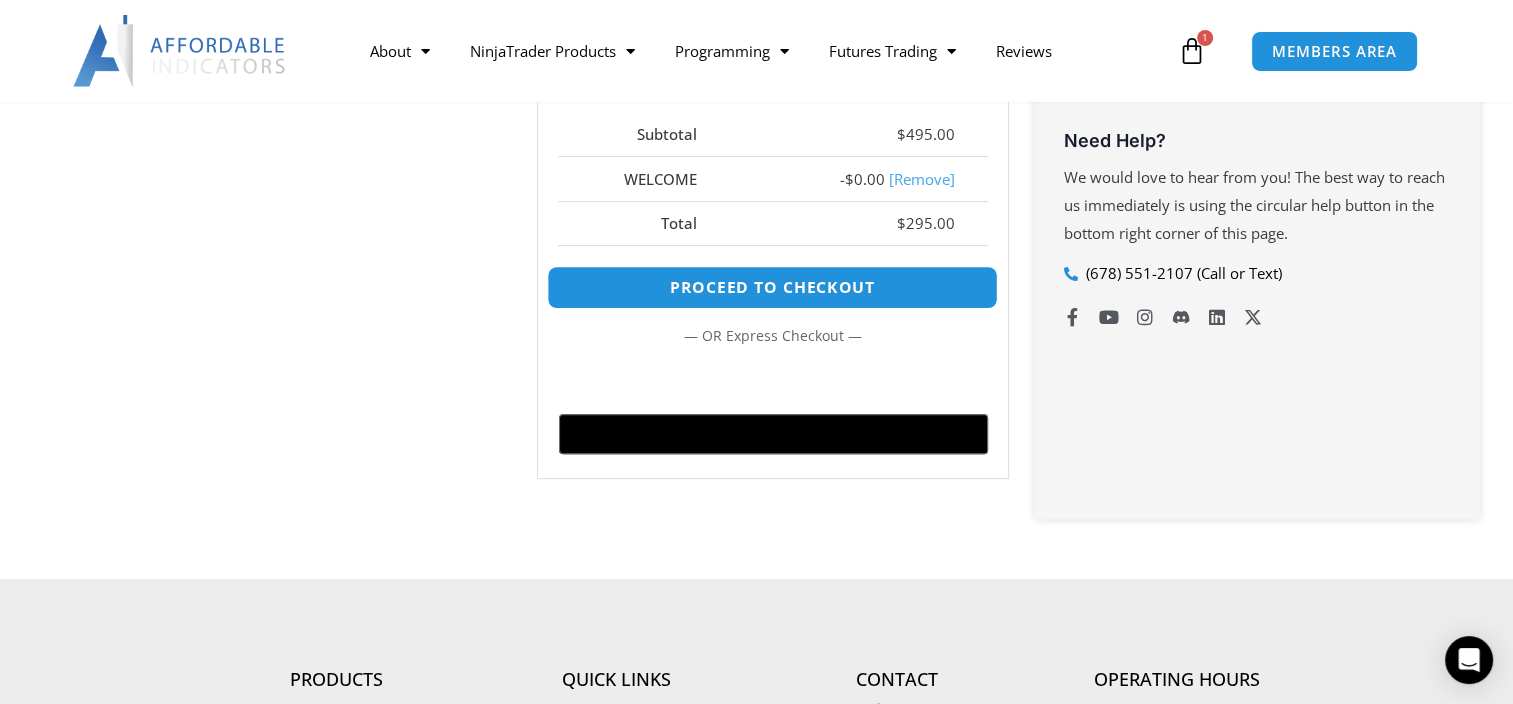 click on "Proceed to checkout" at bounding box center (772, 287) 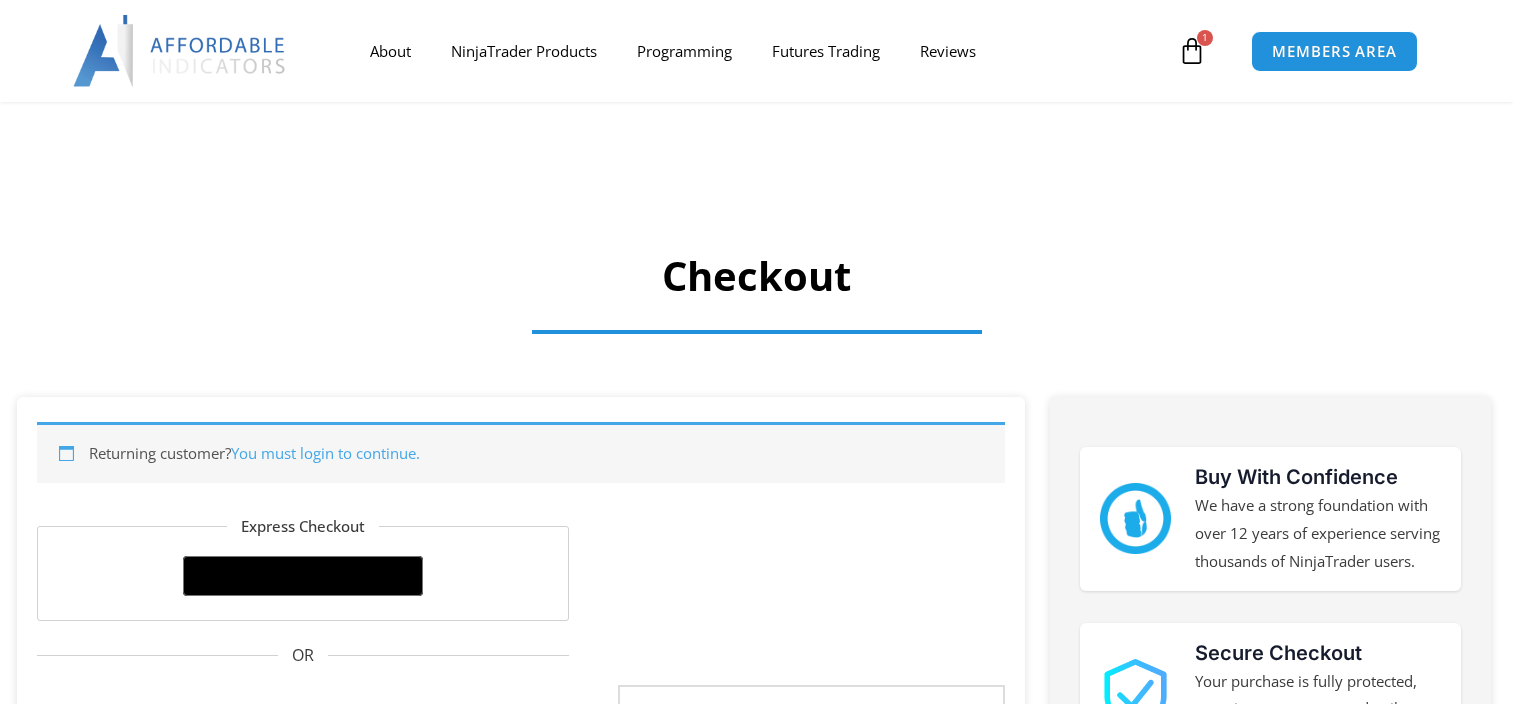 select on "**" 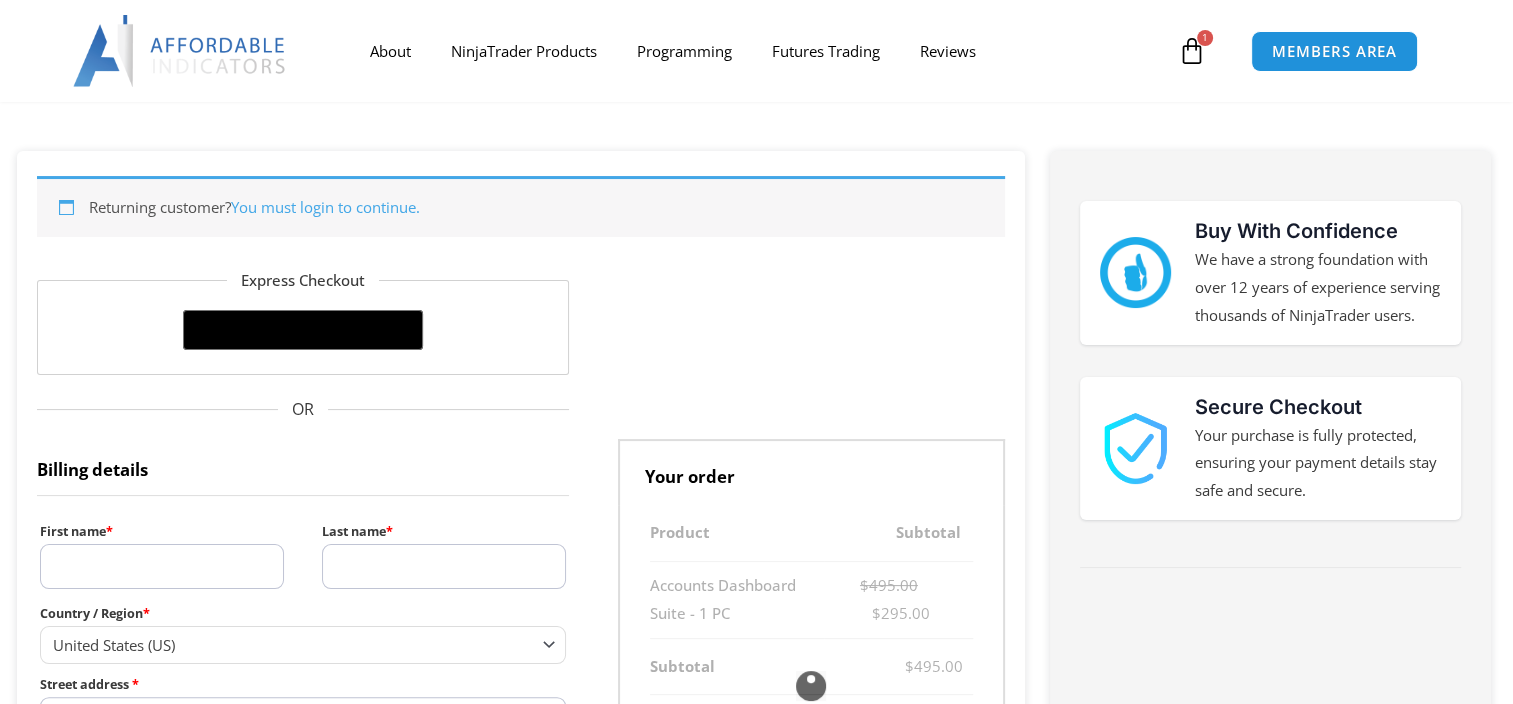 scroll, scrollTop: 460, scrollLeft: 0, axis: vertical 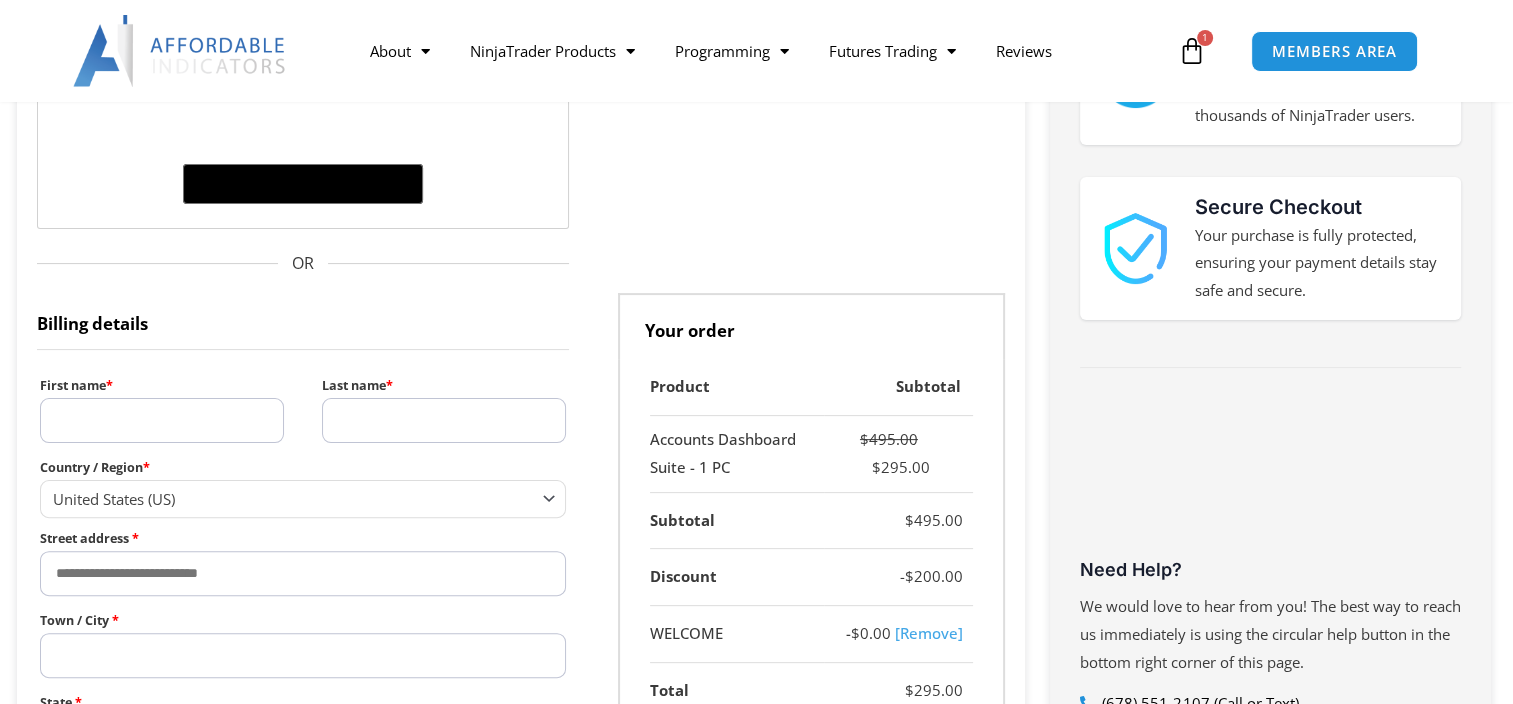 click on "First name  *" at bounding box center [162, 420] 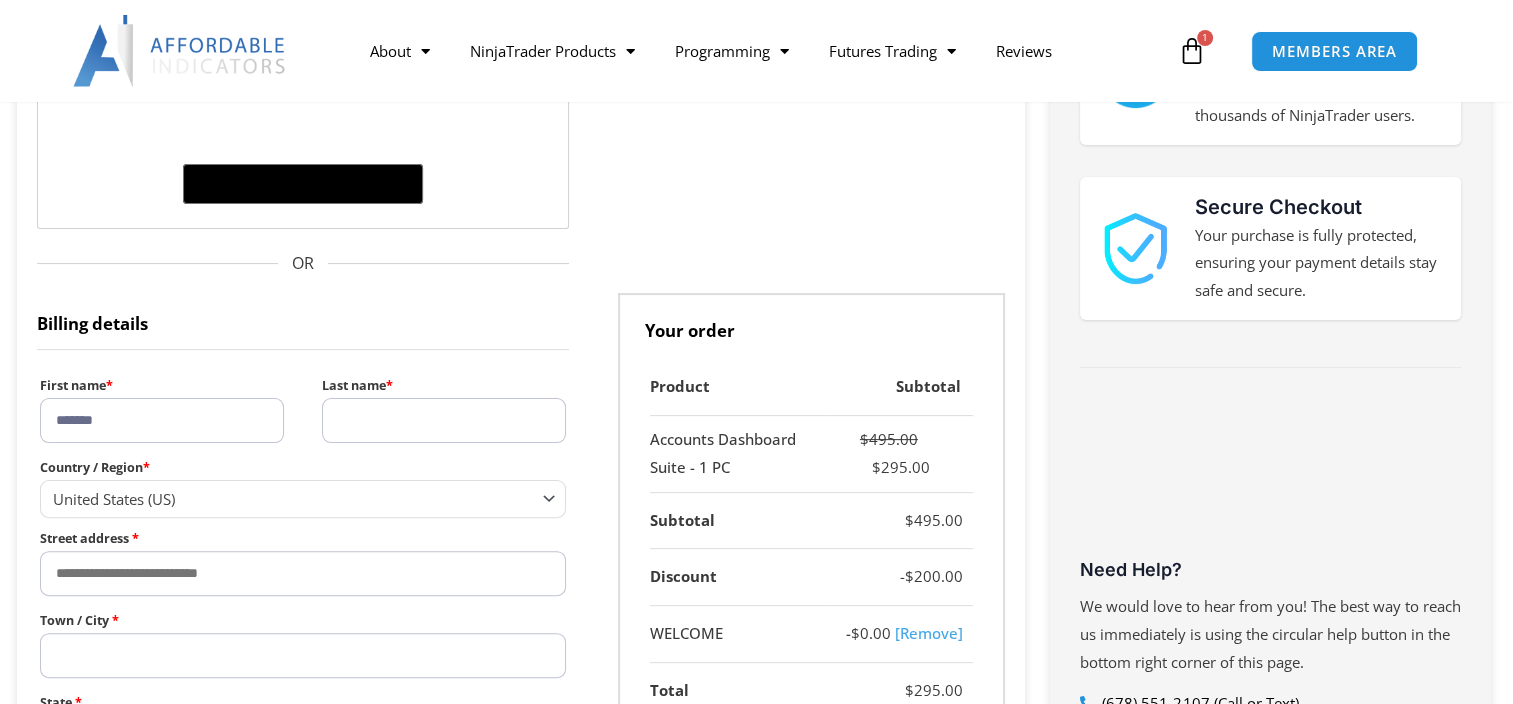 type on "*****" 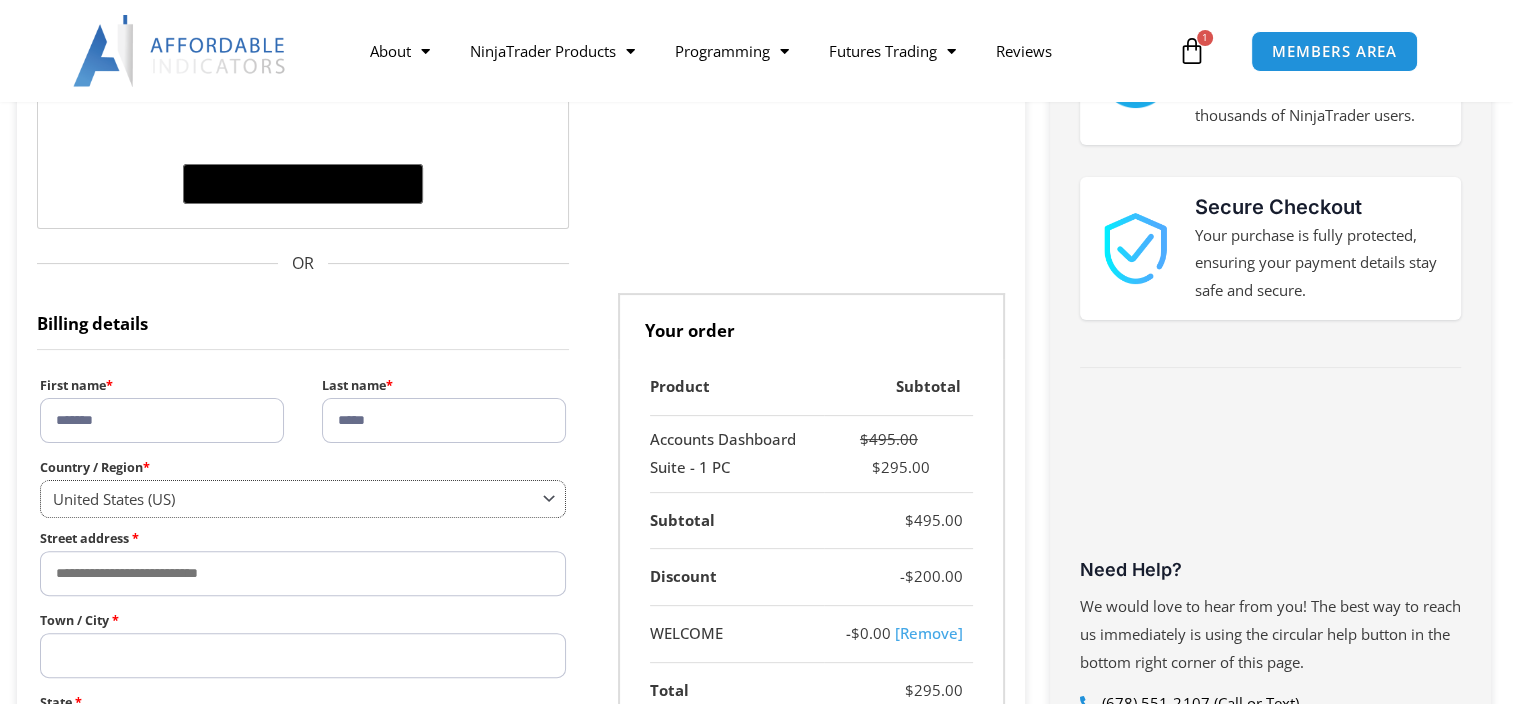 select on "**" 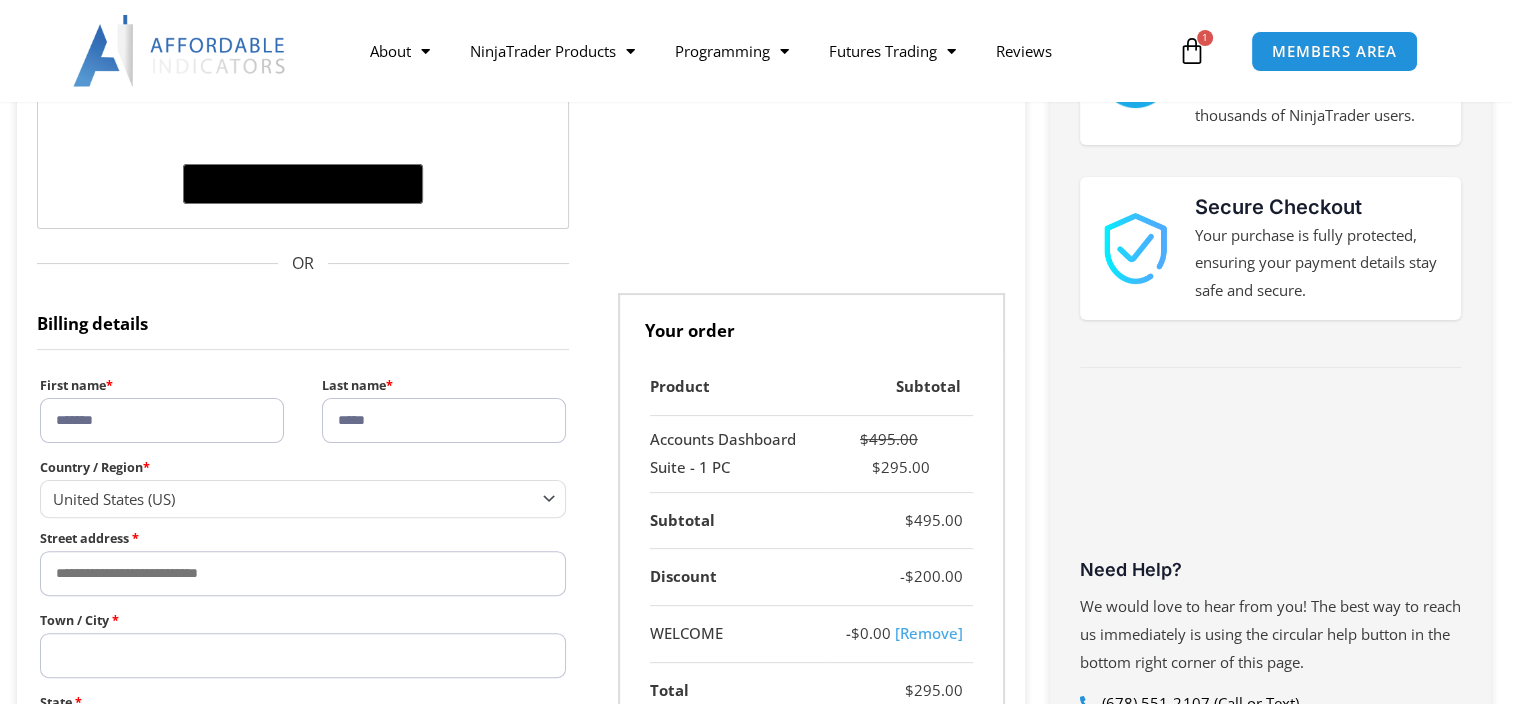 type on "**********" 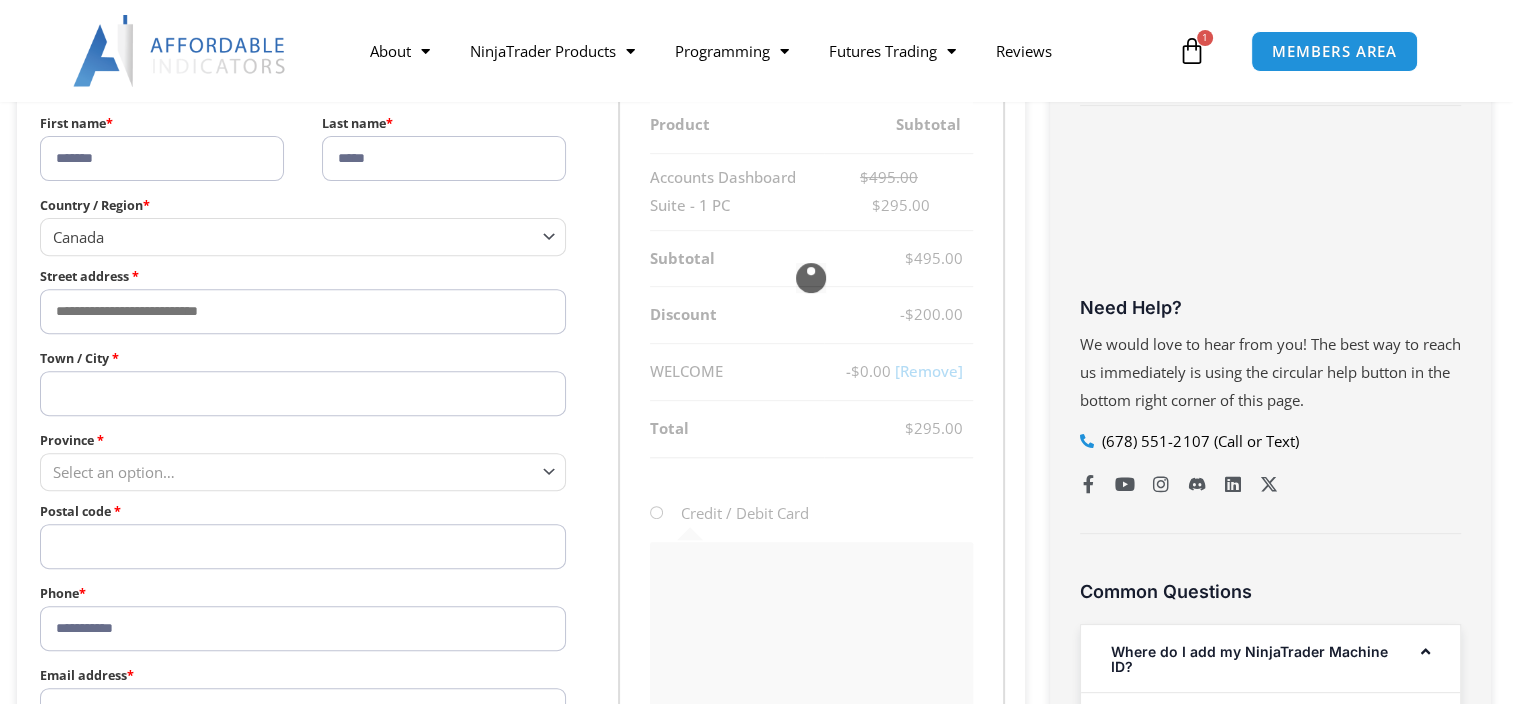 scroll, scrollTop: 734, scrollLeft: 0, axis: vertical 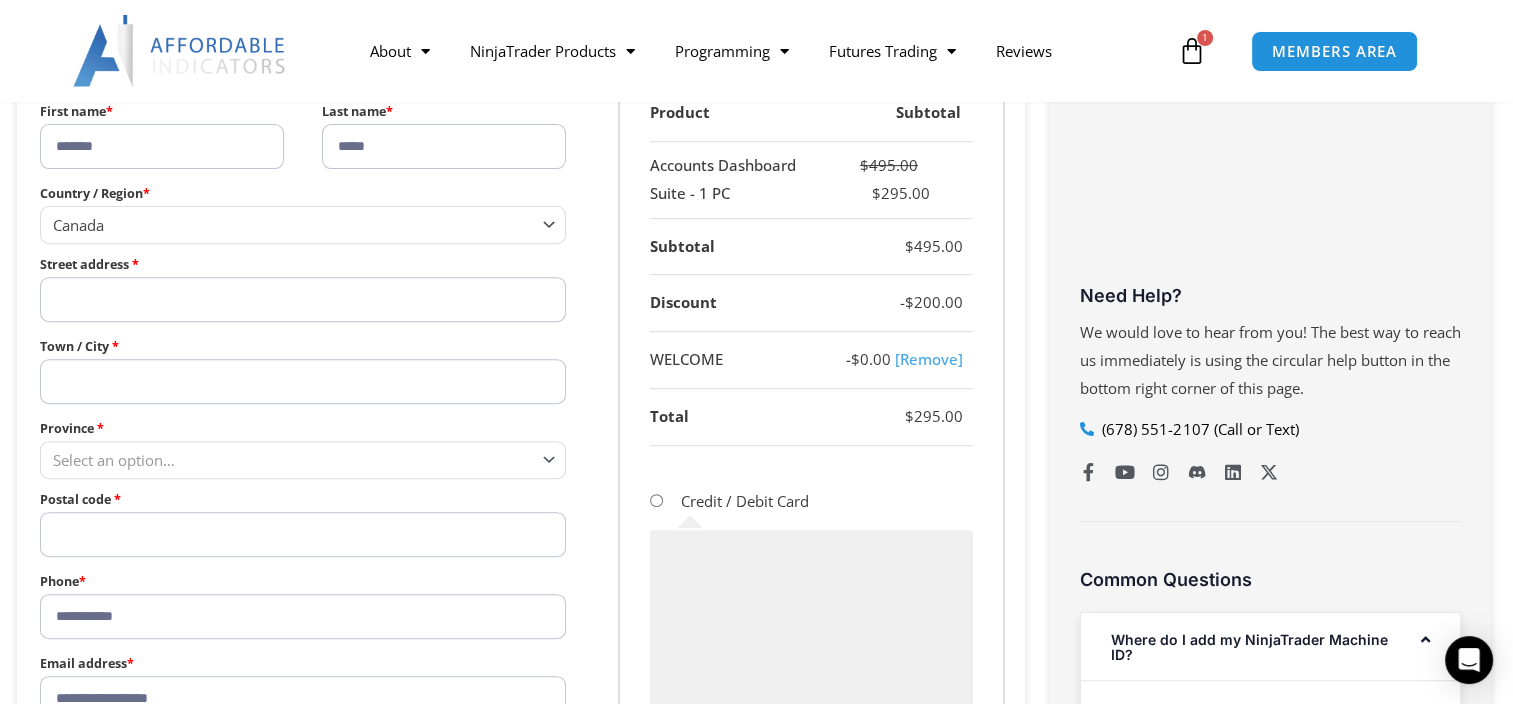 click on "Street address   *" at bounding box center (303, 299) 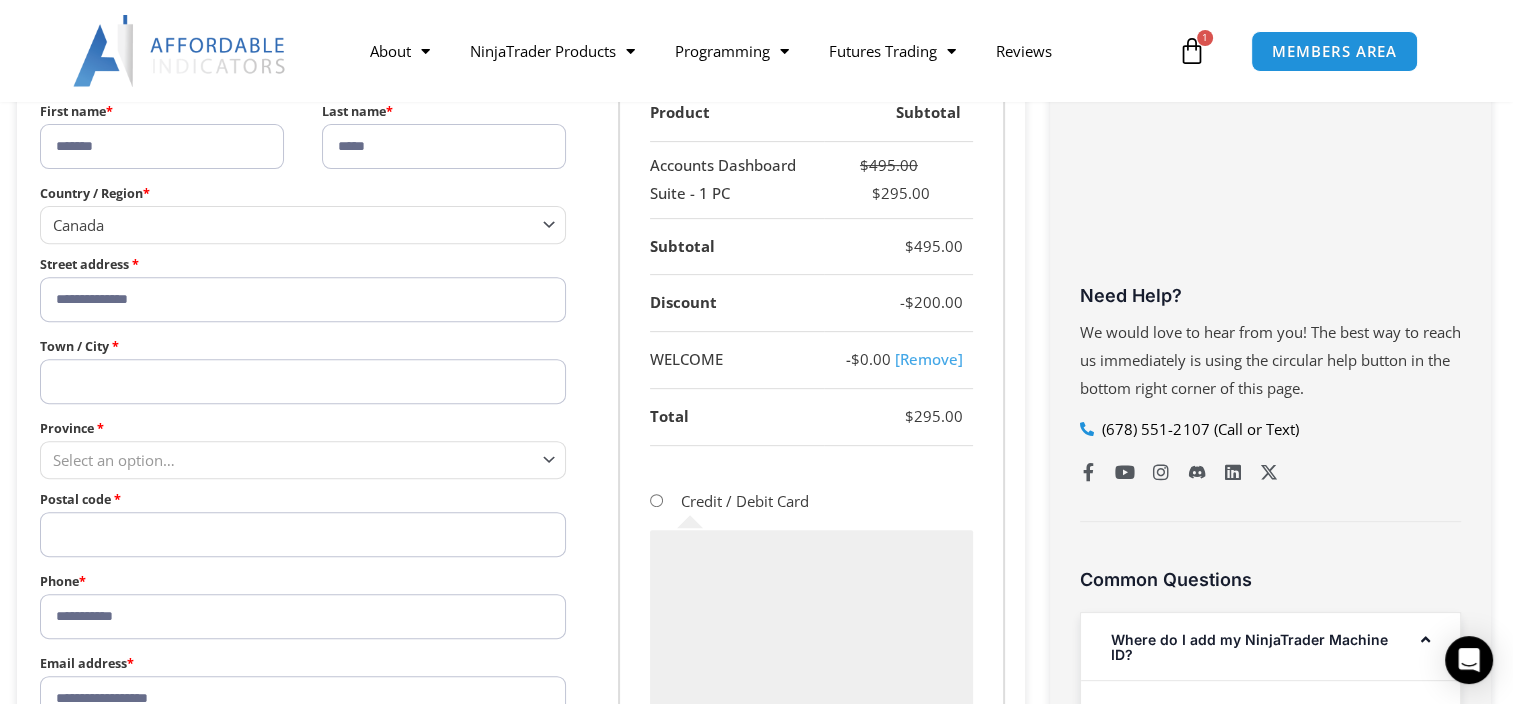 type on "********" 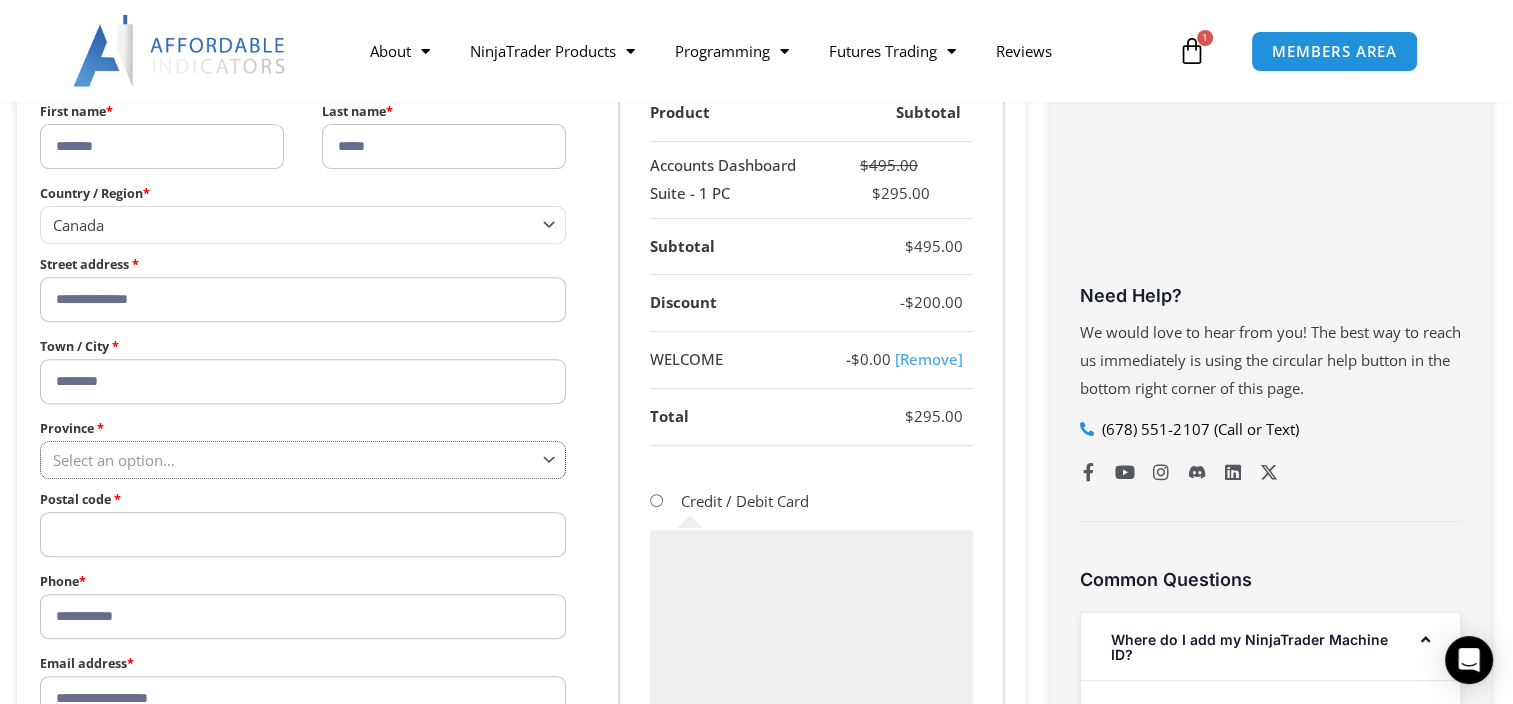 select on "**" 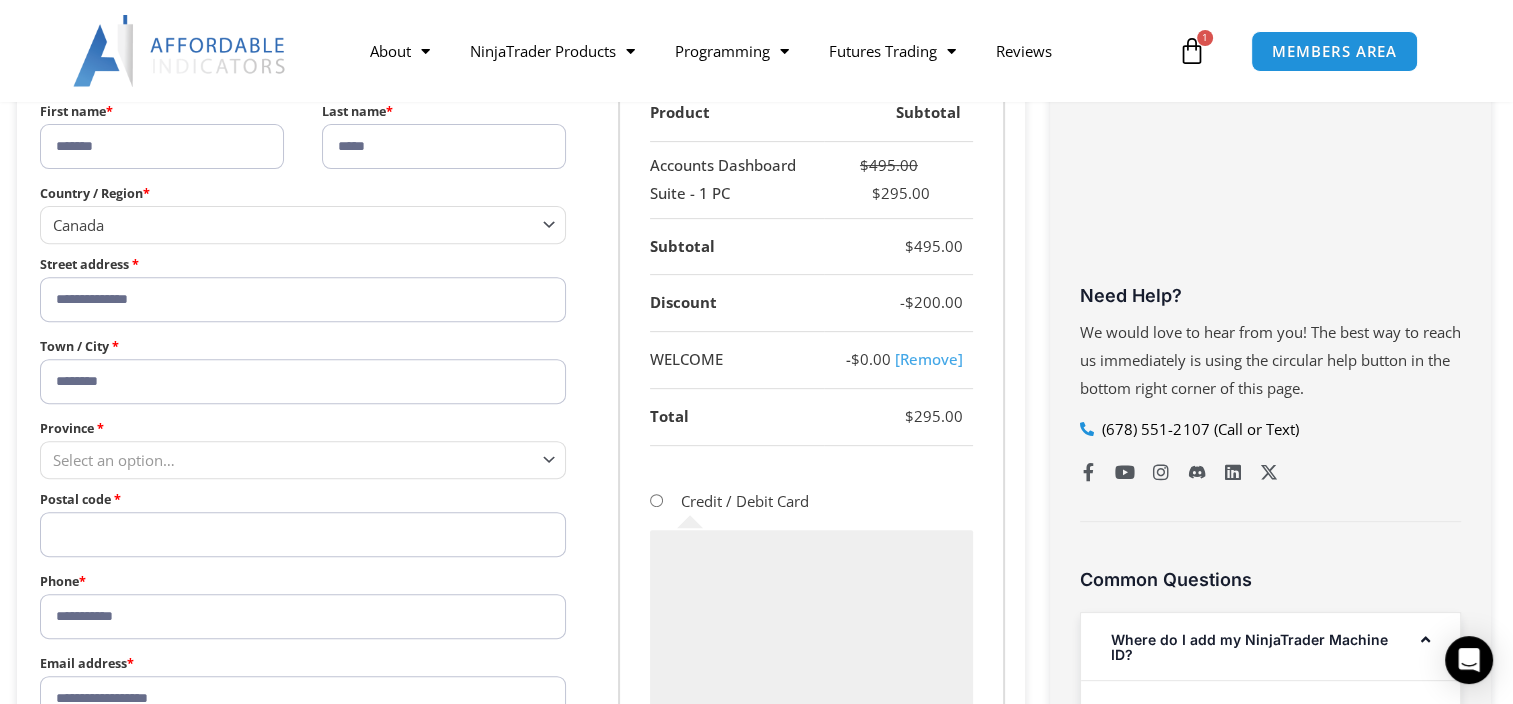 type on "******" 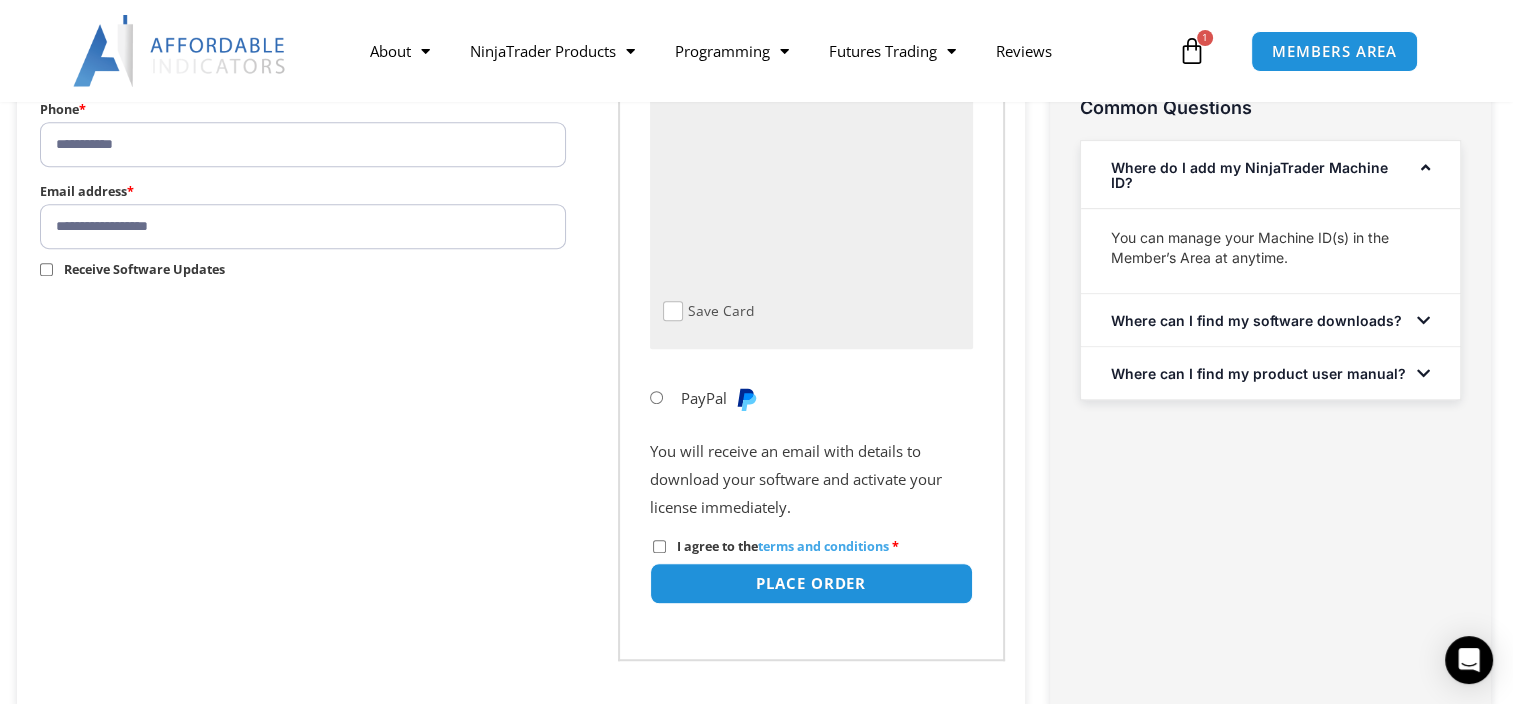 scroll, scrollTop: 1207, scrollLeft: 0, axis: vertical 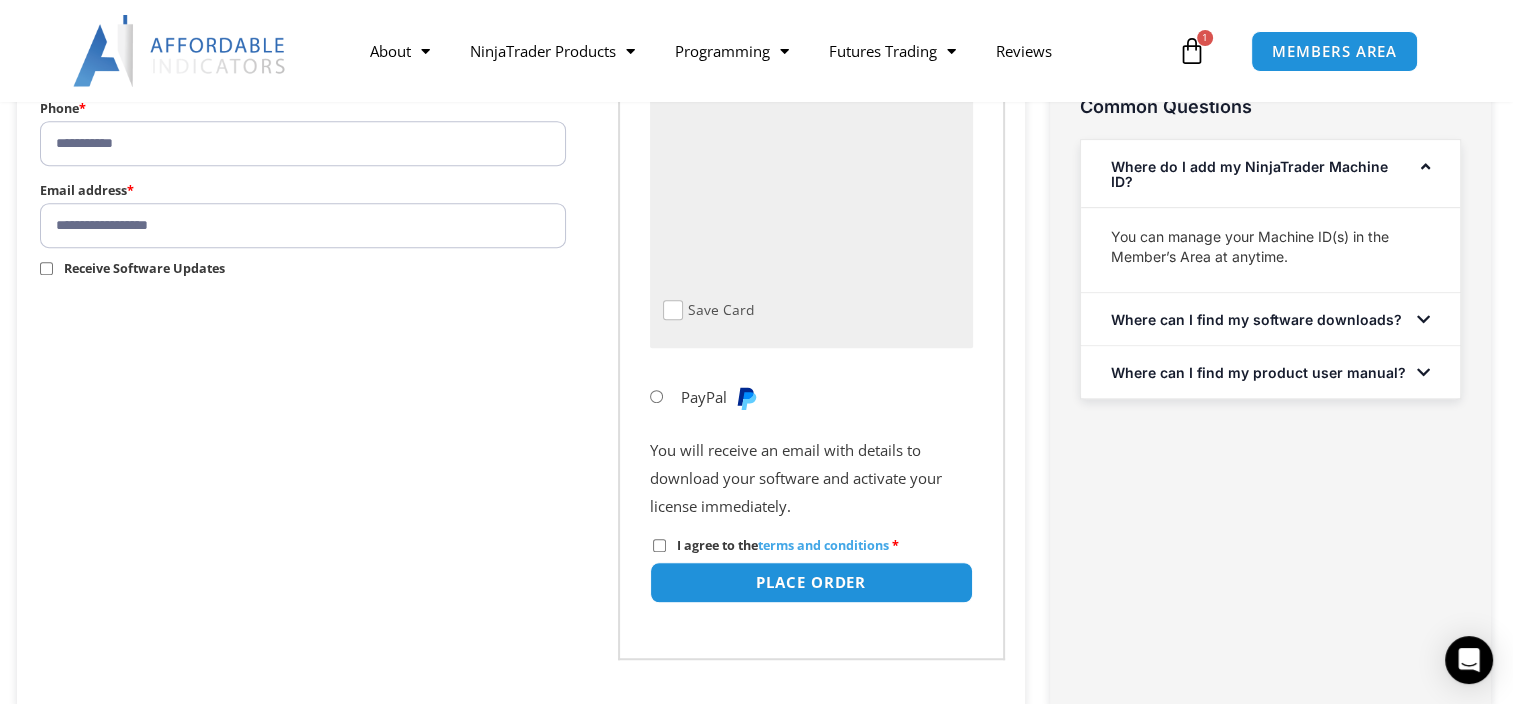 click on "I agree to the  terms and conditions" at bounding box center (783, 545) 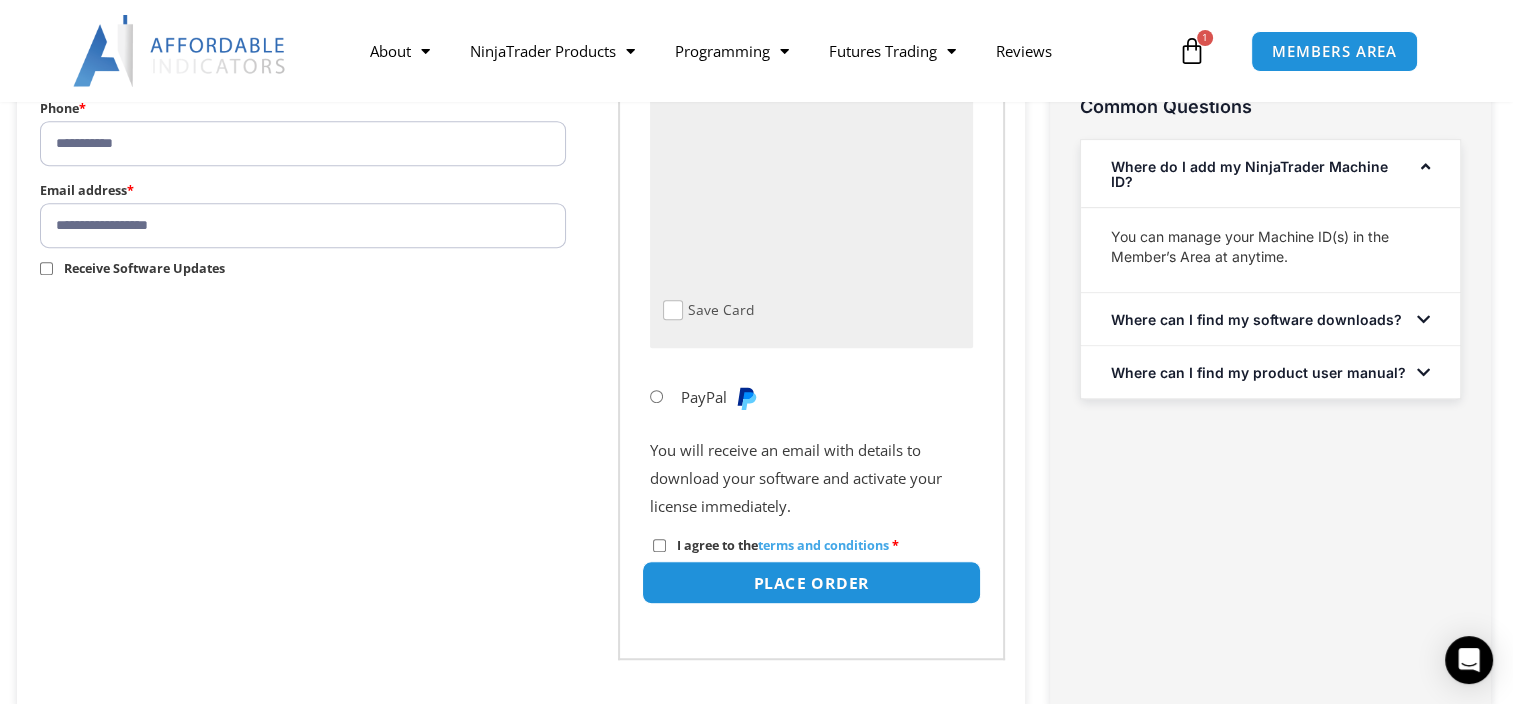 click on "Place order" at bounding box center [810, 582] 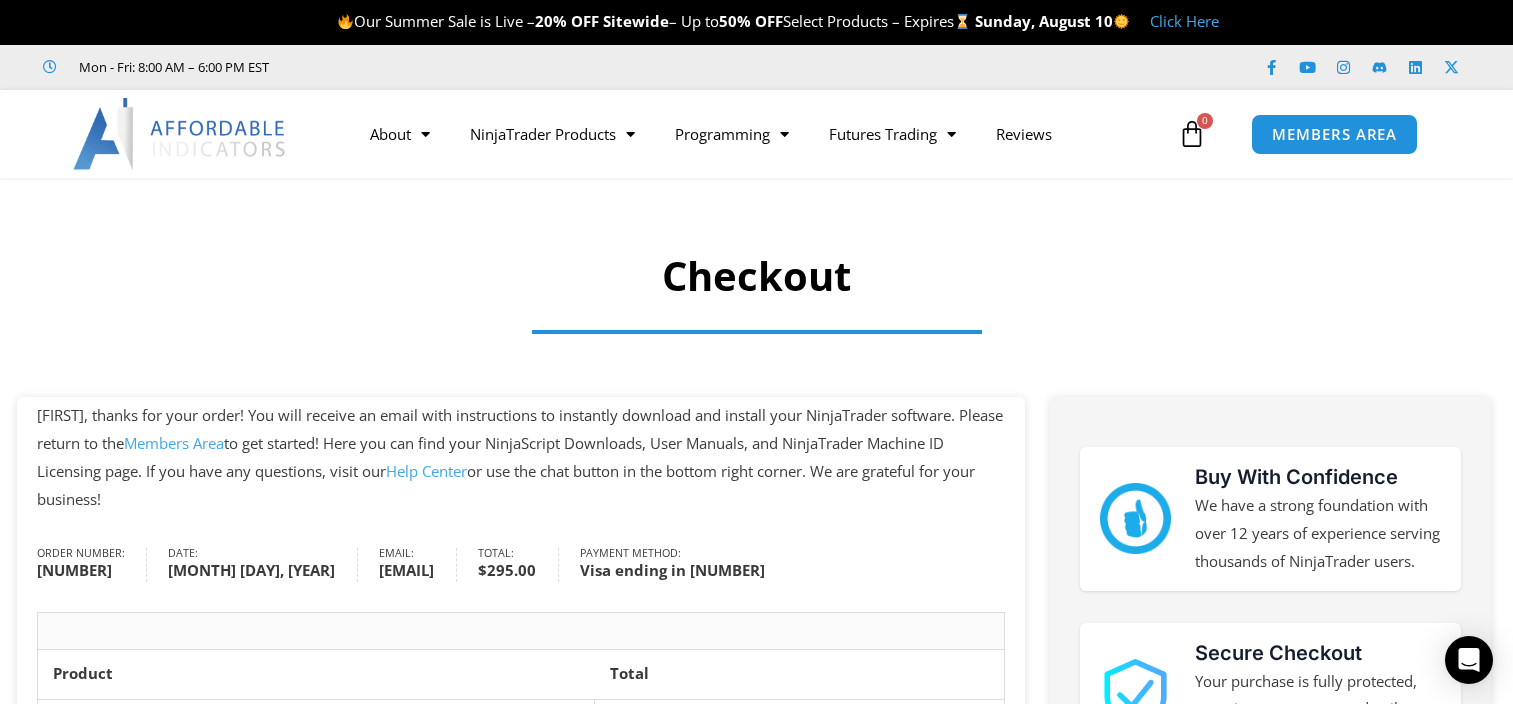 scroll, scrollTop: 0, scrollLeft: 0, axis: both 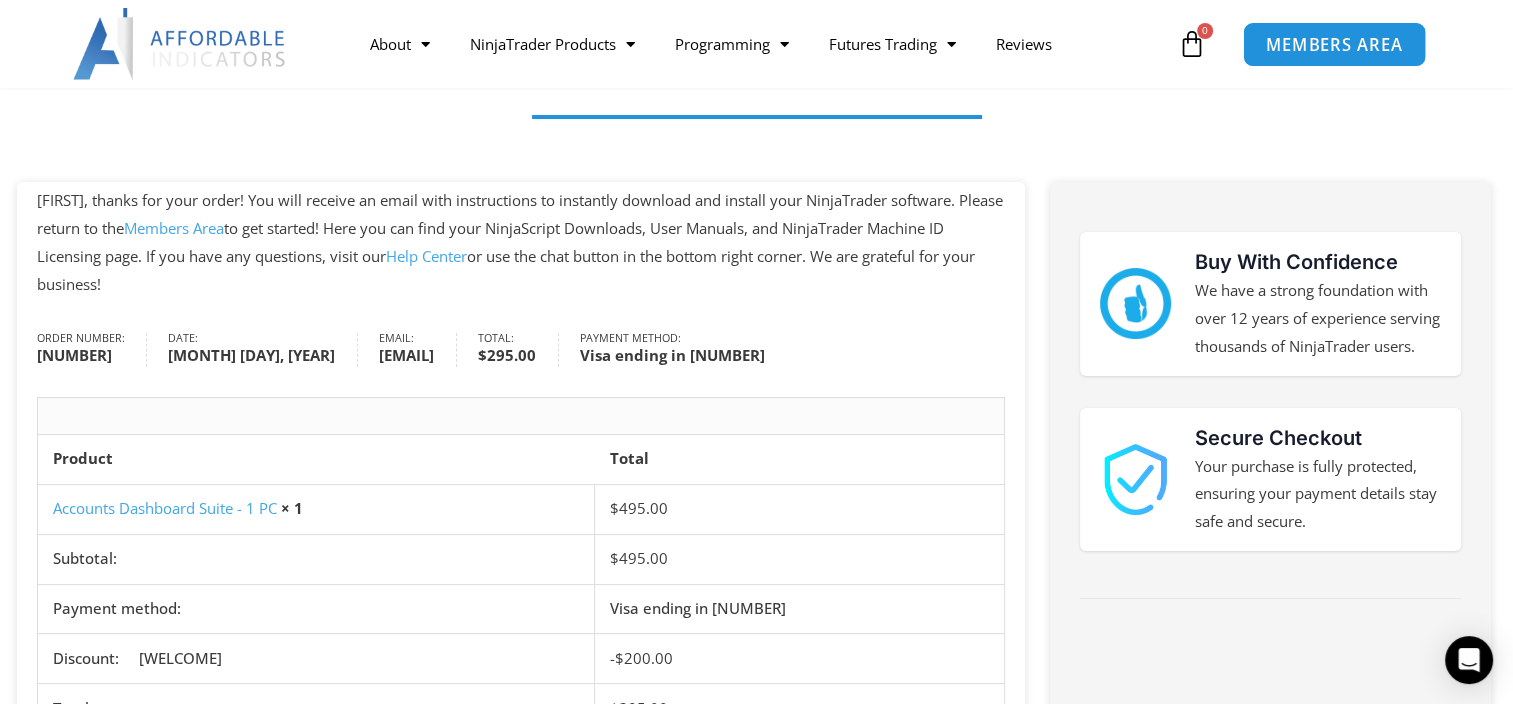 click on "MEMBERS AREA" at bounding box center [1334, 44] 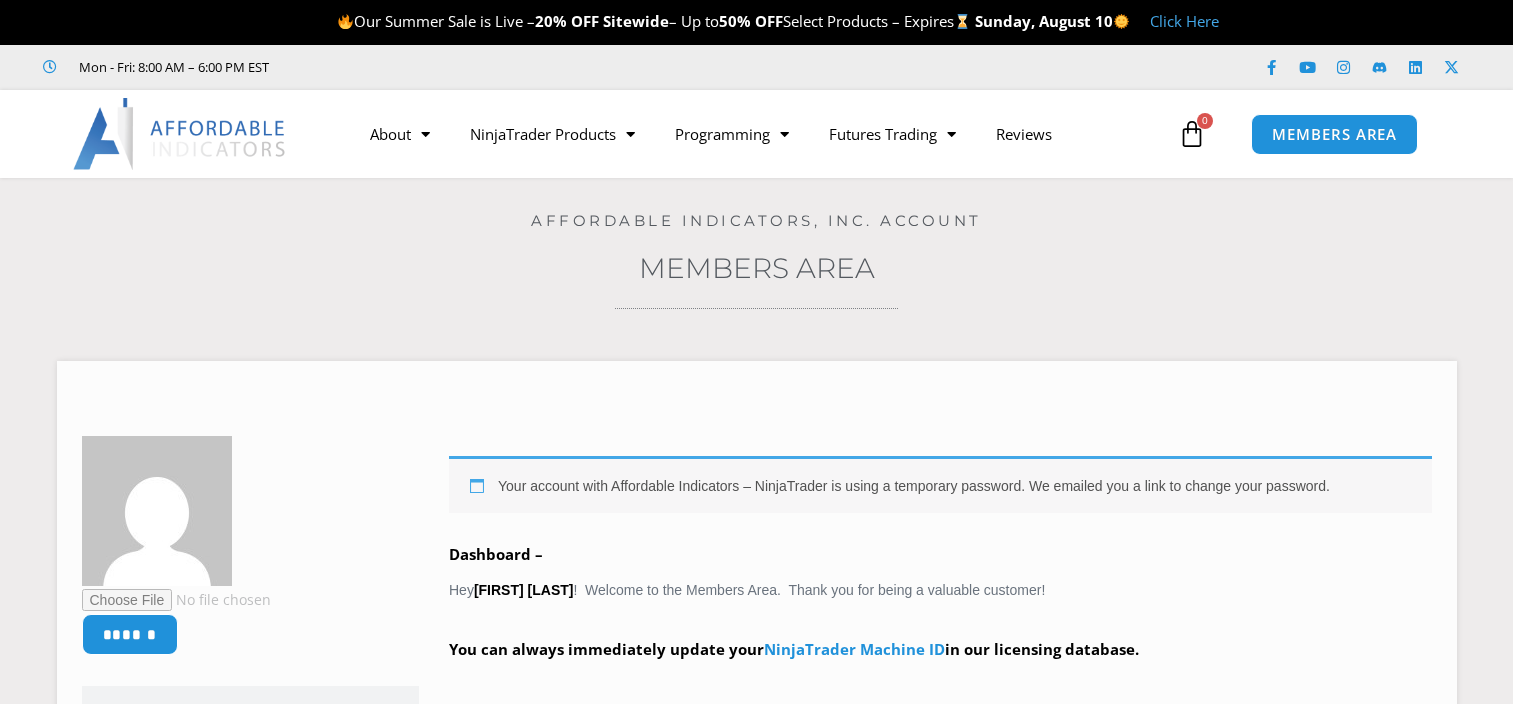 scroll, scrollTop: 0, scrollLeft: 0, axis: both 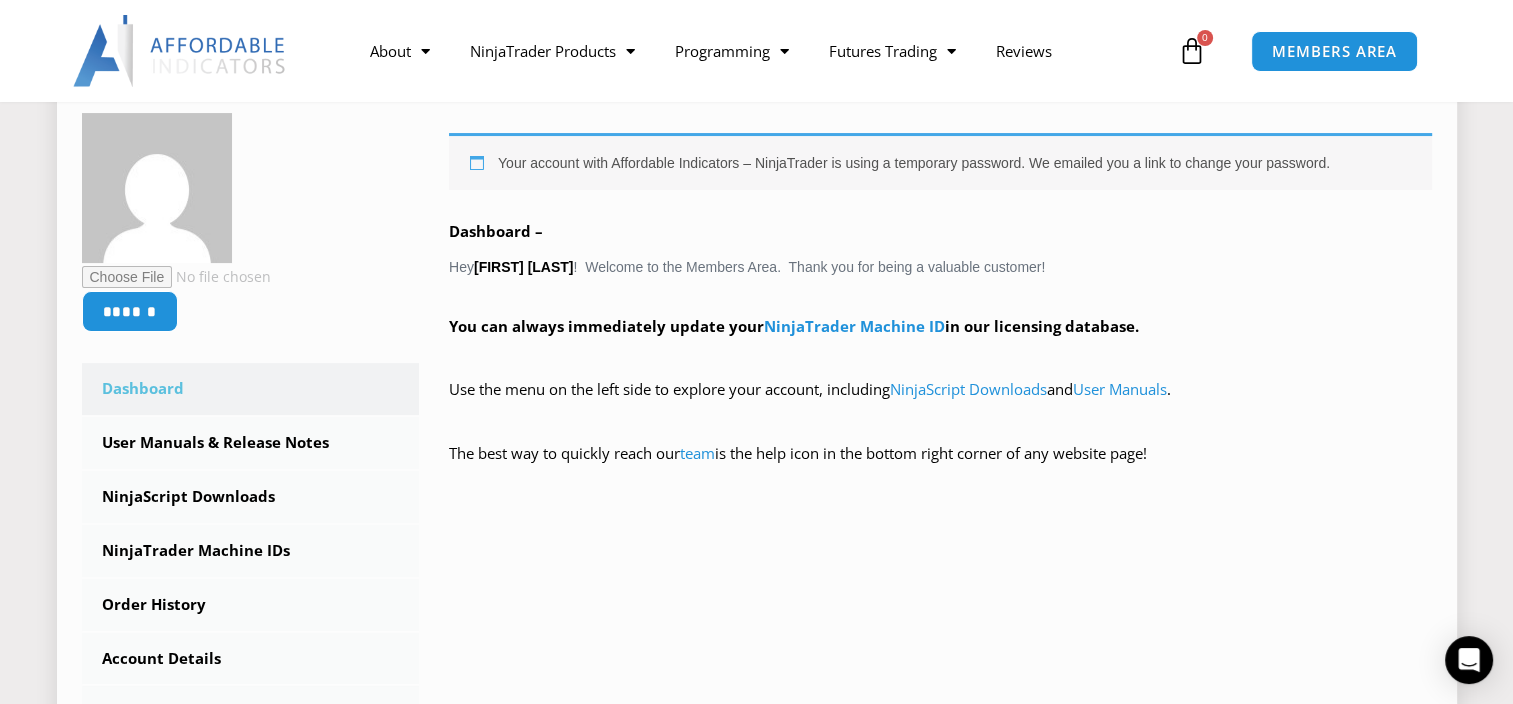 click on "Use the menu on the left side to explore your account, including  NinjaScript Downloads  and  User Manuals ." at bounding box center [940, 404] 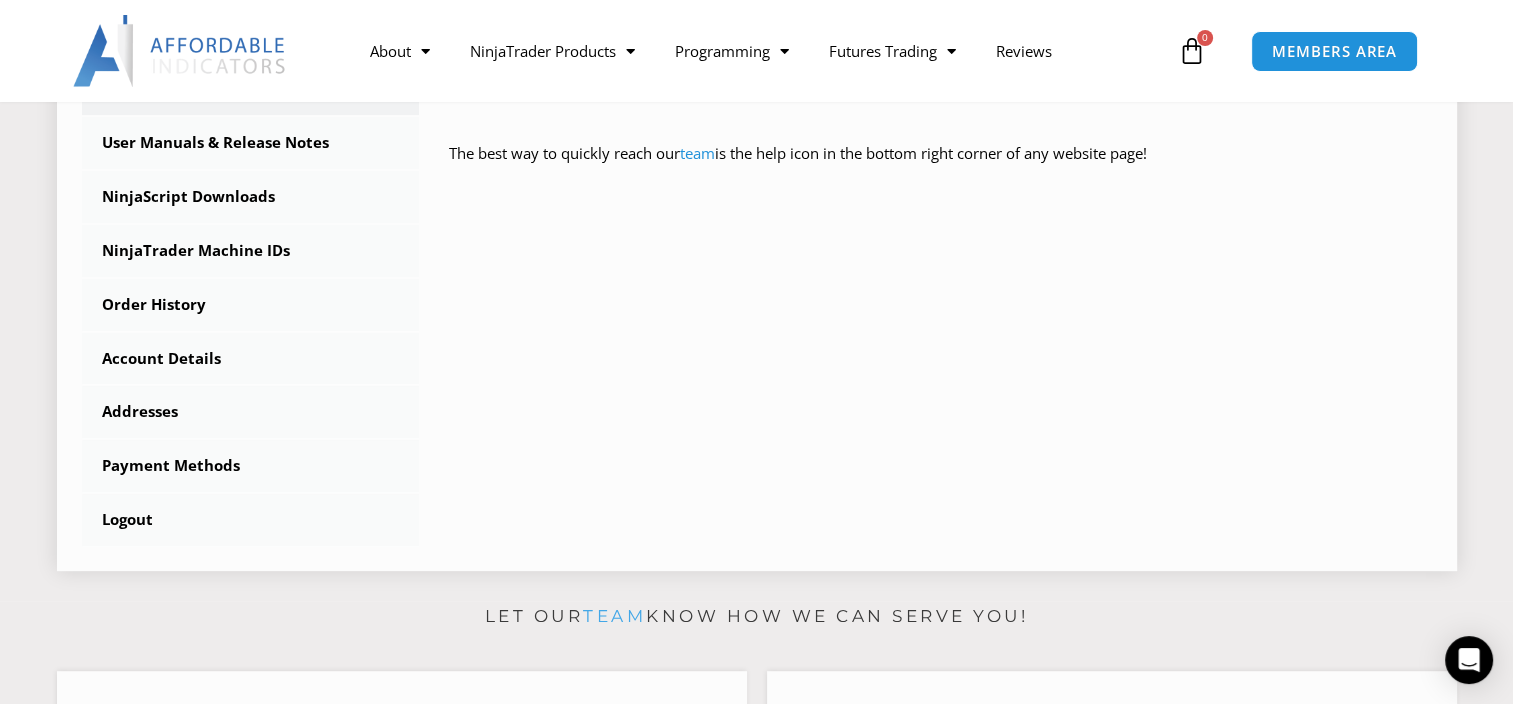 scroll, scrollTop: 723, scrollLeft: 0, axis: vertical 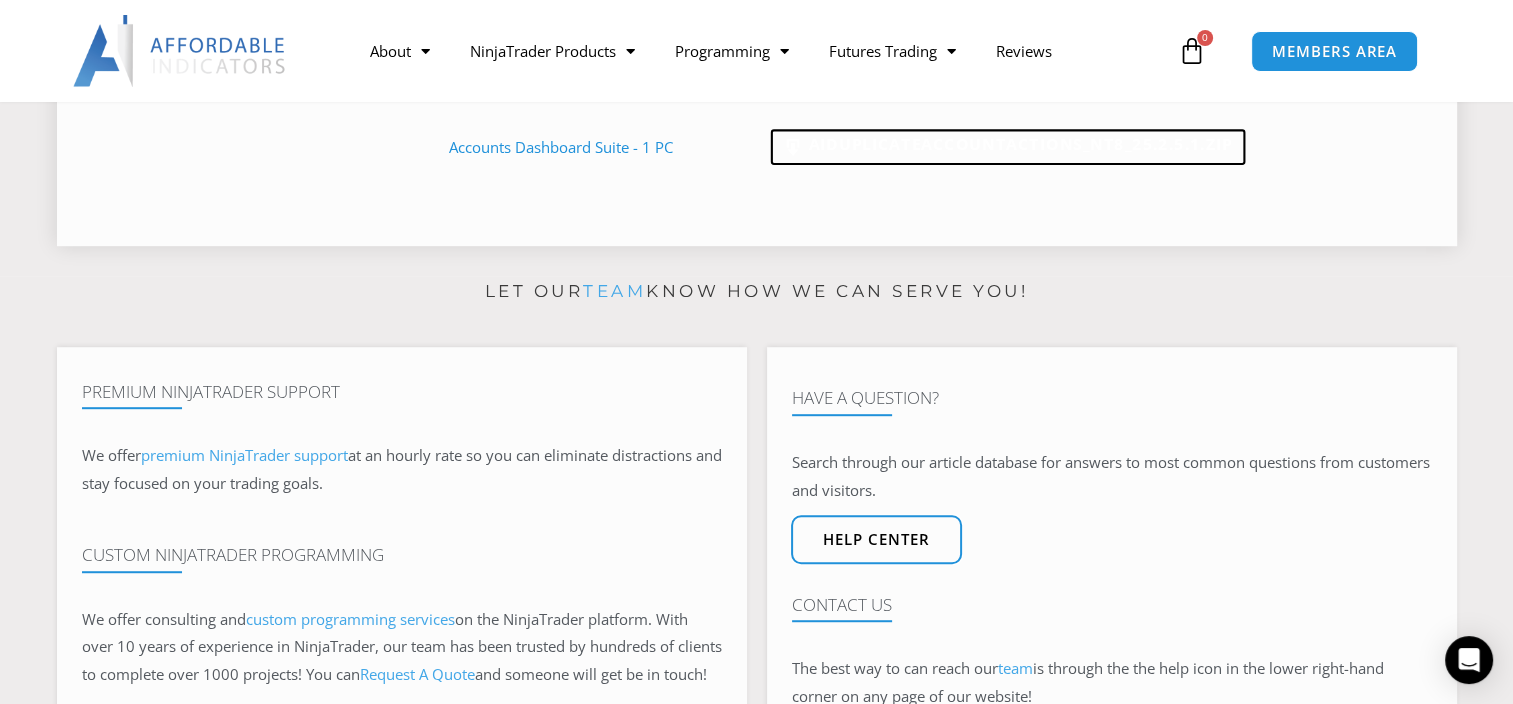 click on "AIDuplicateAccountActions_NT8_25.2.5.1.zip" at bounding box center [1007, 148] 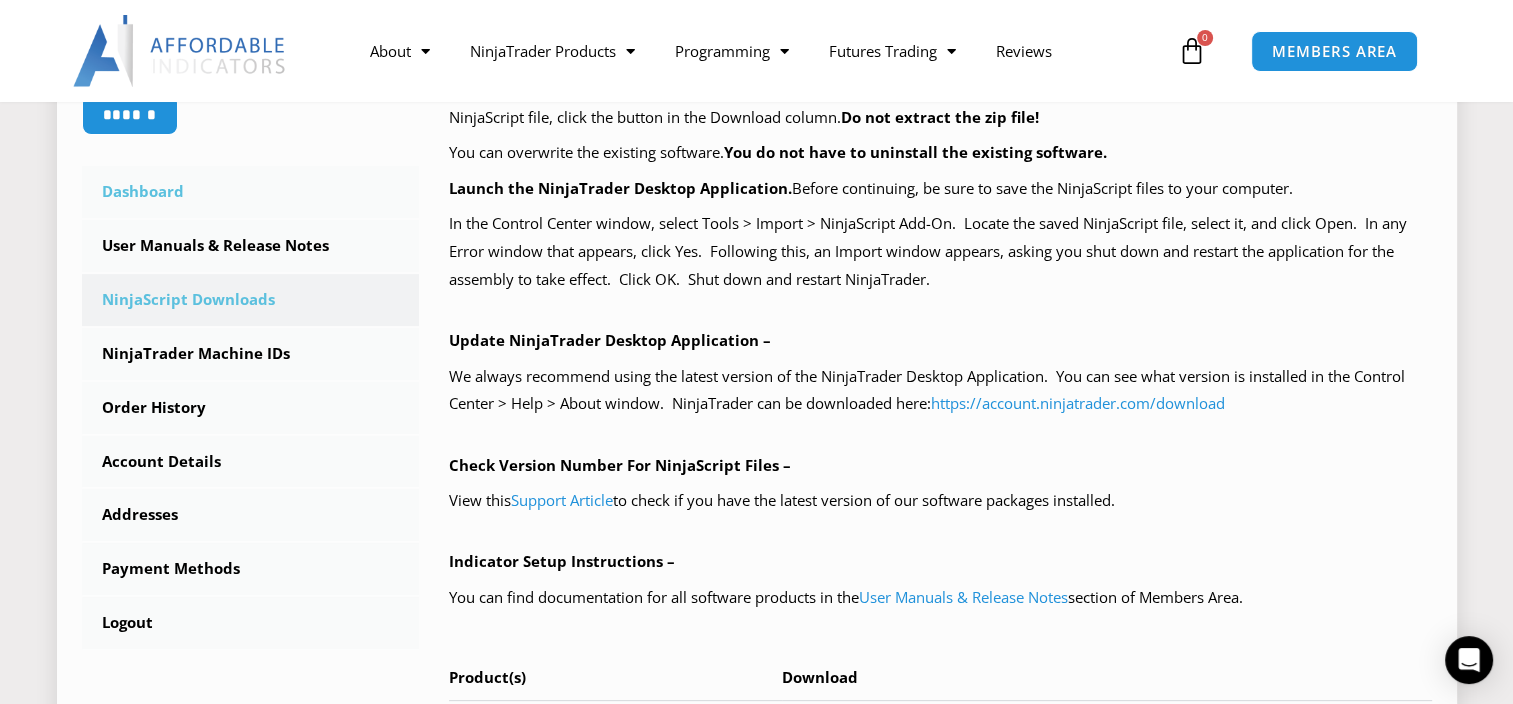 scroll, scrollTop: 400, scrollLeft: 0, axis: vertical 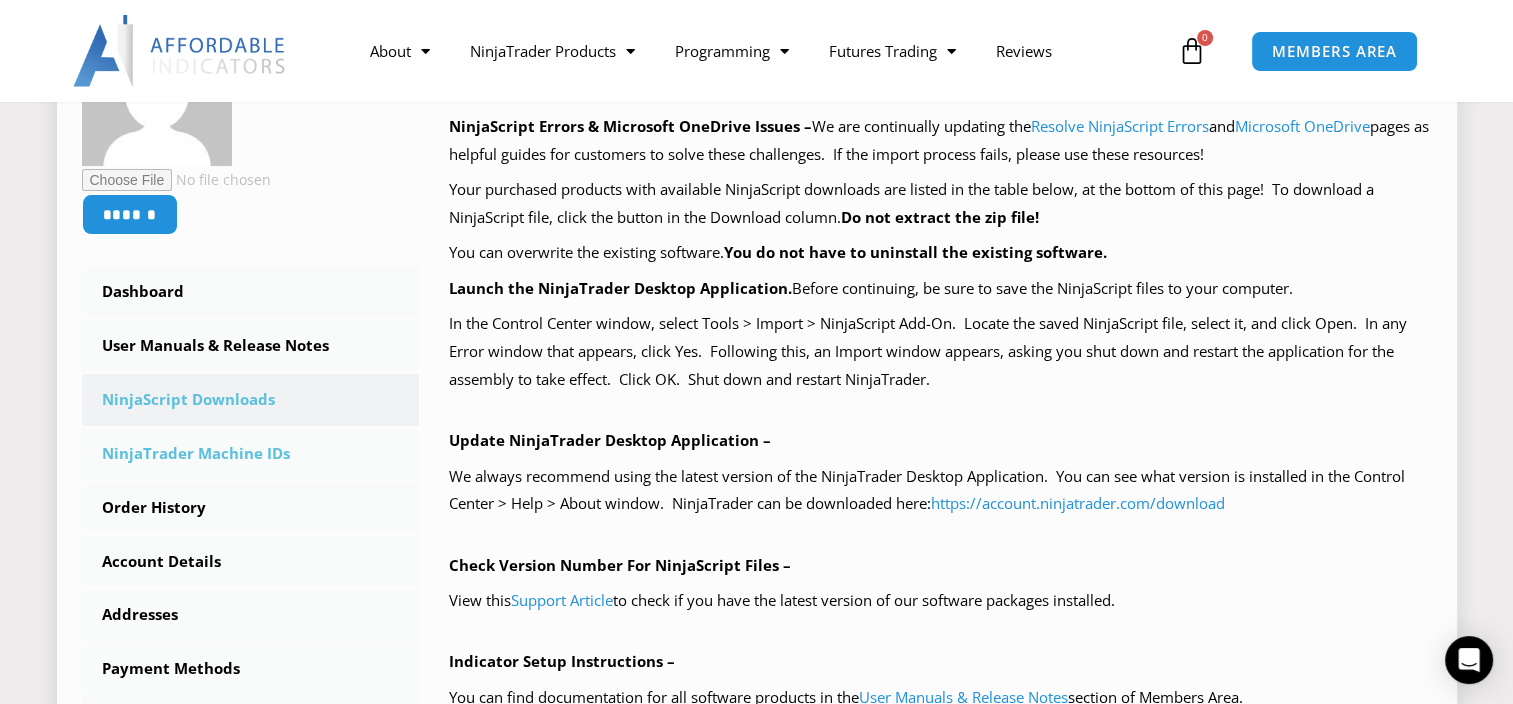 click on "NinjaTrader Machine IDs" at bounding box center (251, 454) 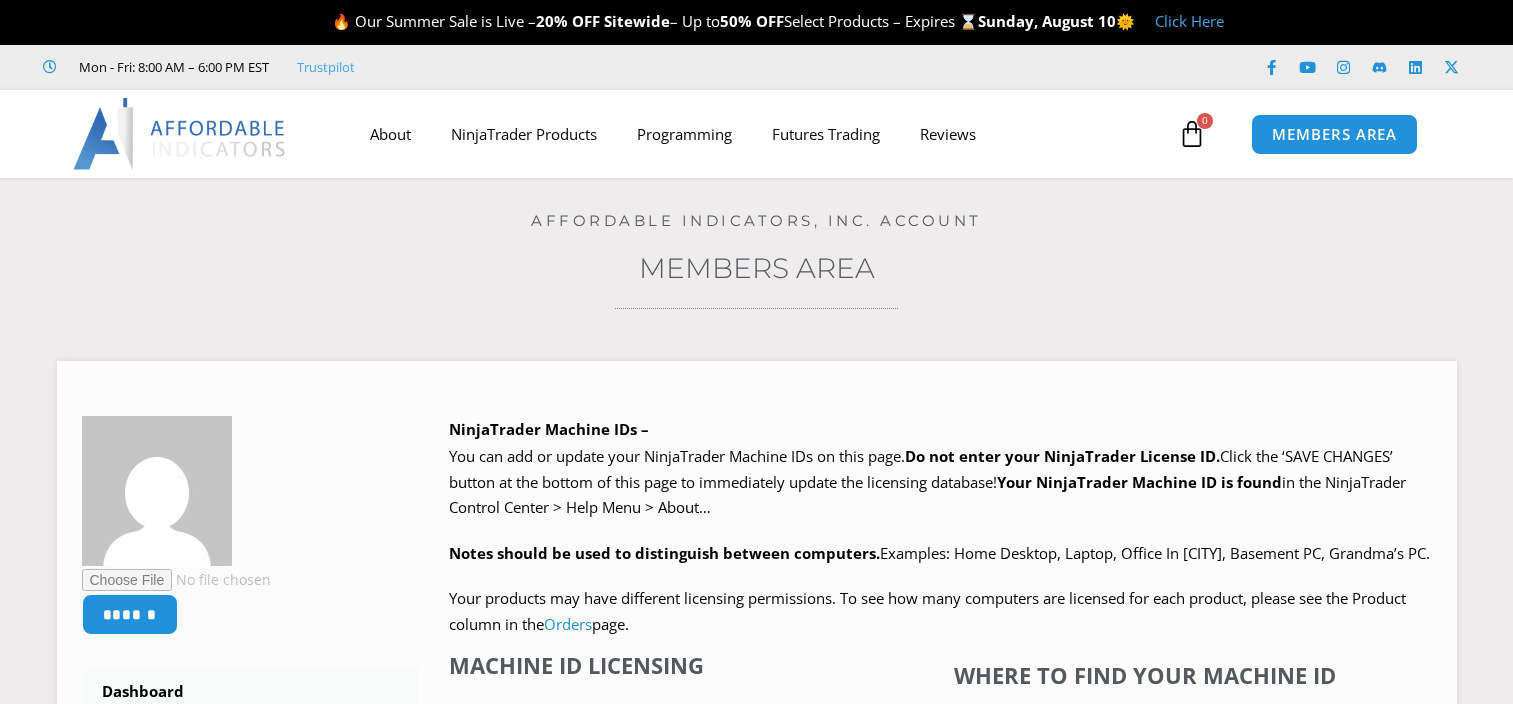 scroll, scrollTop: 0, scrollLeft: 0, axis: both 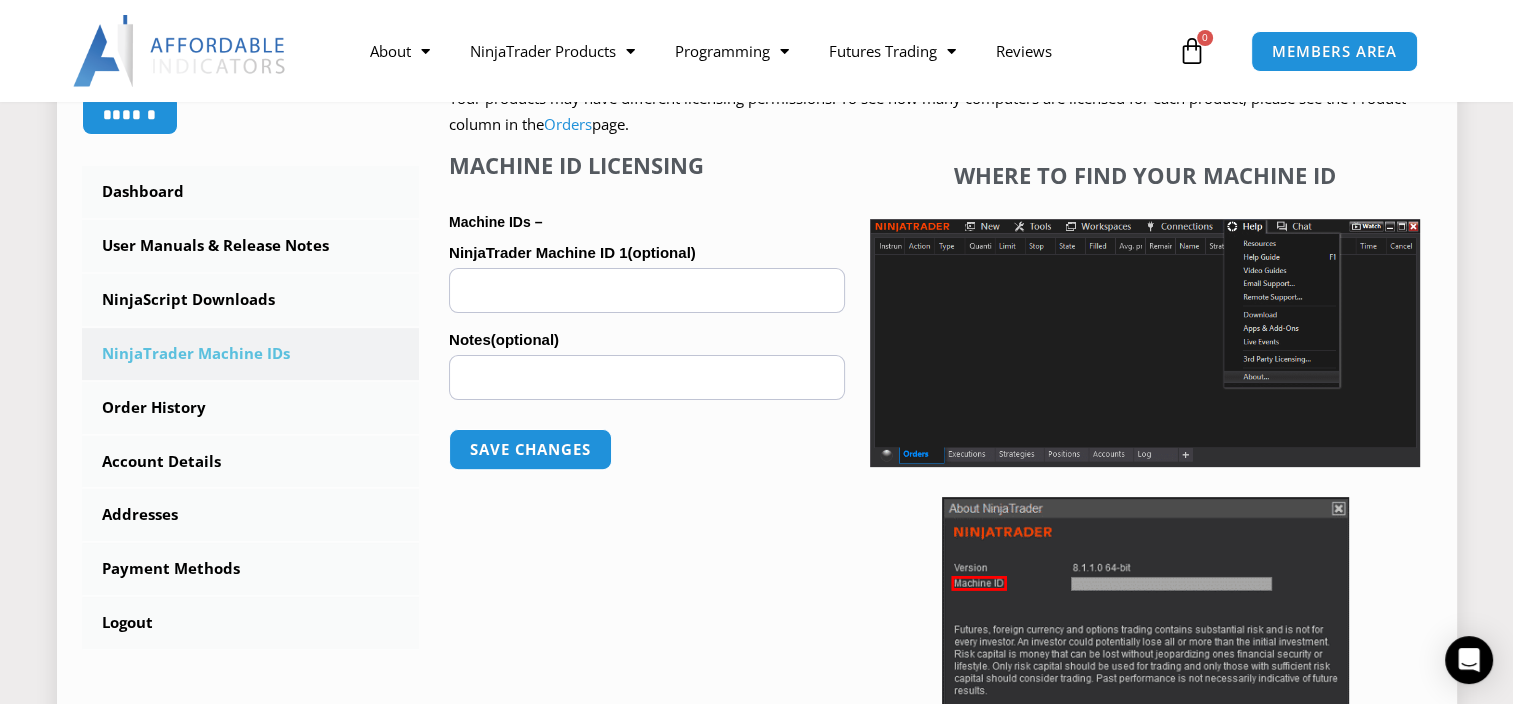 click on "NinjaTrader Machine ID 1  (optional)" at bounding box center [647, 290] 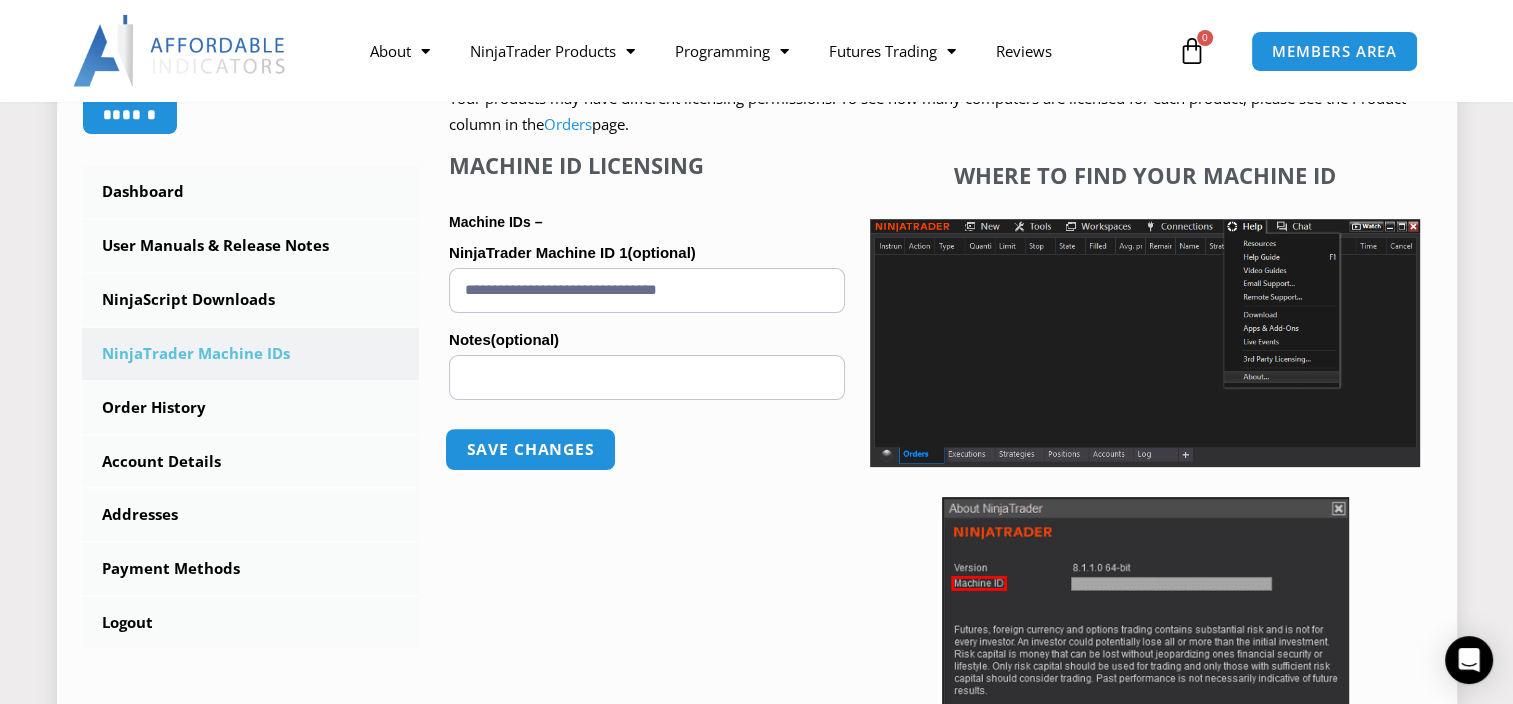 type on "**********" 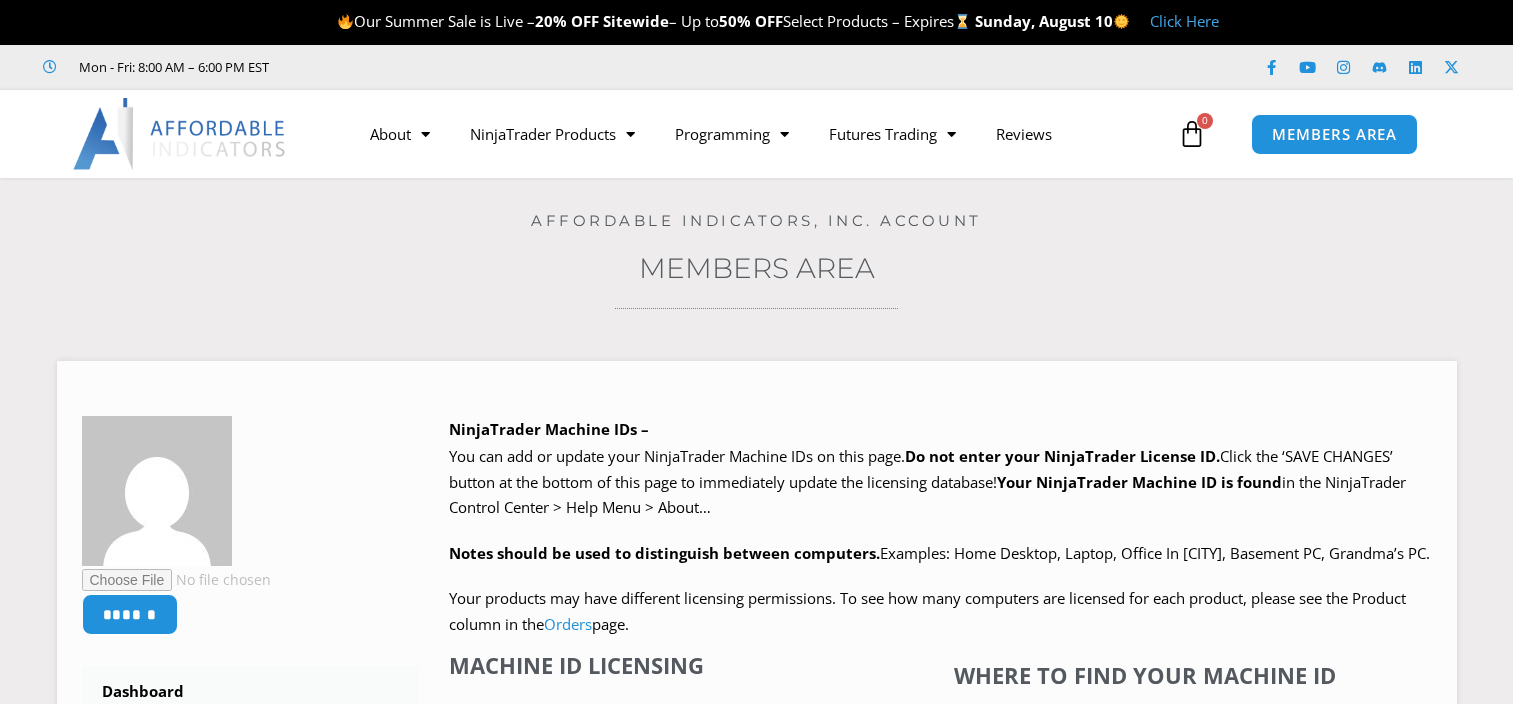 scroll, scrollTop: 0, scrollLeft: 0, axis: both 